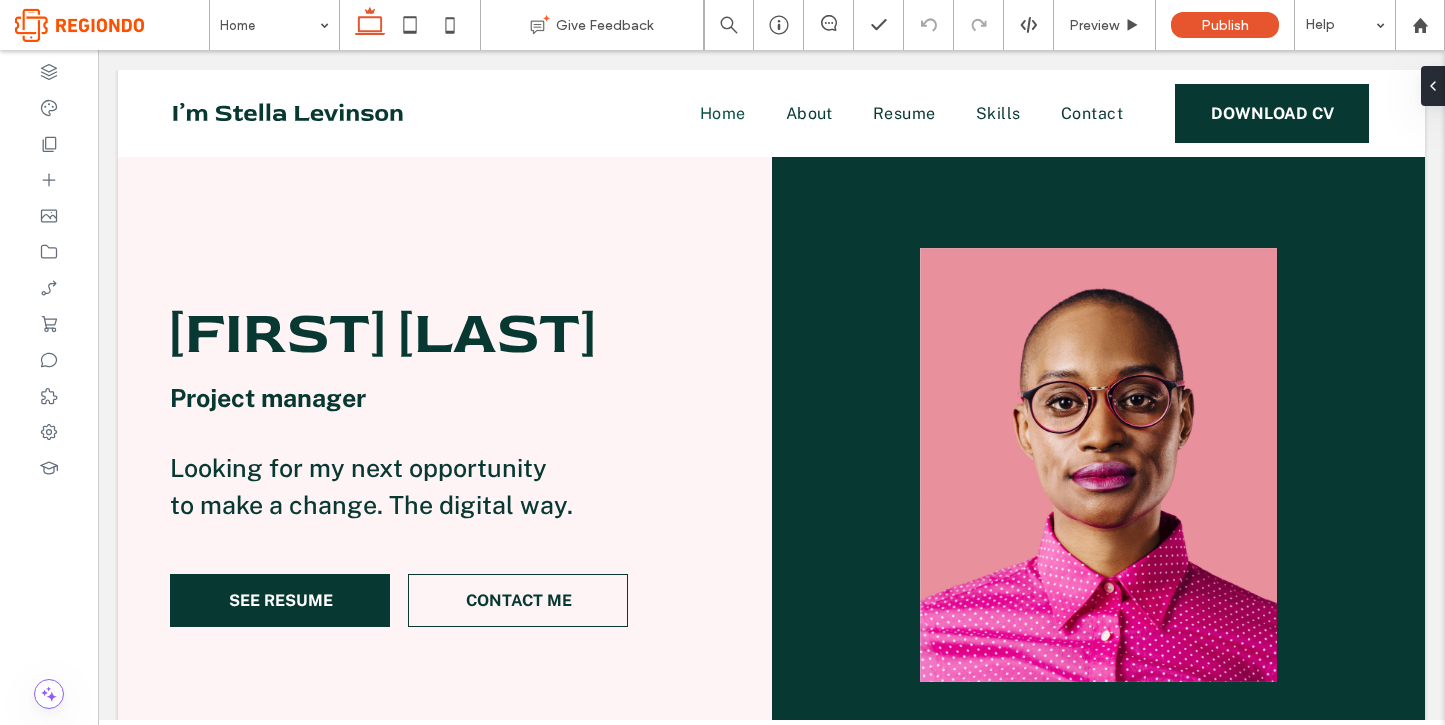 scroll, scrollTop: 1840, scrollLeft: 0, axis: vertical 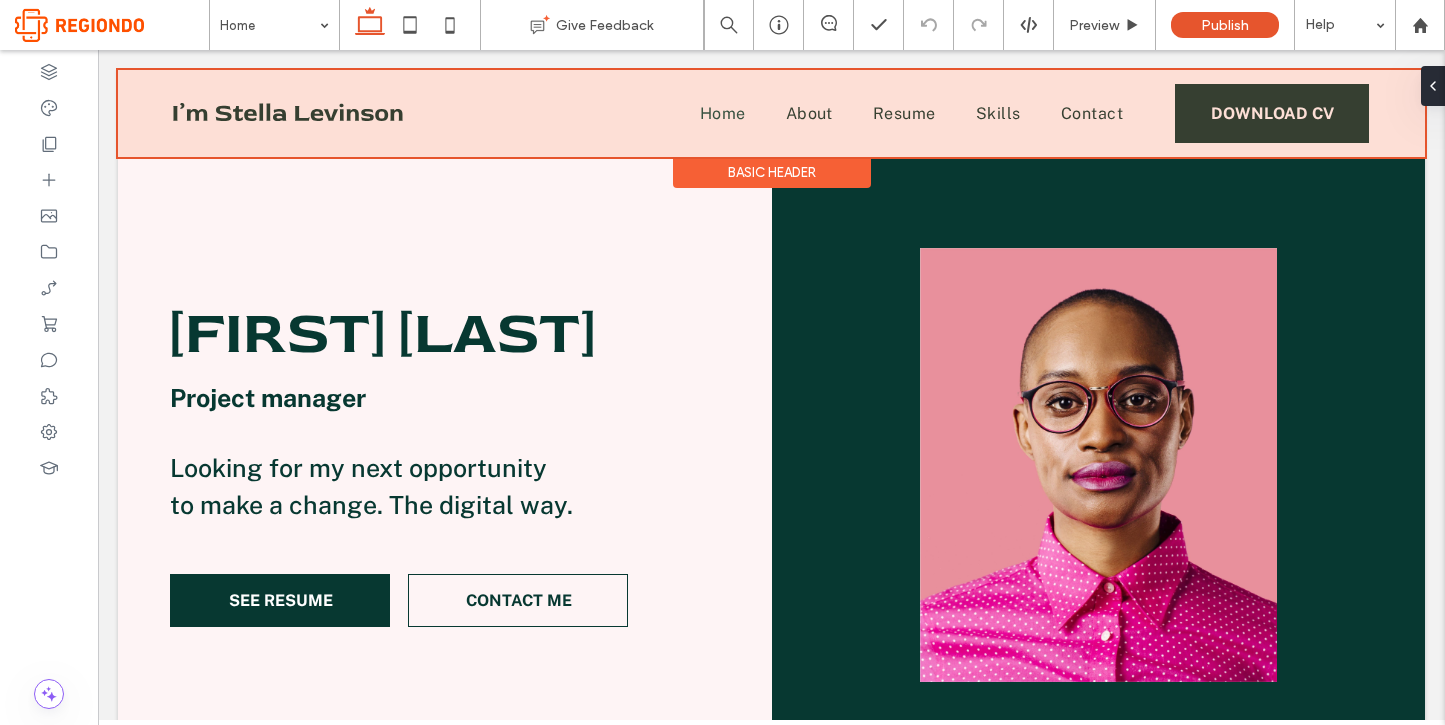 click at bounding box center (771, 113) 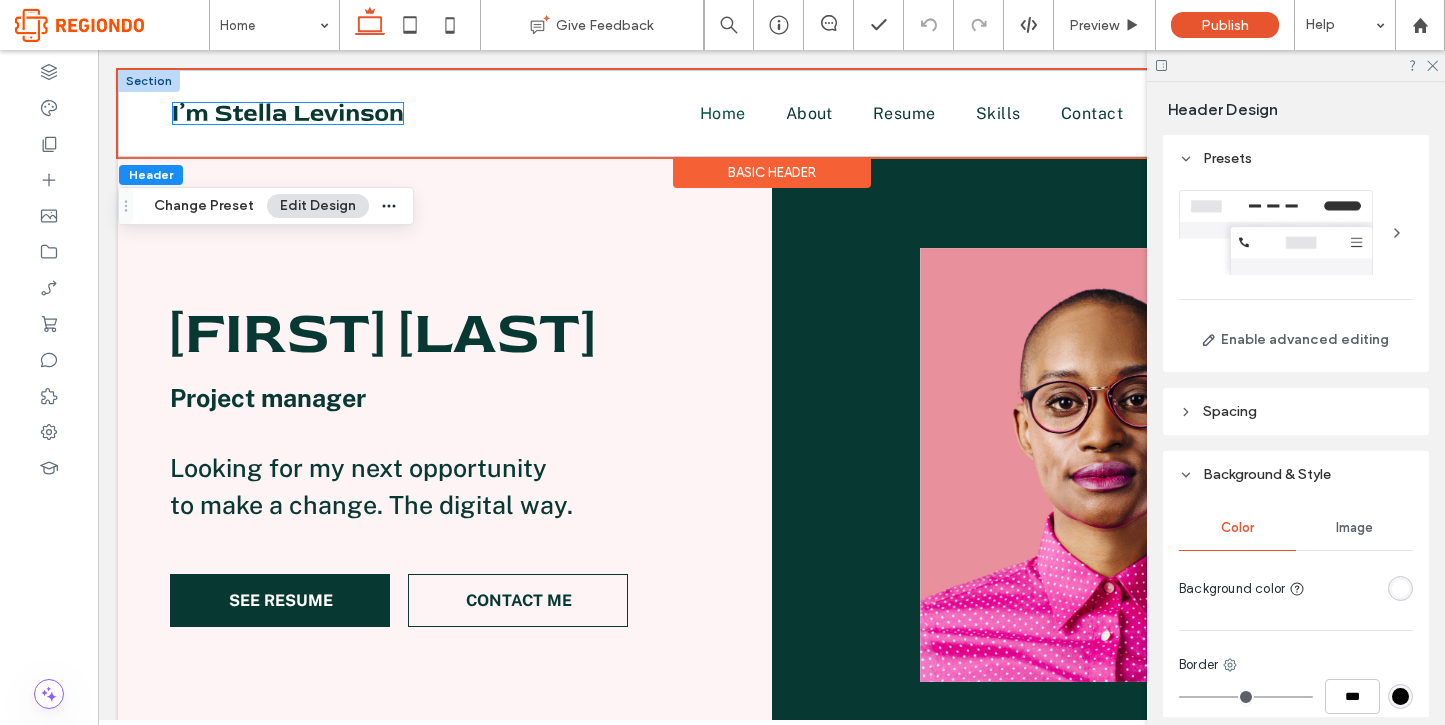 click at bounding box center (288, 112) 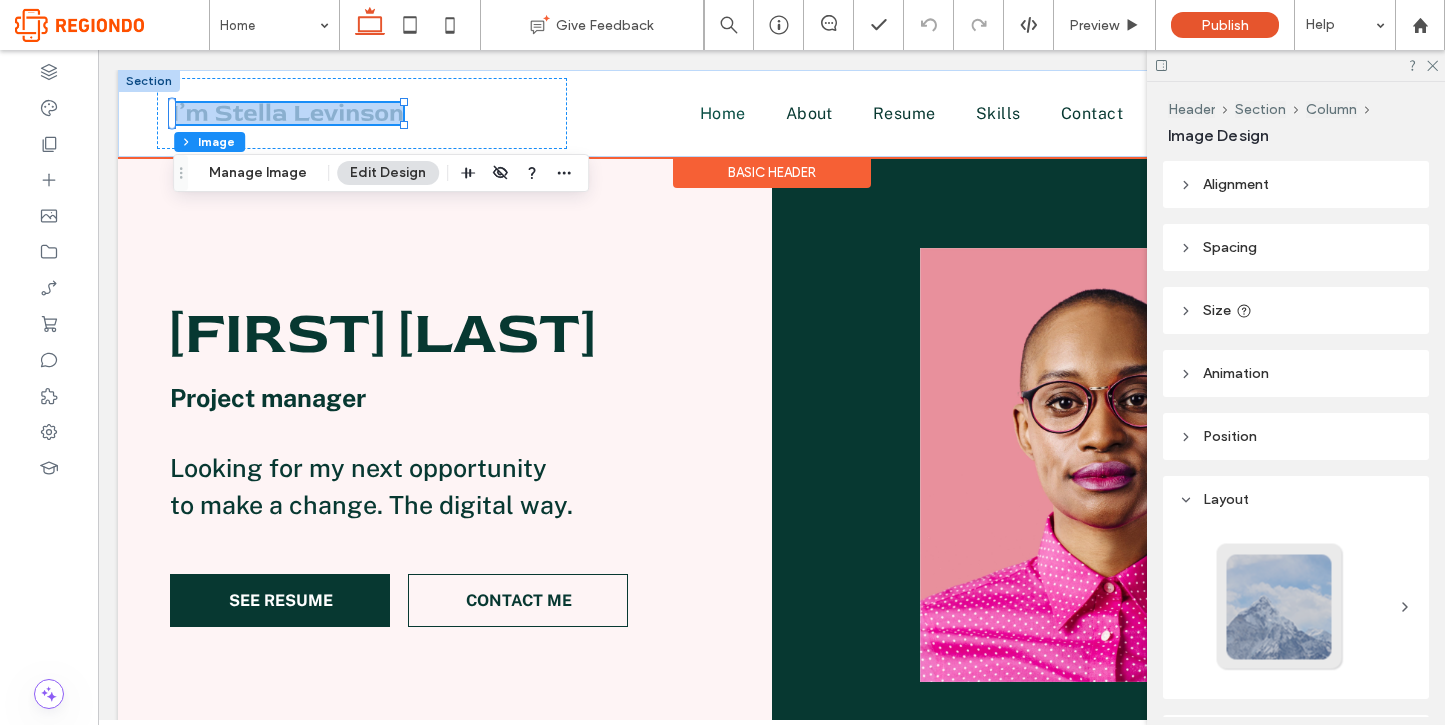click at bounding box center [288, 113] 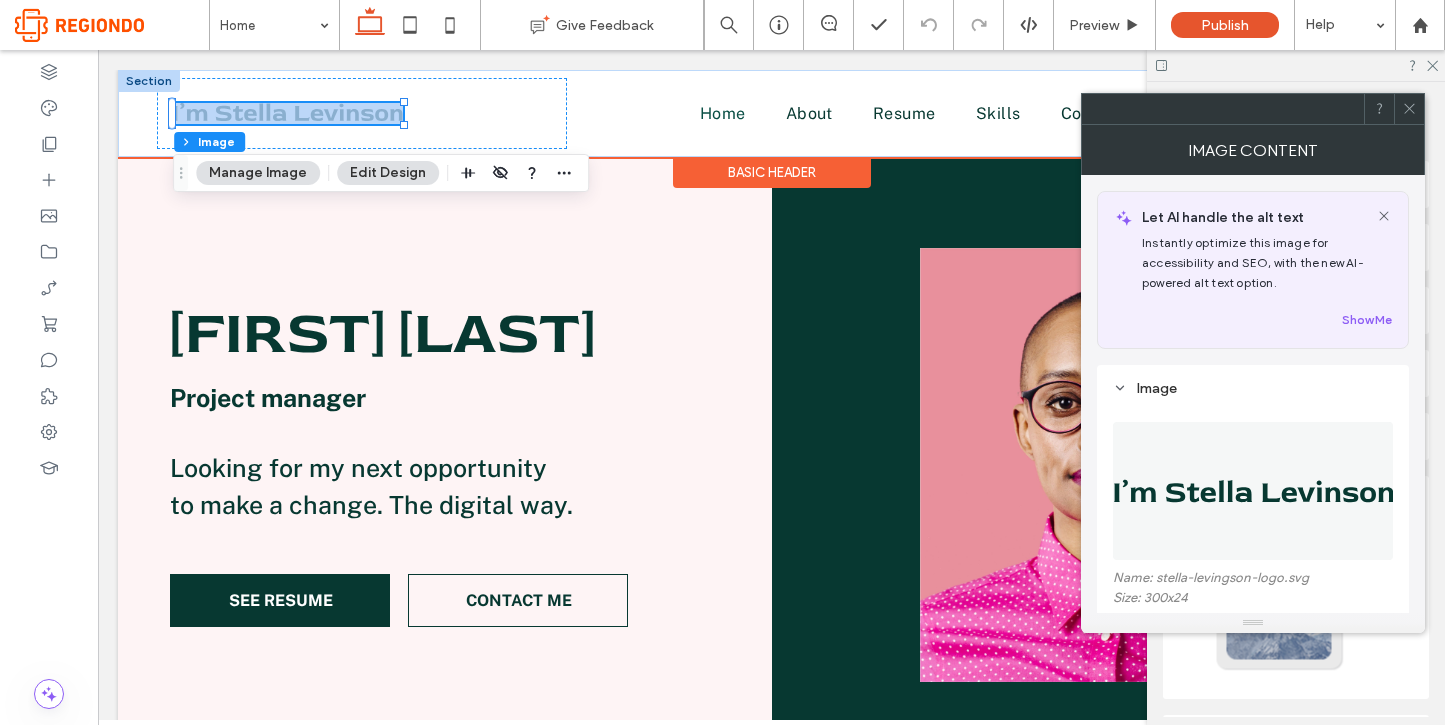 click at bounding box center [288, 112] 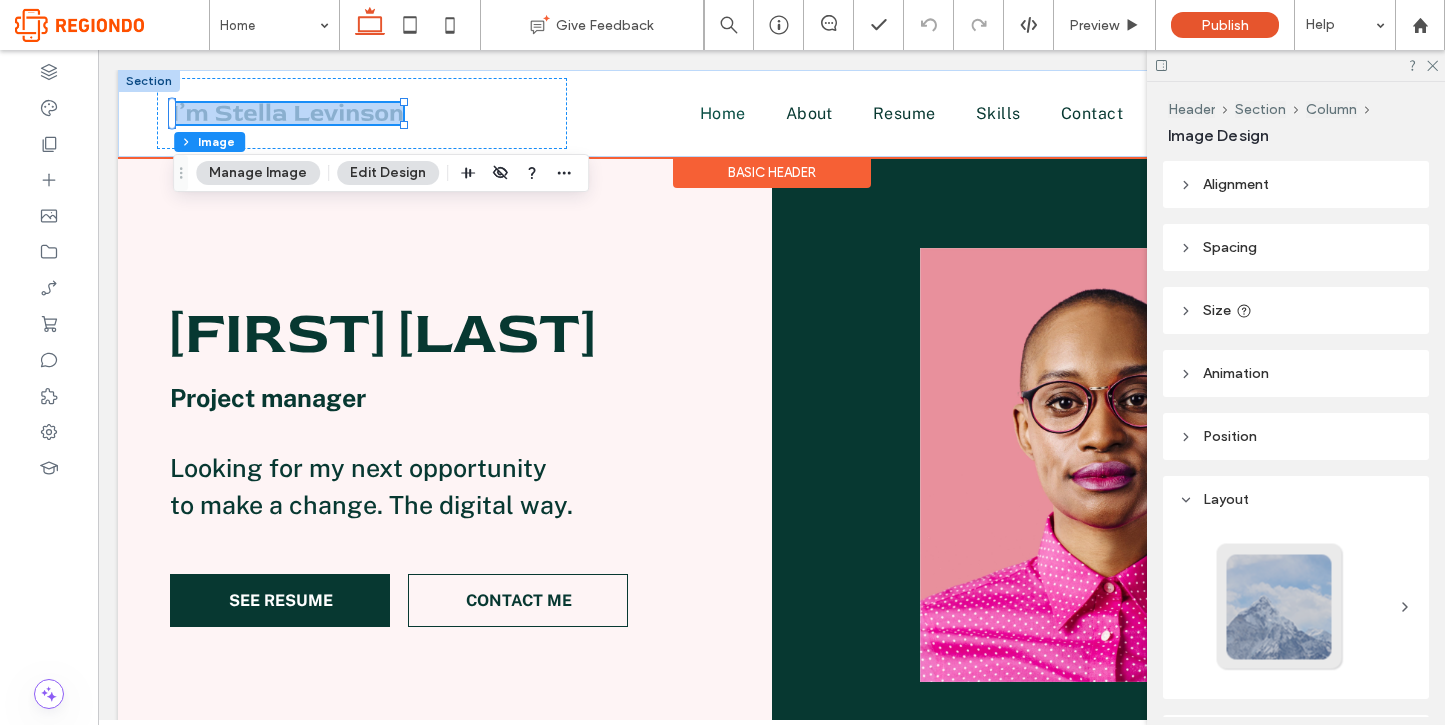 click at bounding box center [288, 112] 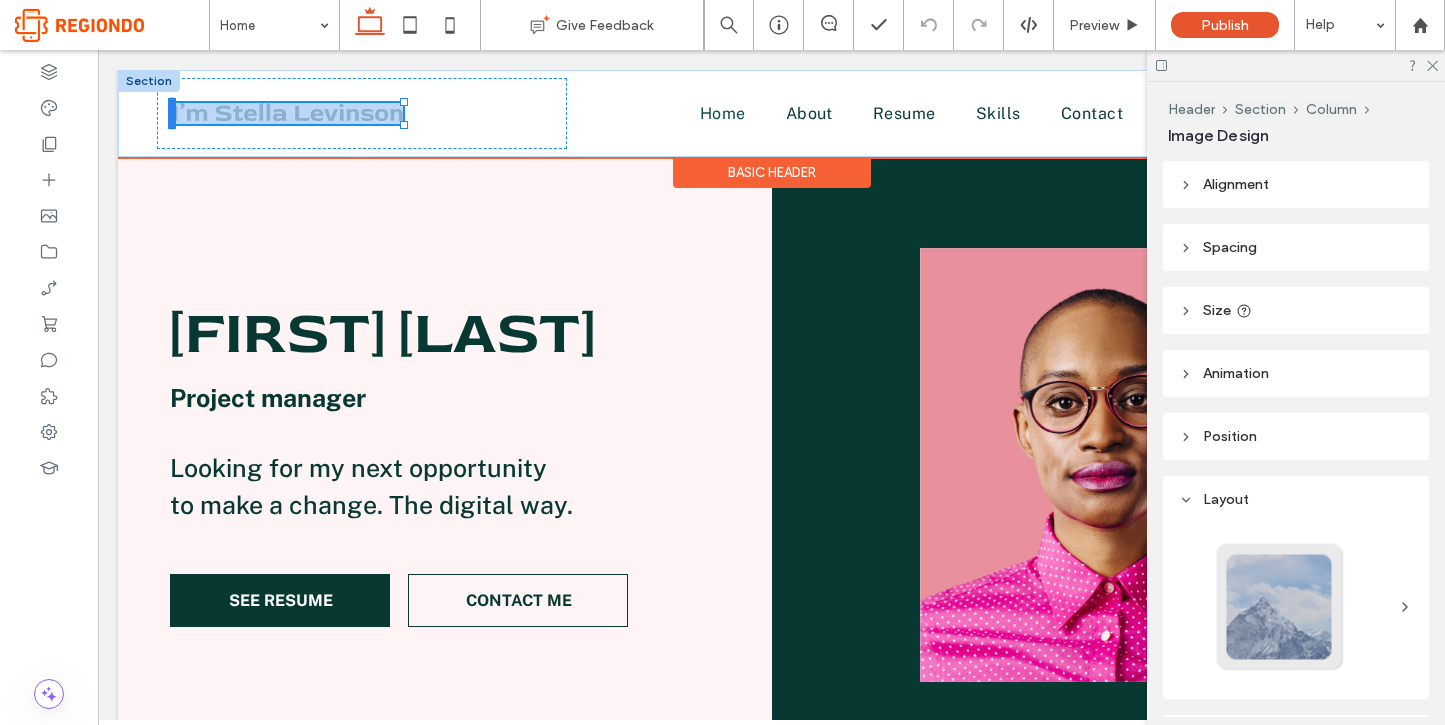click at bounding box center [172, 114] 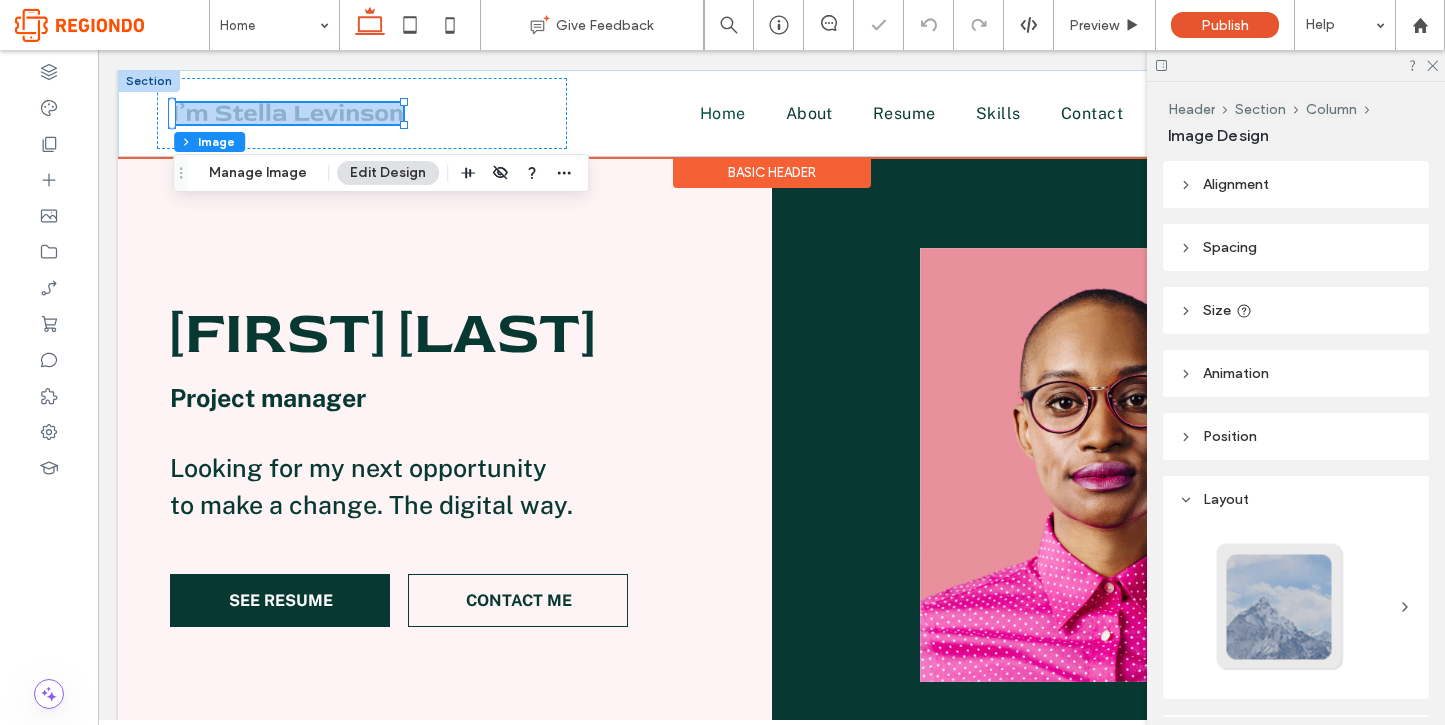 click at bounding box center [288, 112] 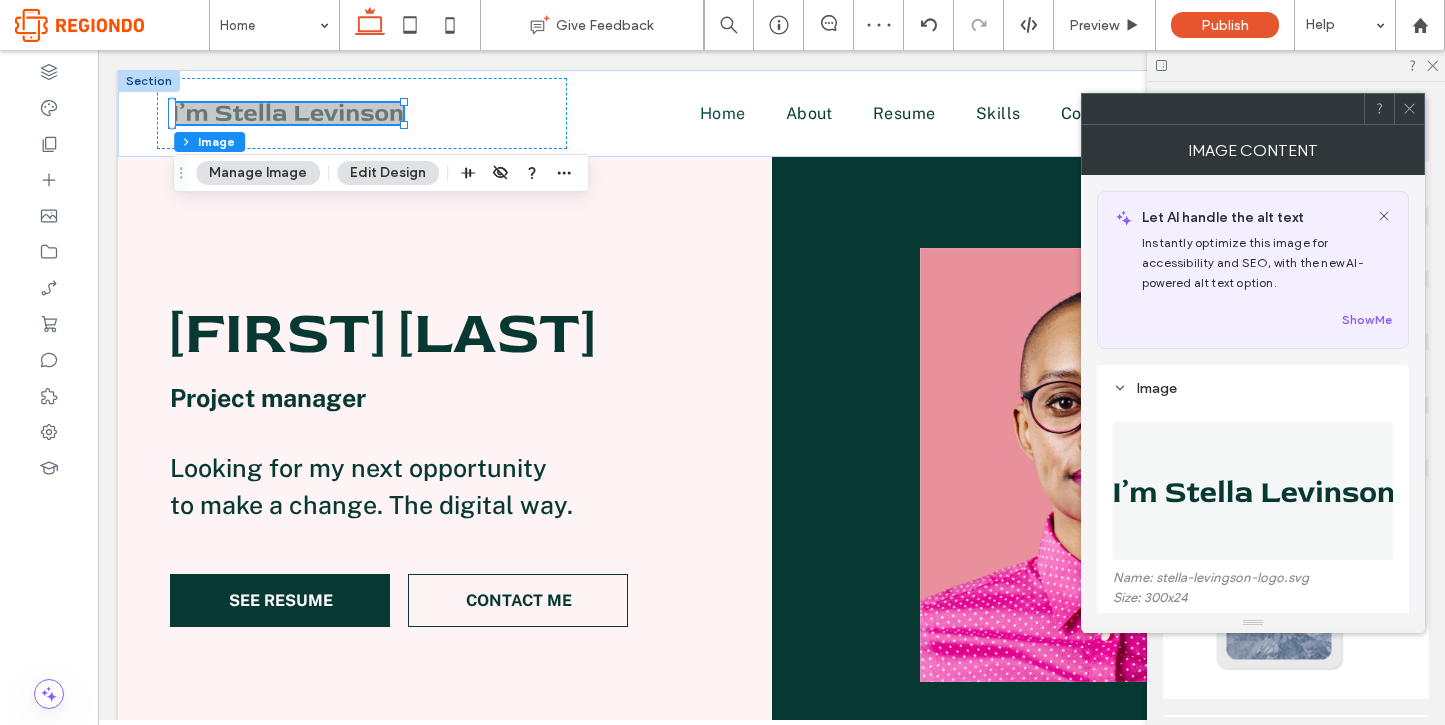 click 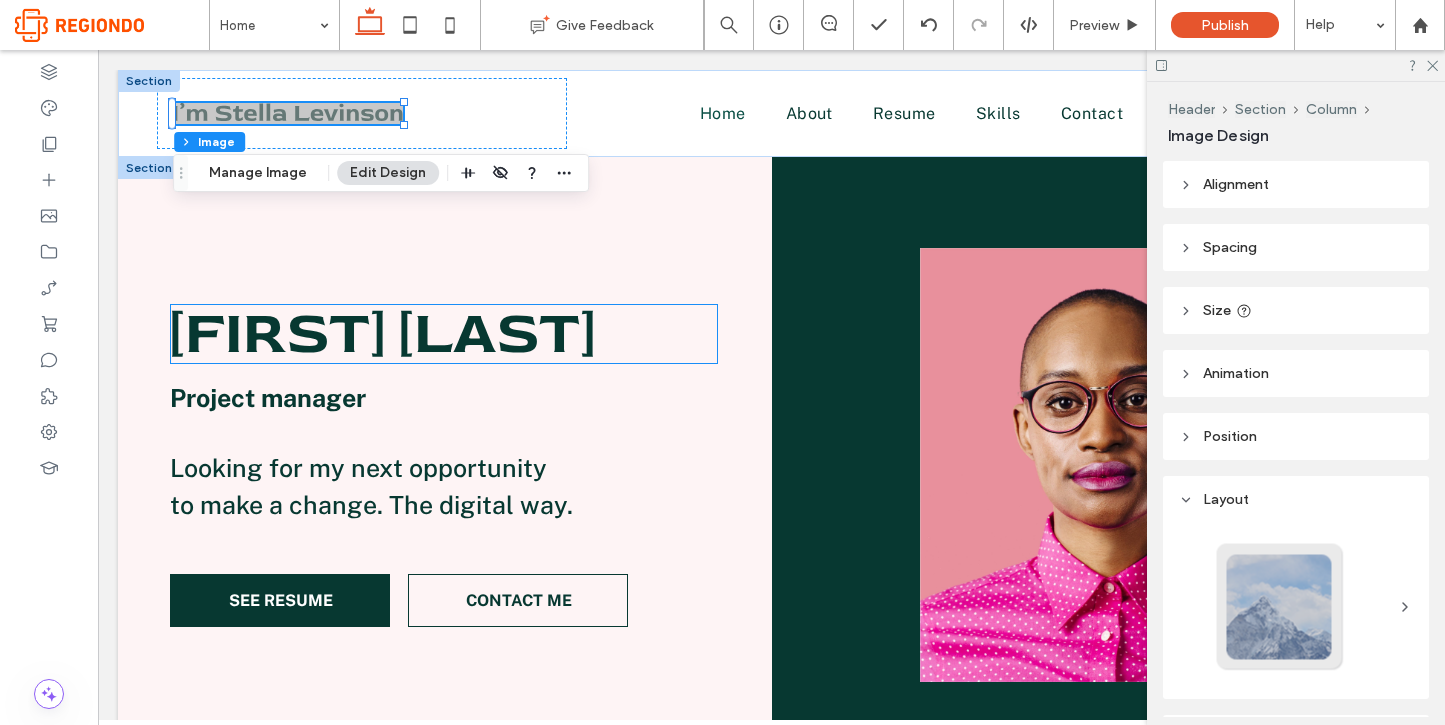 click on "[FIRST] [LAST]" at bounding box center (382, 333) 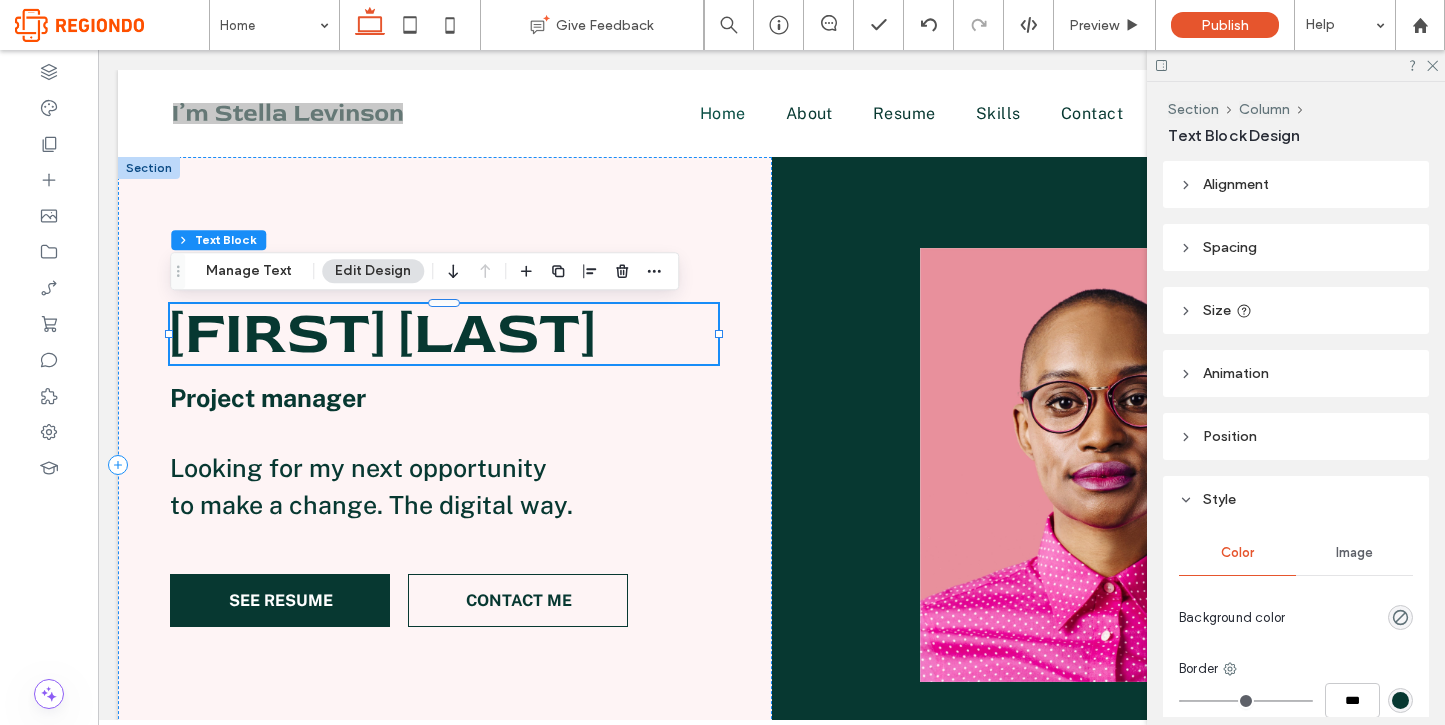click on "[FIRST] [LAST]" at bounding box center [444, 334] 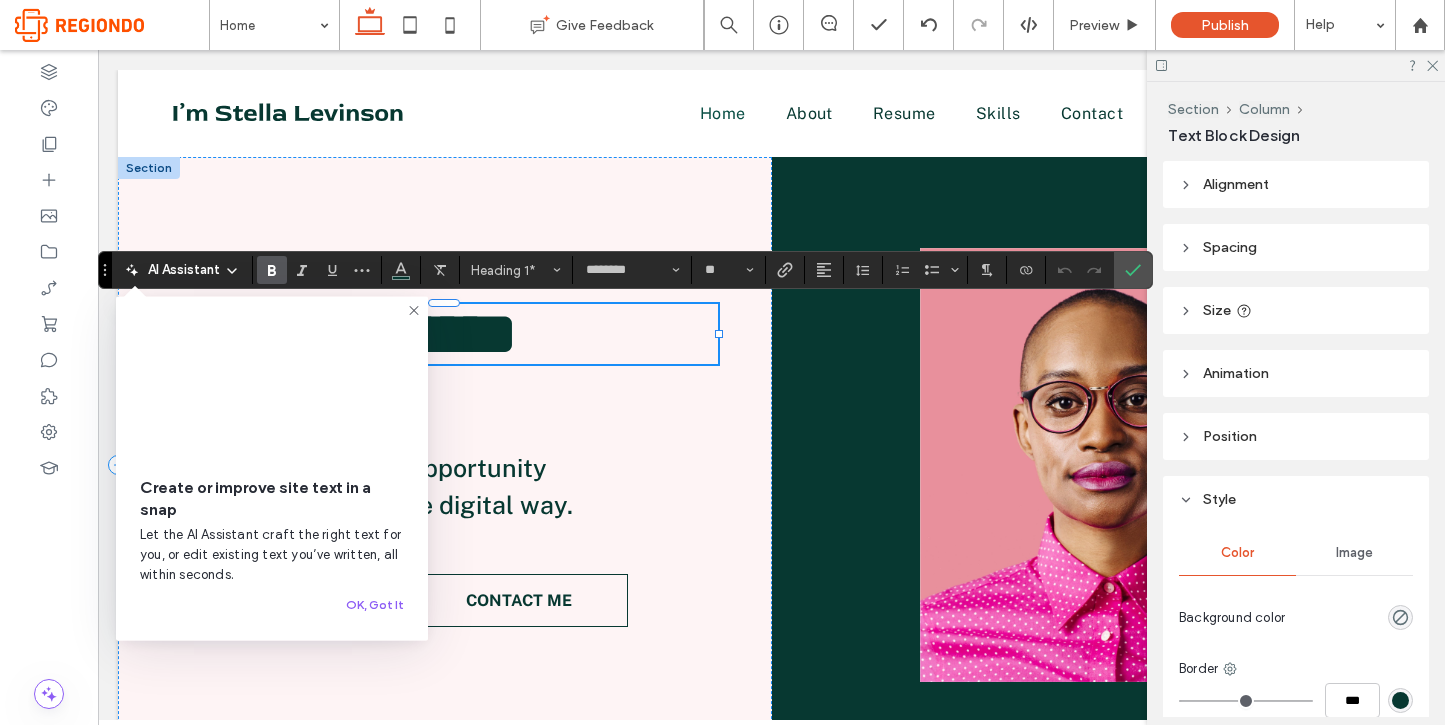 type 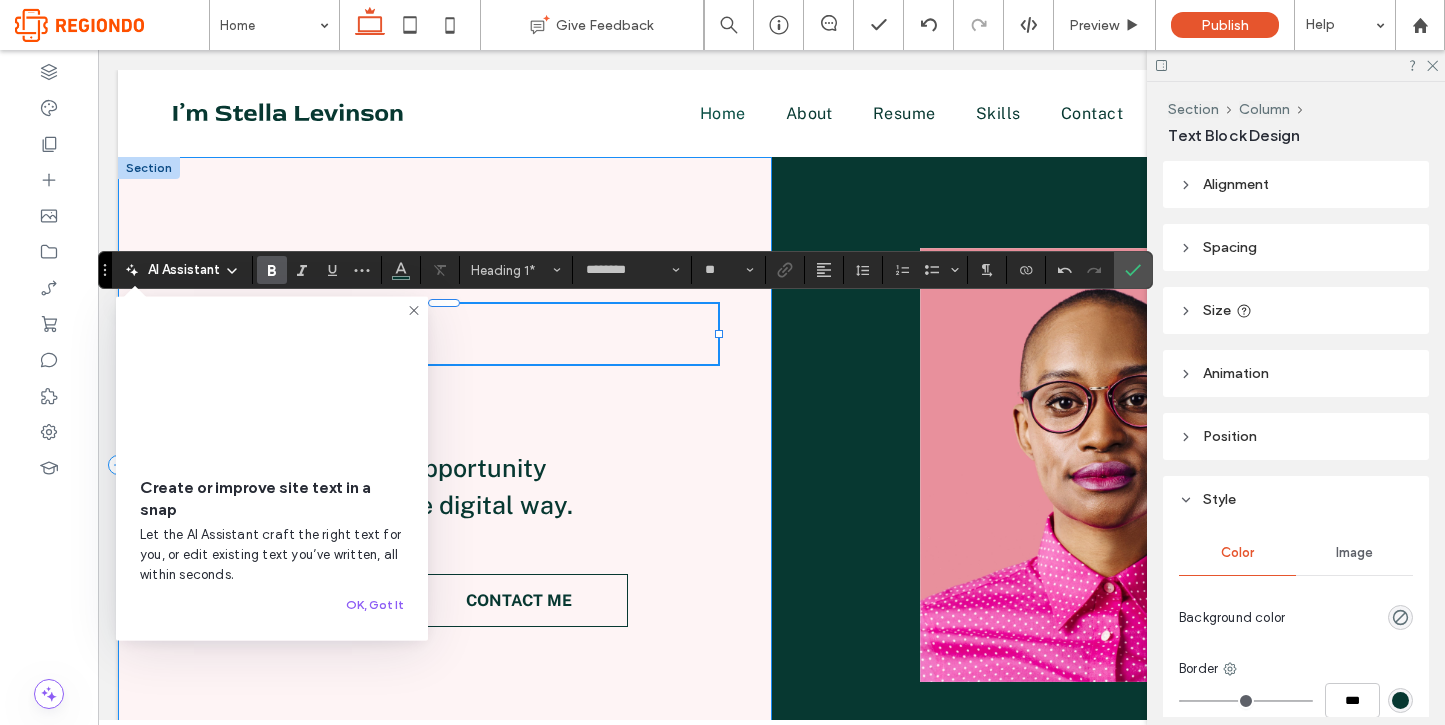 click on "****
Project manager
Looking for my next opportunity to make a change. The digital way.
SEE RESUME
CONTACT ME" at bounding box center (445, 465) 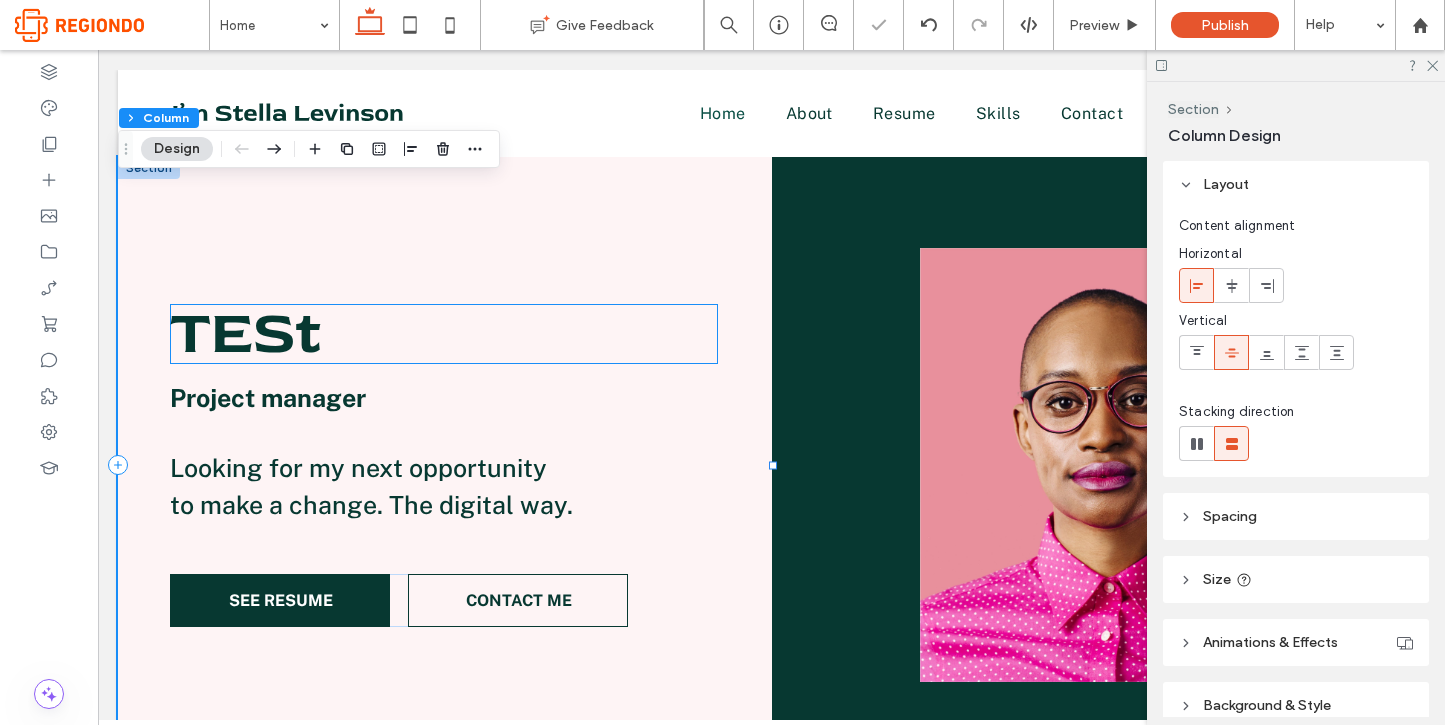 click on "TESt" at bounding box center (444, 334) 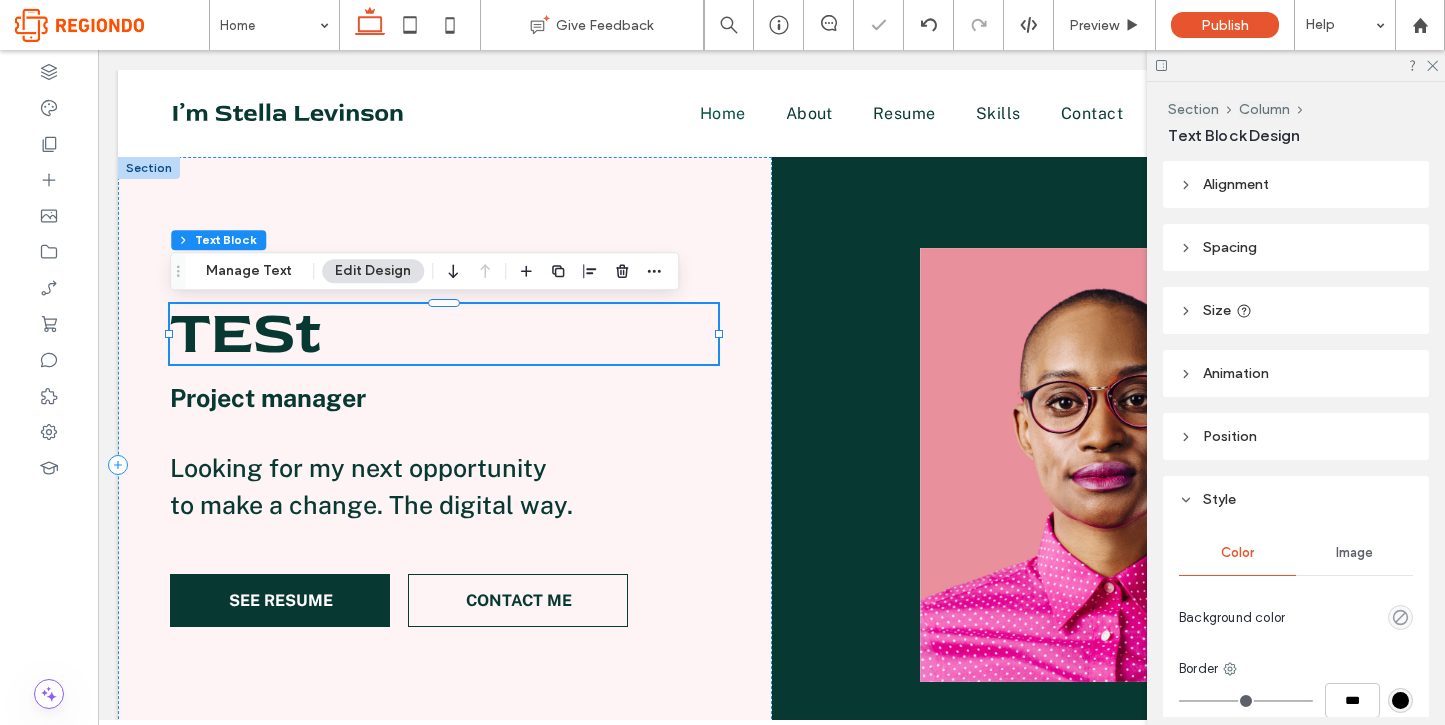 click on "TESt" at bounding box center [444, 334] 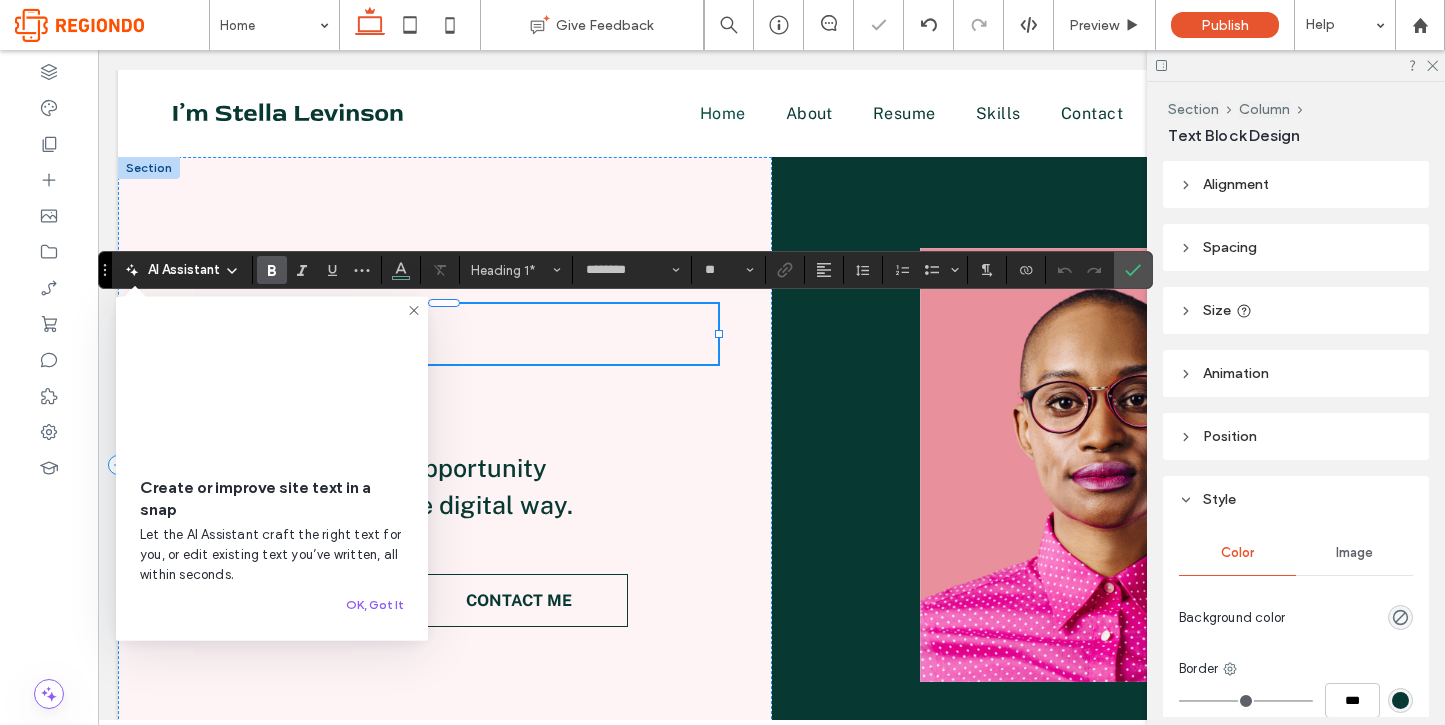 type 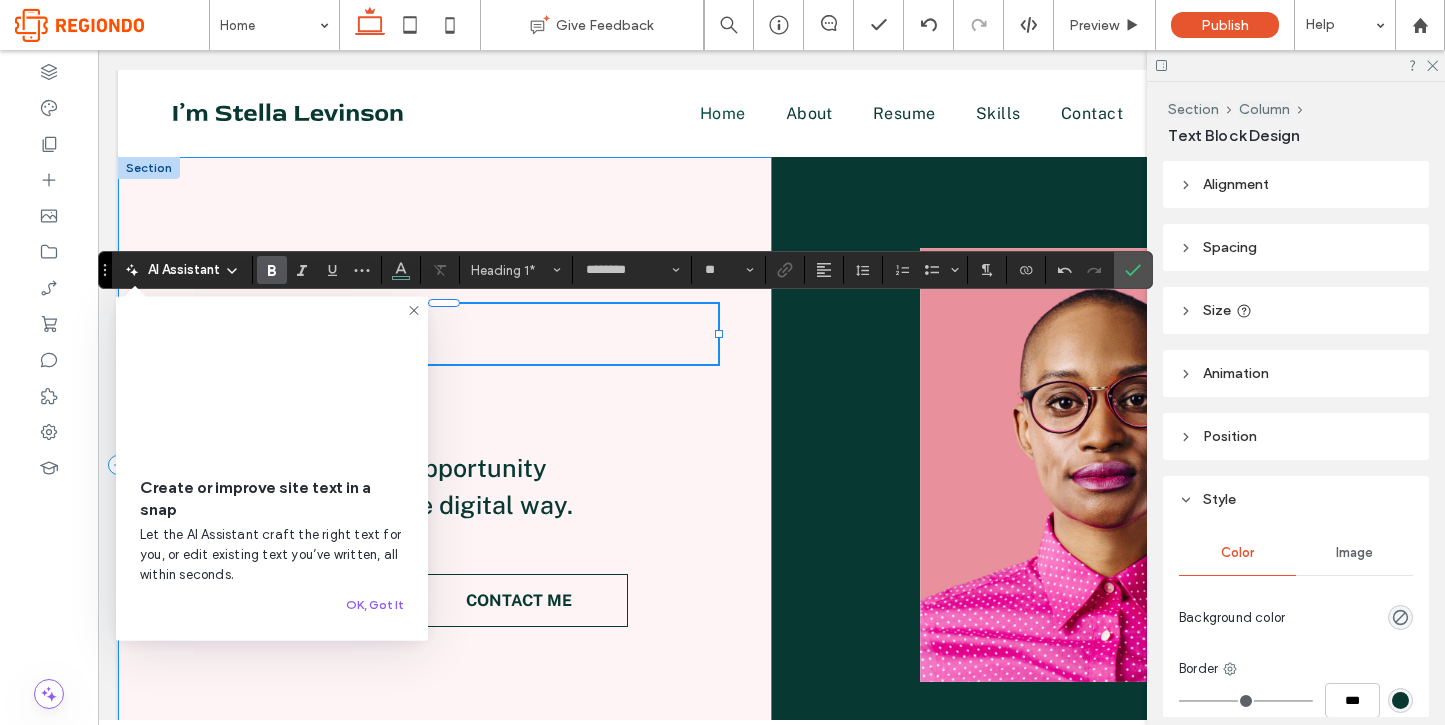 click on "*****
Project manager
Looking for my next opportunity to make a change. The digital way.
SEE RESUME
CONTACT ME" at bounding box center [445, 465] 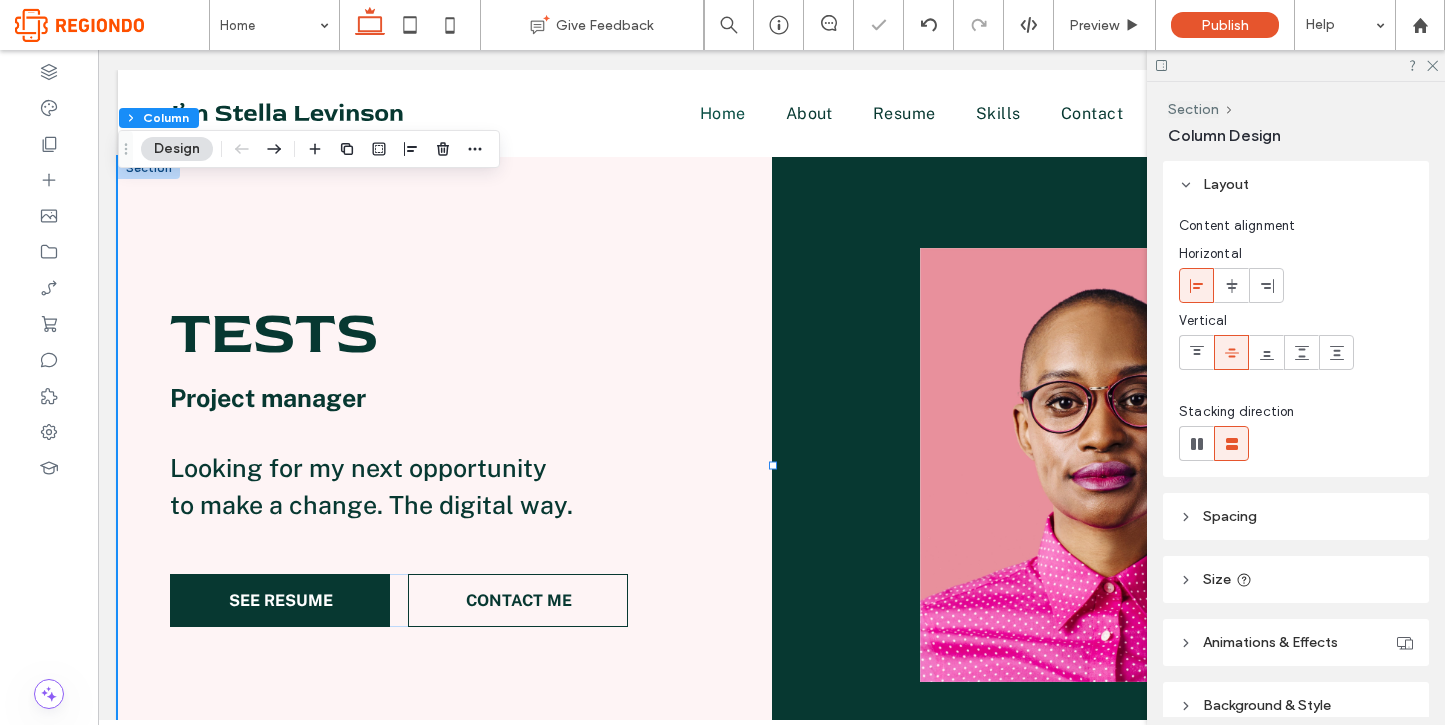 click at bounding box center [1098, 465] 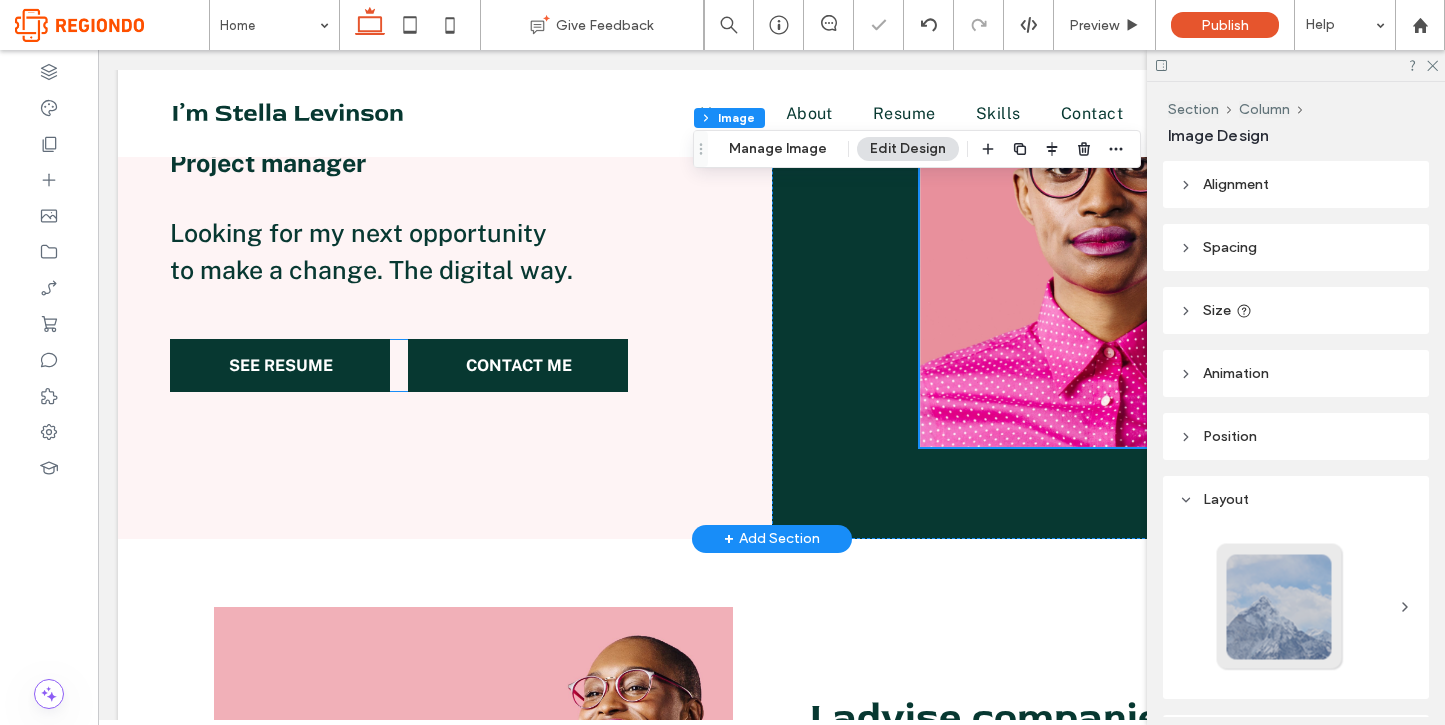 scroll, scrollTop: 236, scrollLeft: 0, axis: vertical 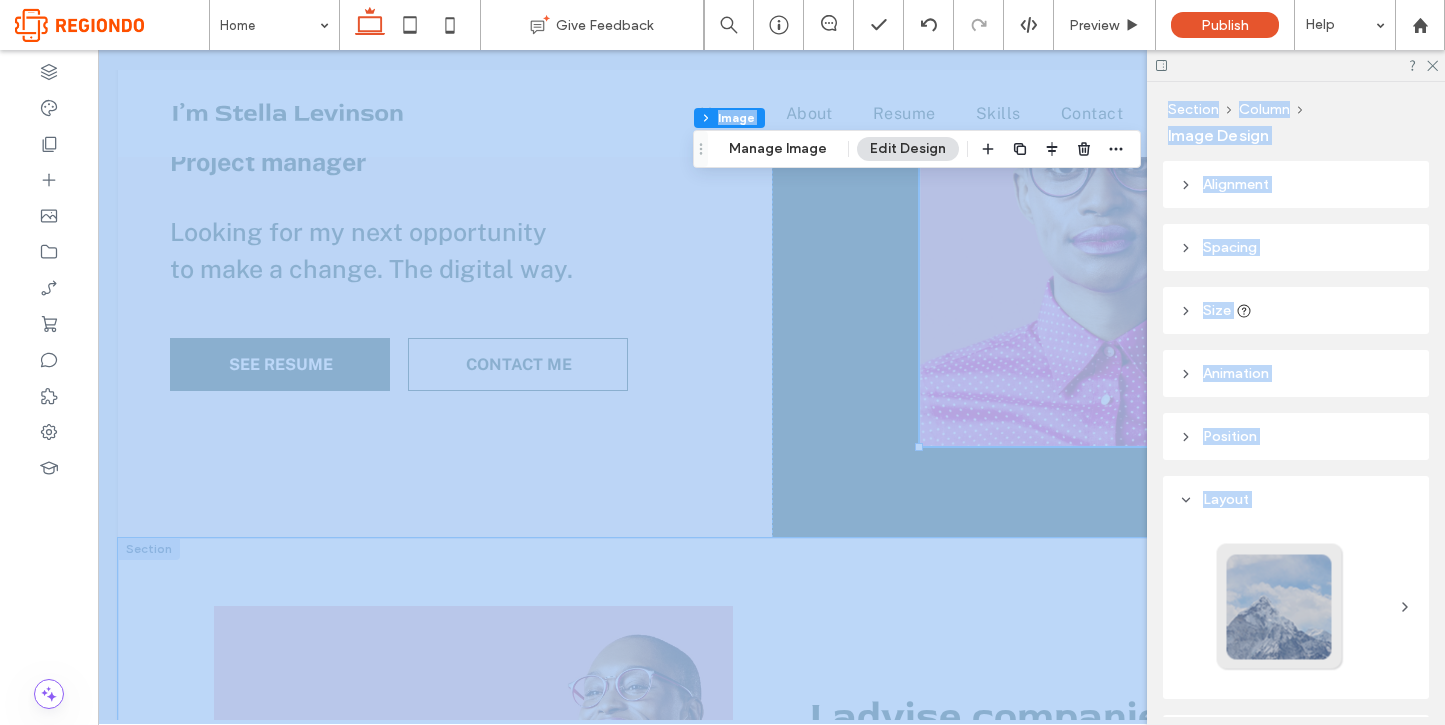 drag, startPoint x: 152, startPoint y: 227, endPoint x: 386, endPoint y: 552, distance: 400.47595 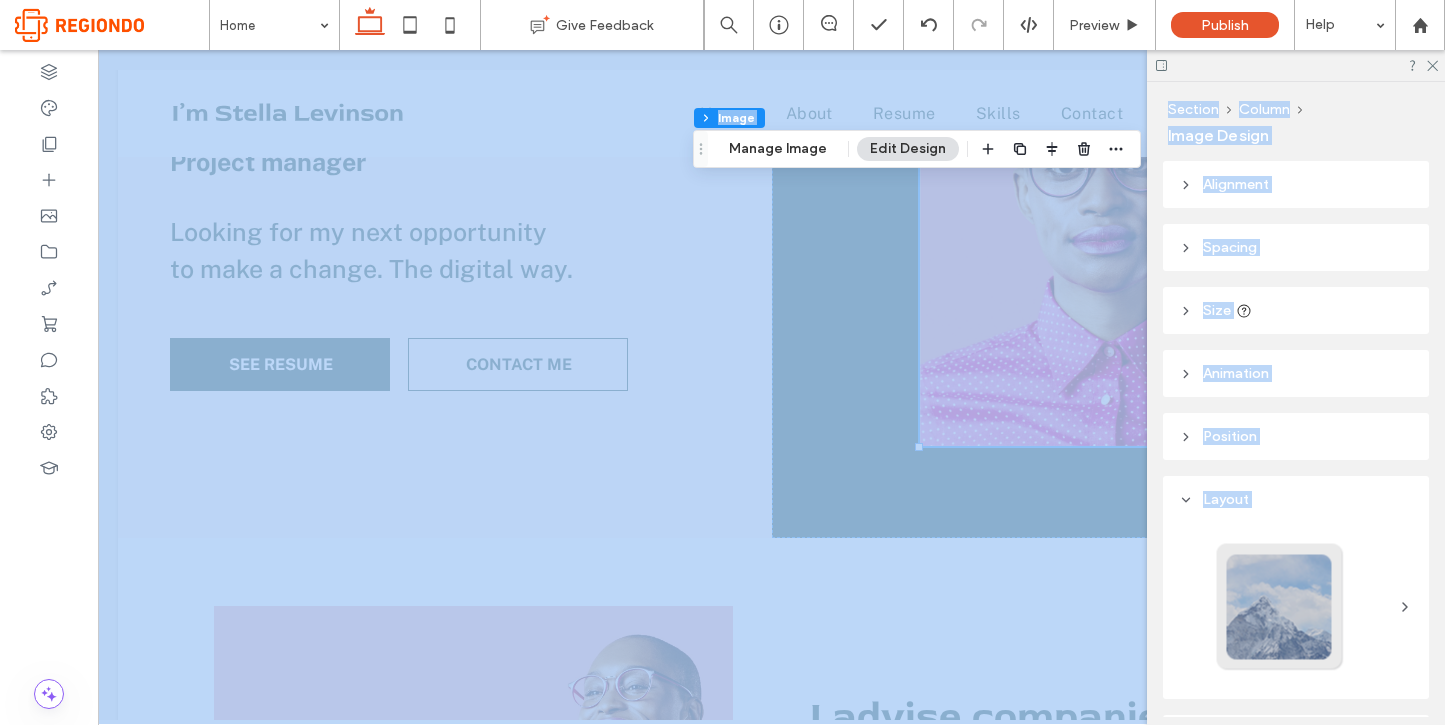 click at bounding box center (1296, 65) 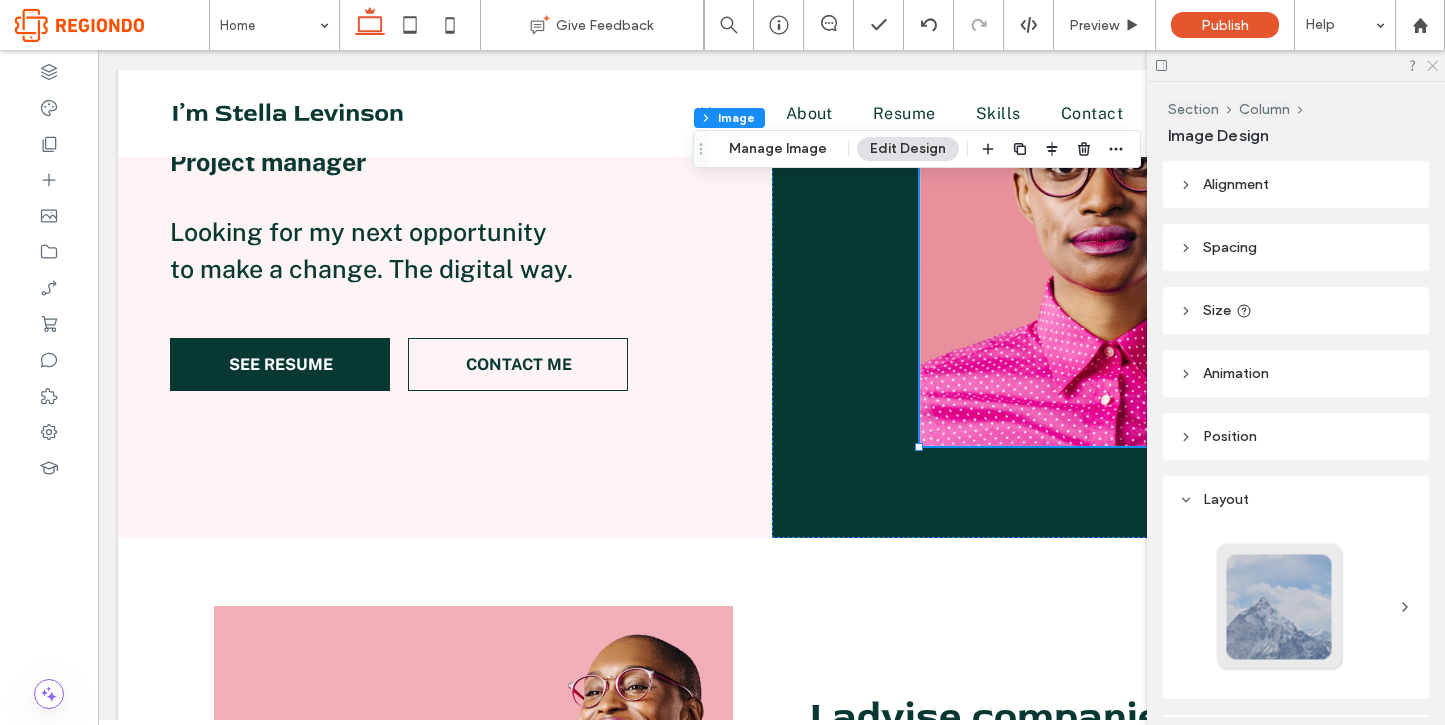 click 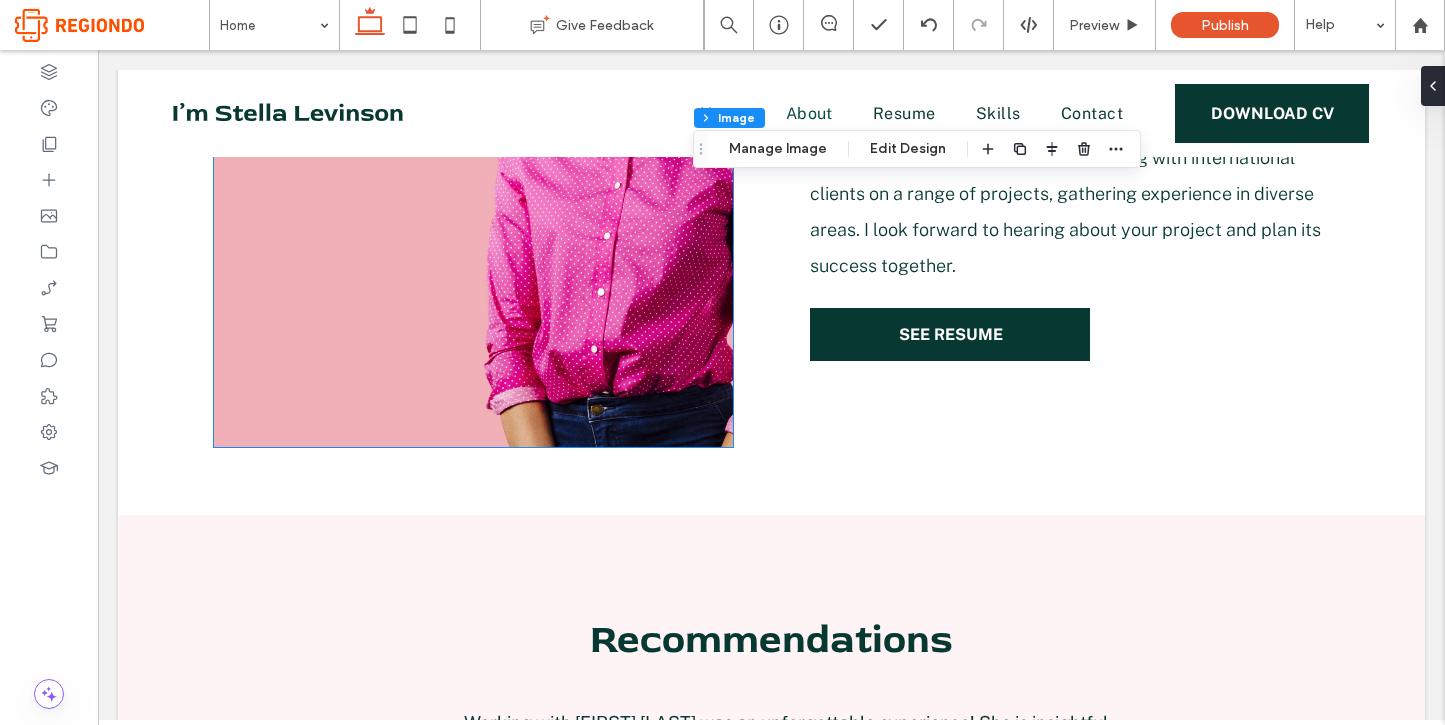 scroll, scrollTop: 961, scrollLeft: 0, axis: vertical 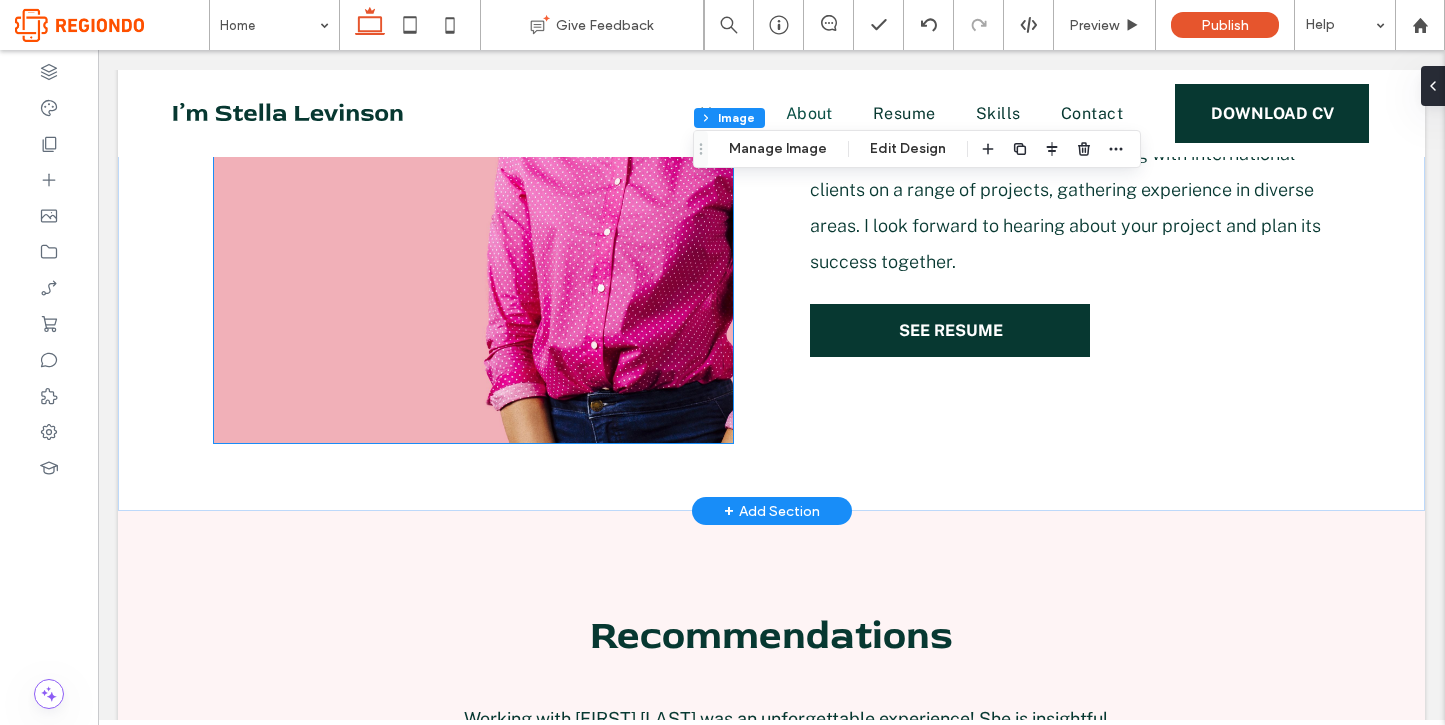 click at bounding box center [473, 162] 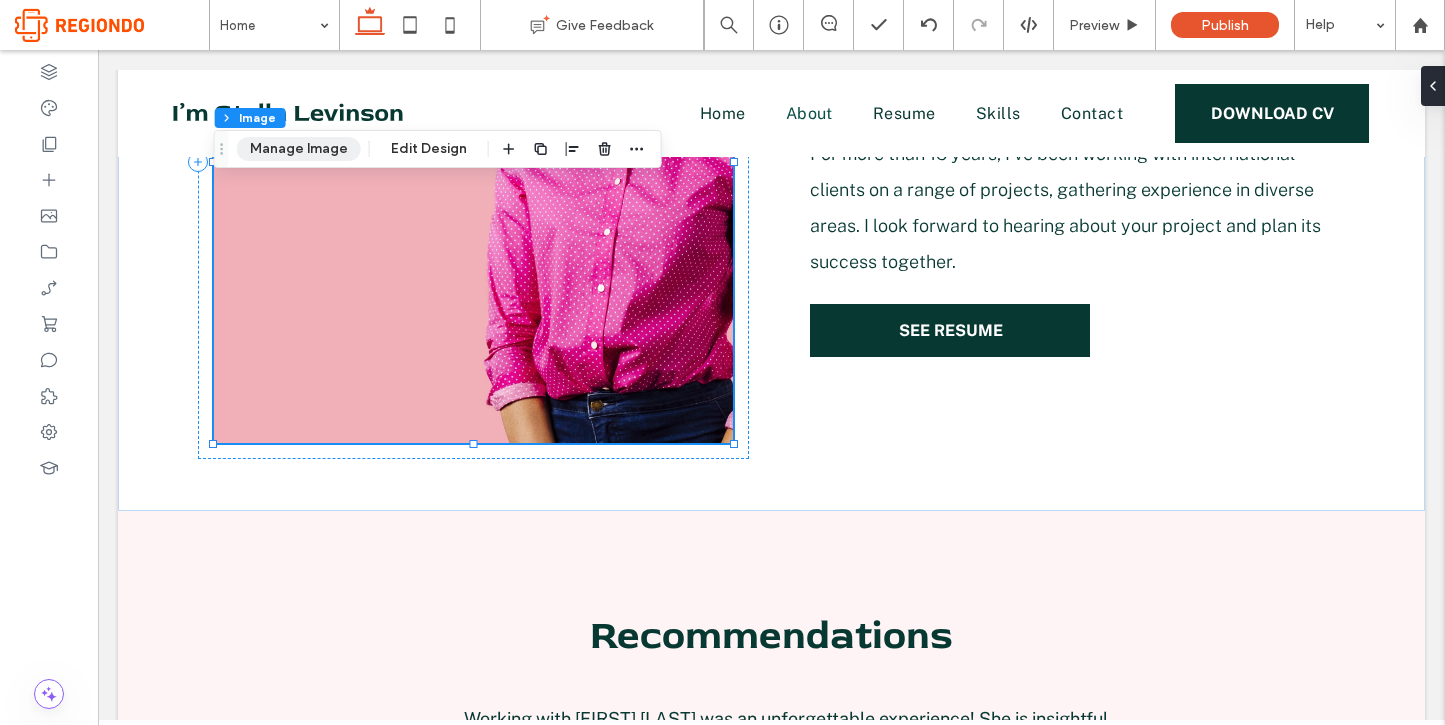 click on "Manage Image" at bounding box center [299, 149] 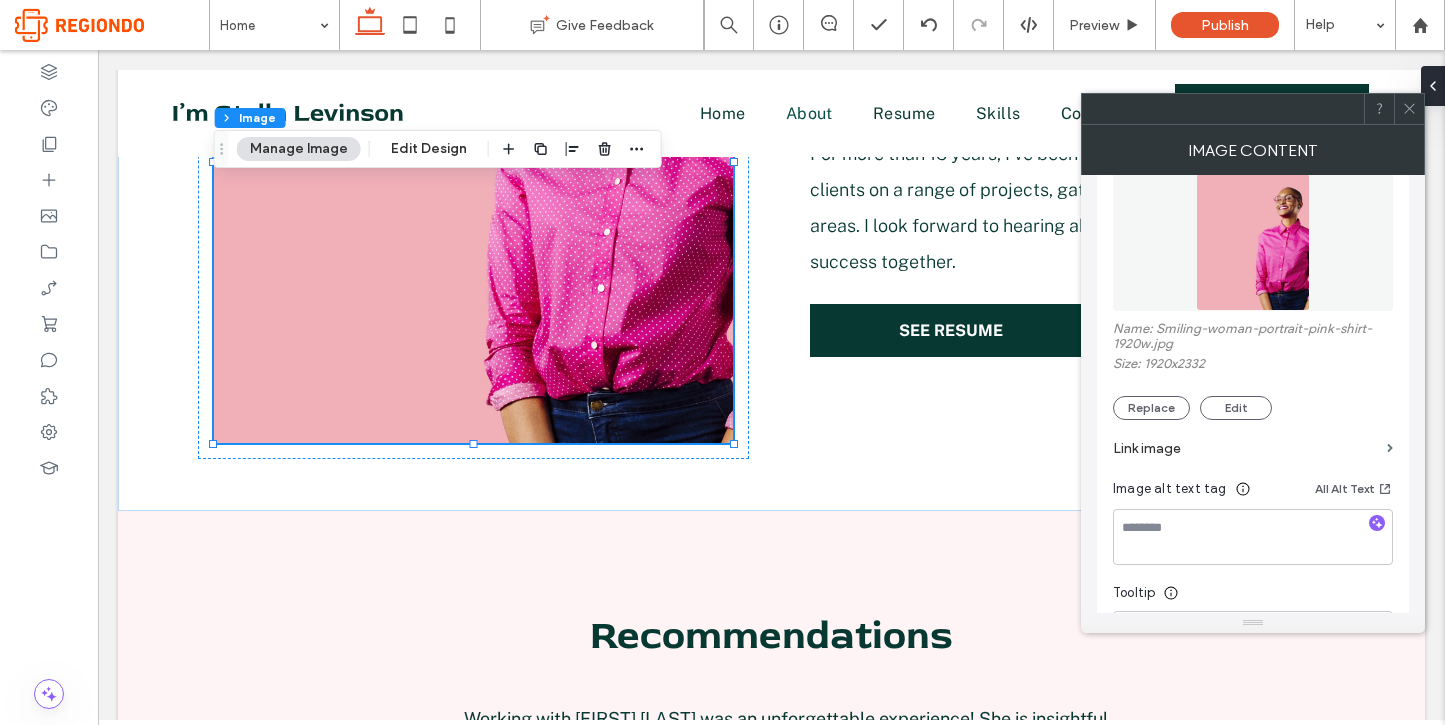 scroll, scrollTop: 250, scrollLeft: 0, axis: vertical 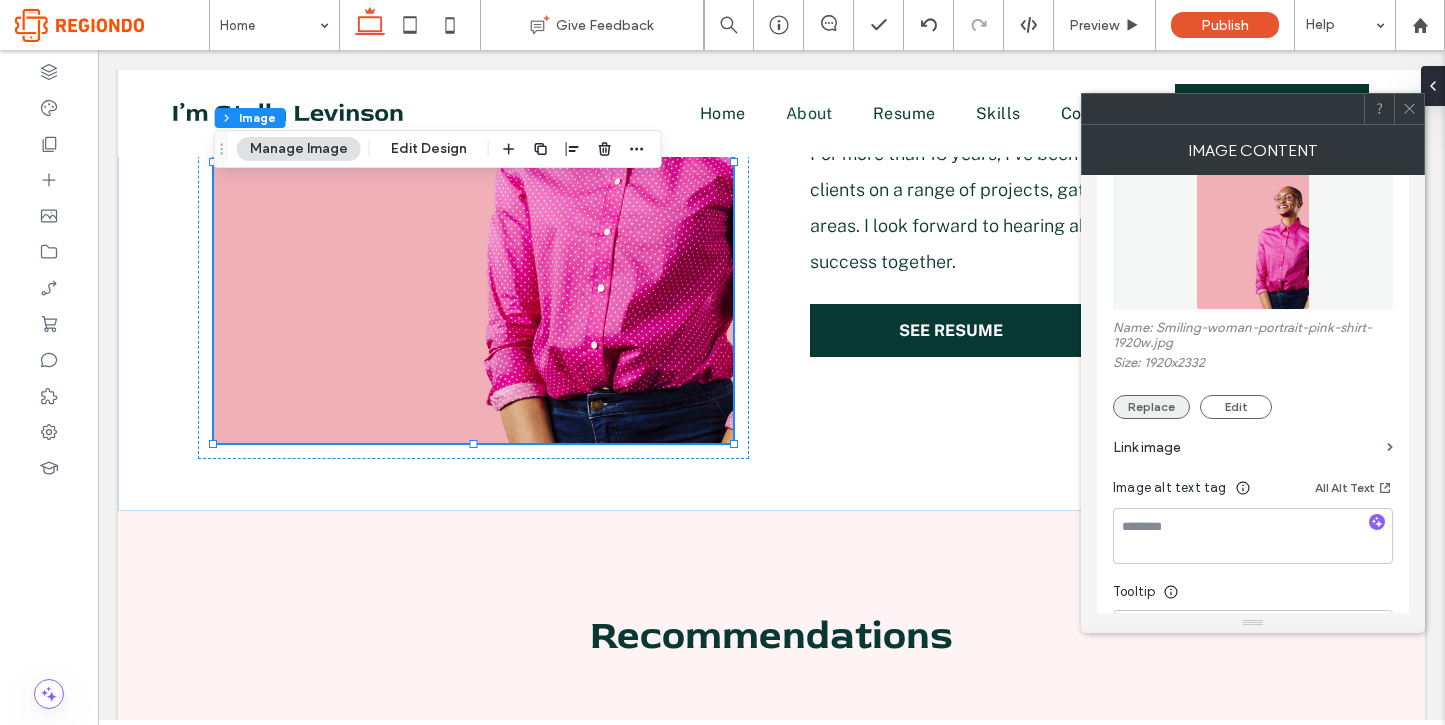 click on "Replace" at bounding box center [1151, 407] 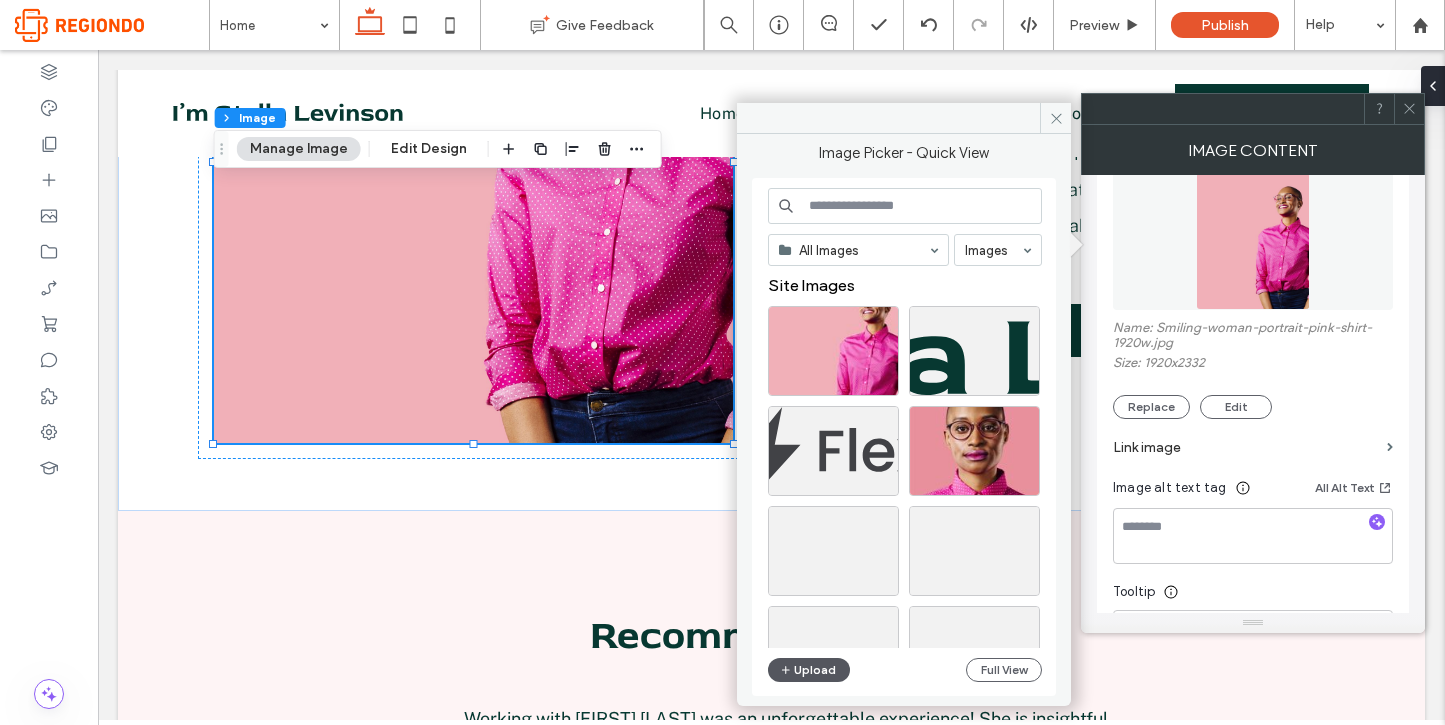 click on "Upload" at bounding box center [809, 670] 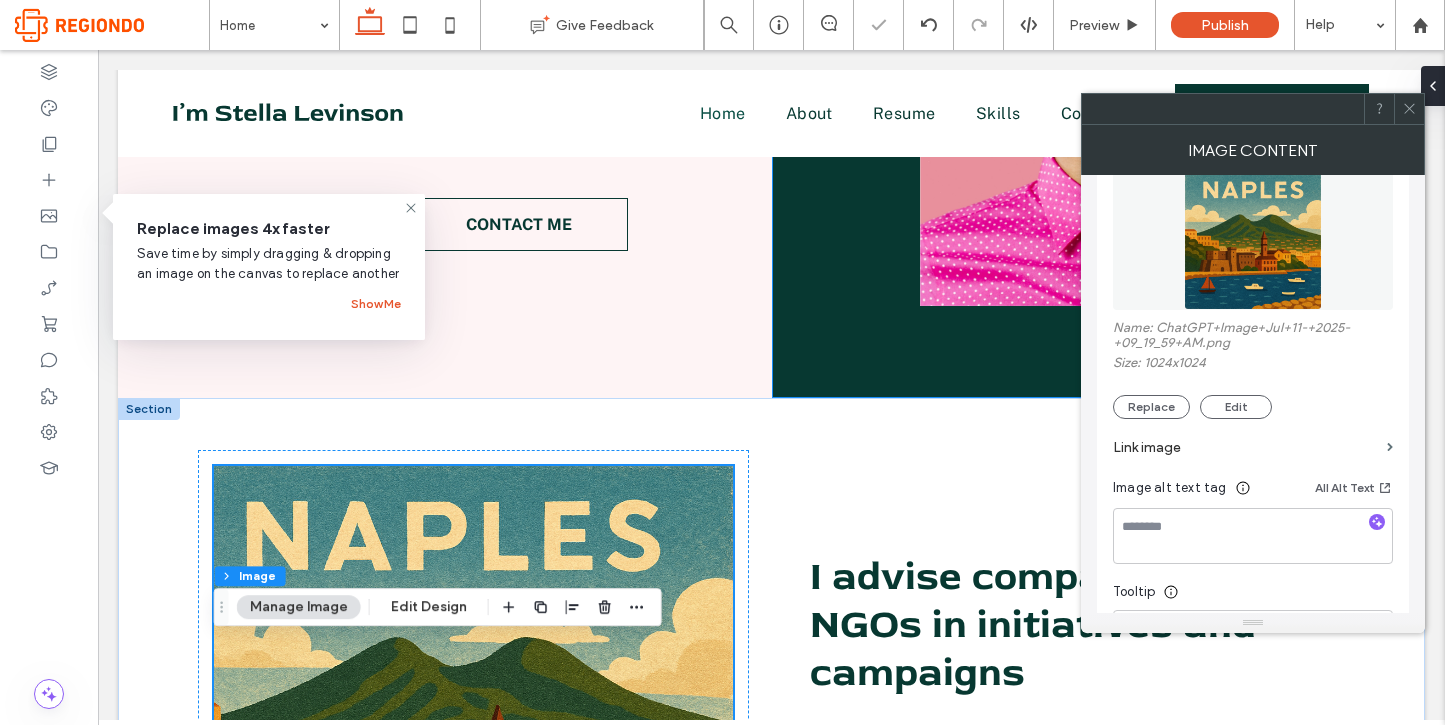 scroll, scrollTop: 0, scrollLeft: 0, axis: both 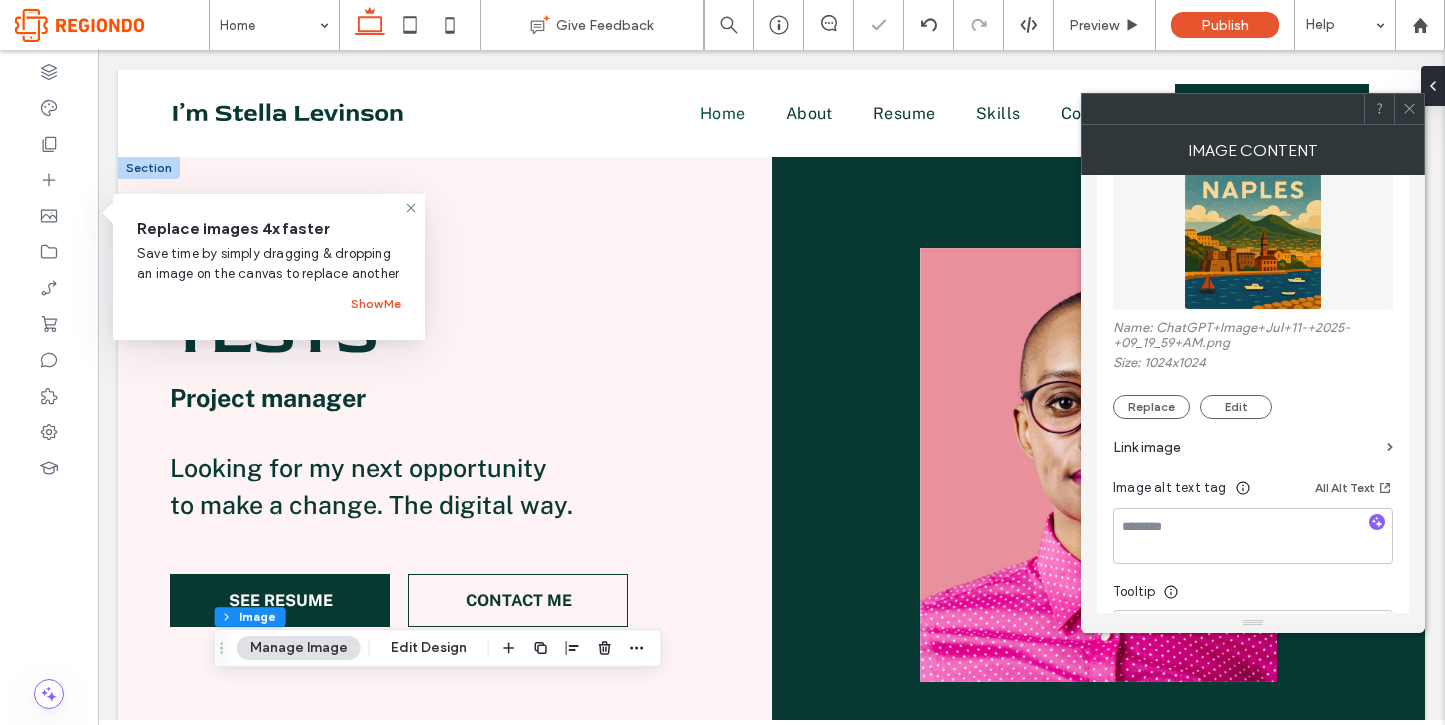 click at bounding box center (1098, 465) 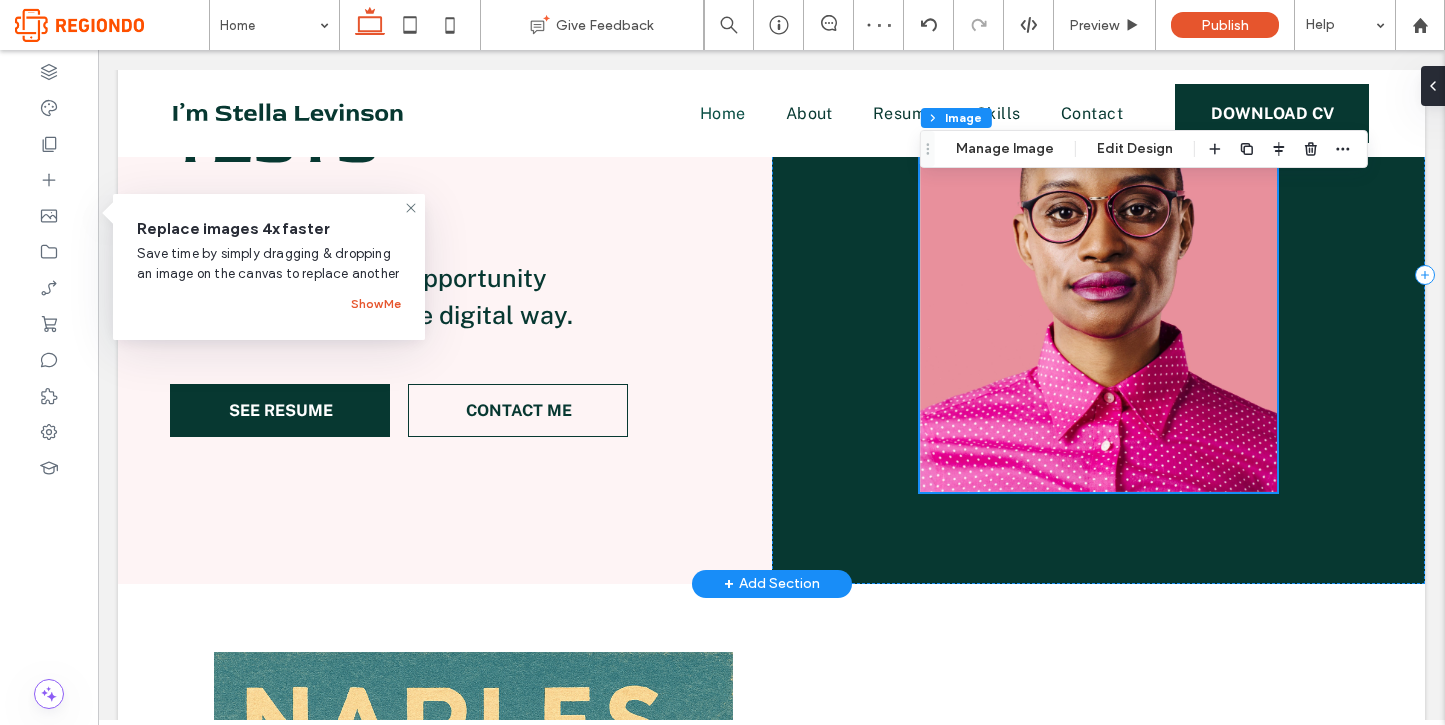 scroll, scrollTop: 189, scrollLeft: 0, axis: vertical 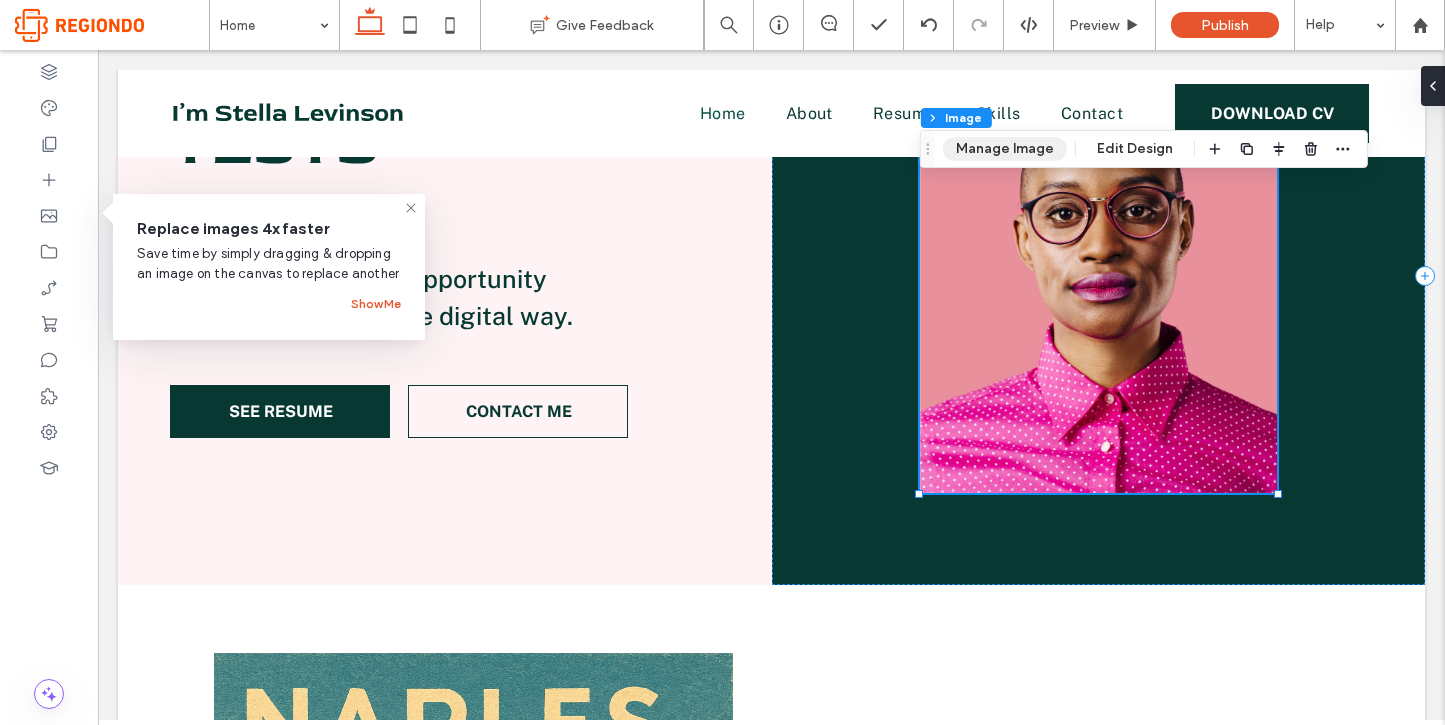click on "Manage Image" at bounding box center [1005, 149] 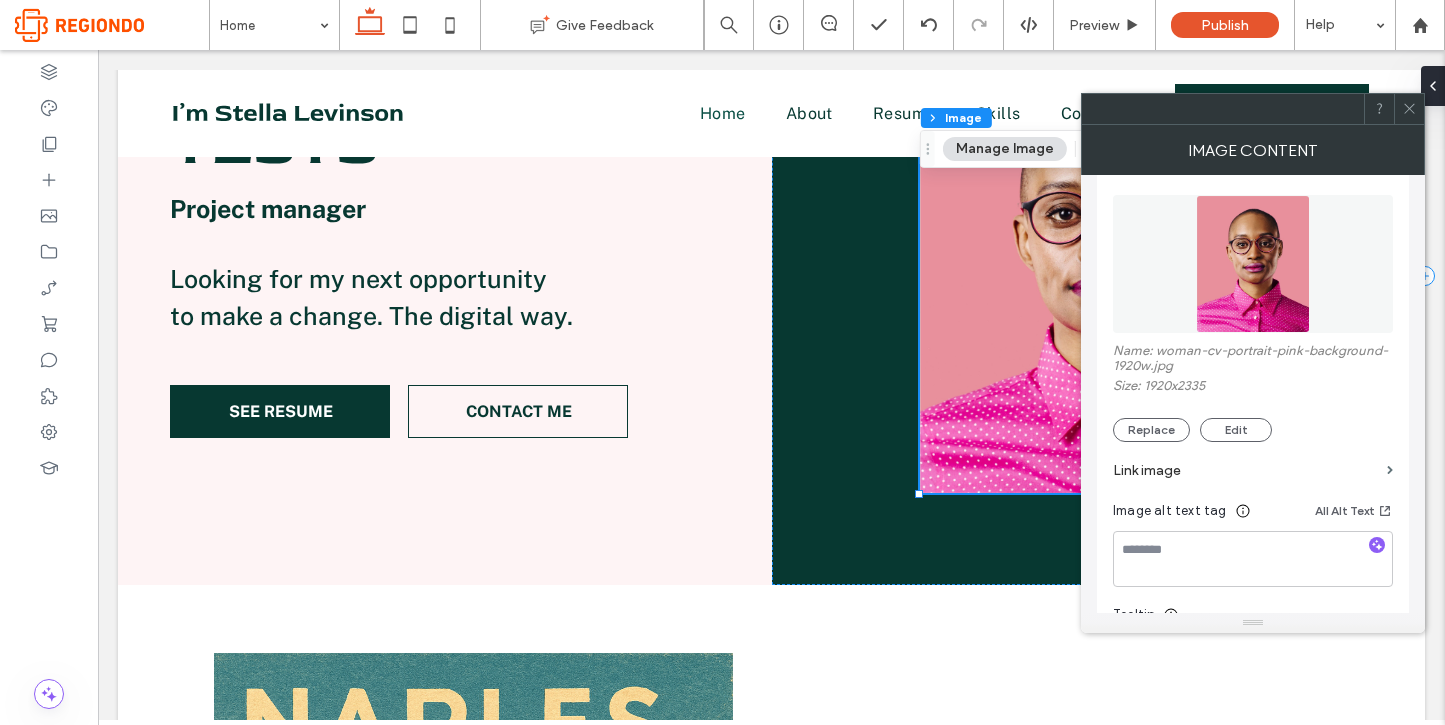 scroll, scrollTop: 237, scrollLeft: 0, axis: vertical 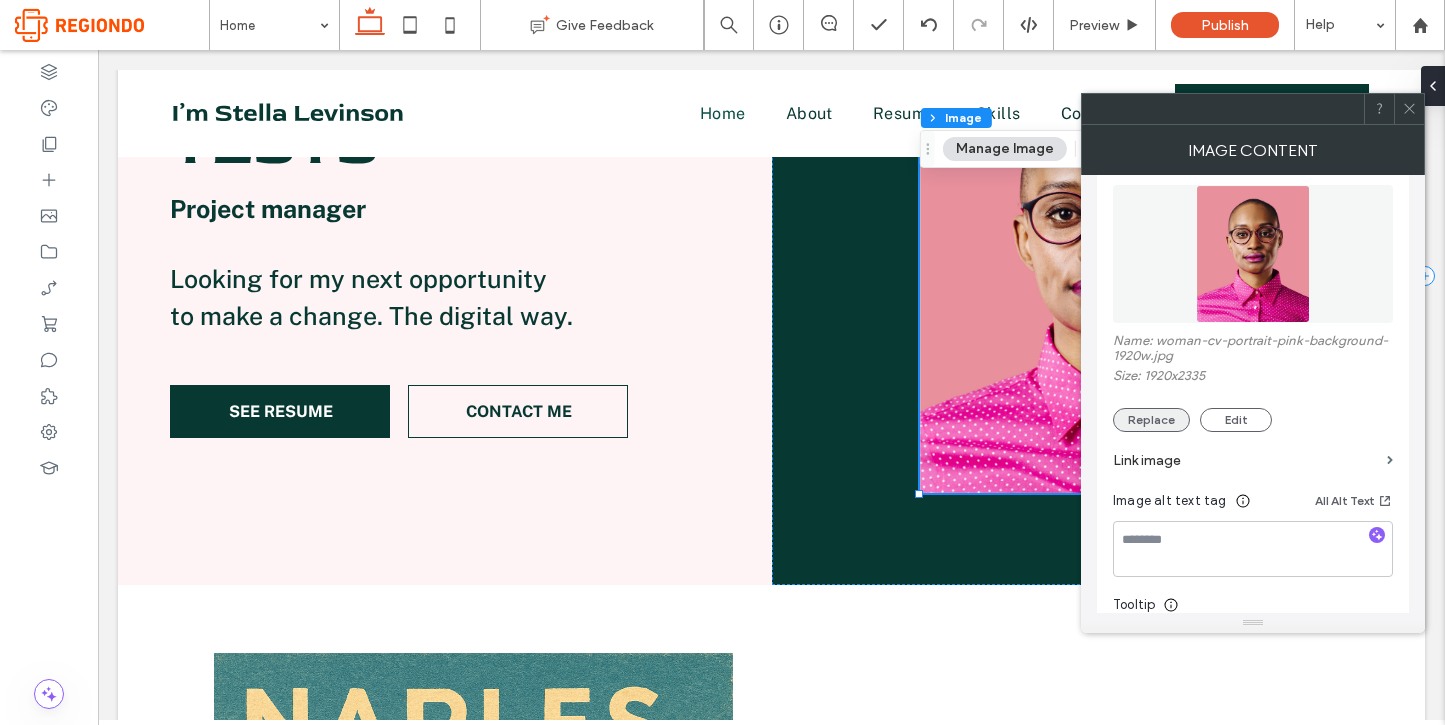 click on "Replace" at bounding box center (1151, 420) 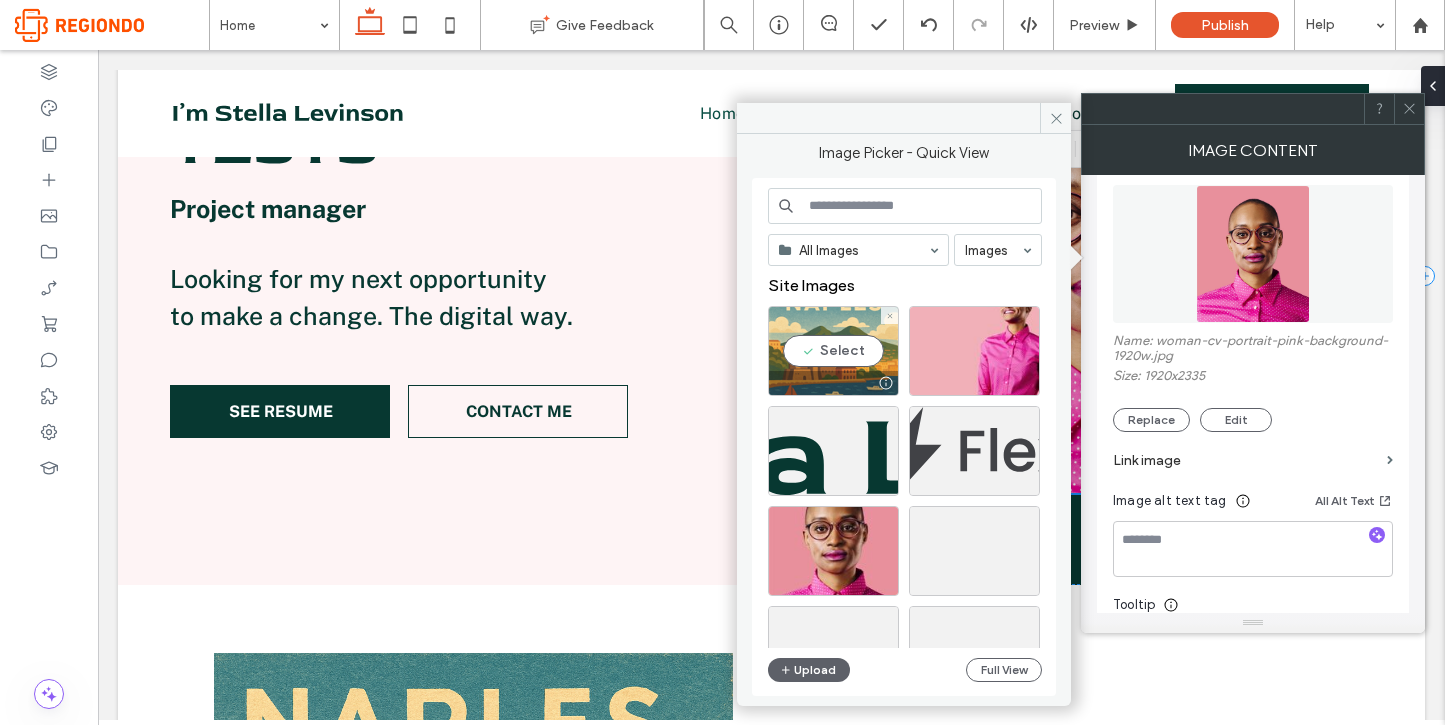 click on "Select" at bounding box center [833, 351] 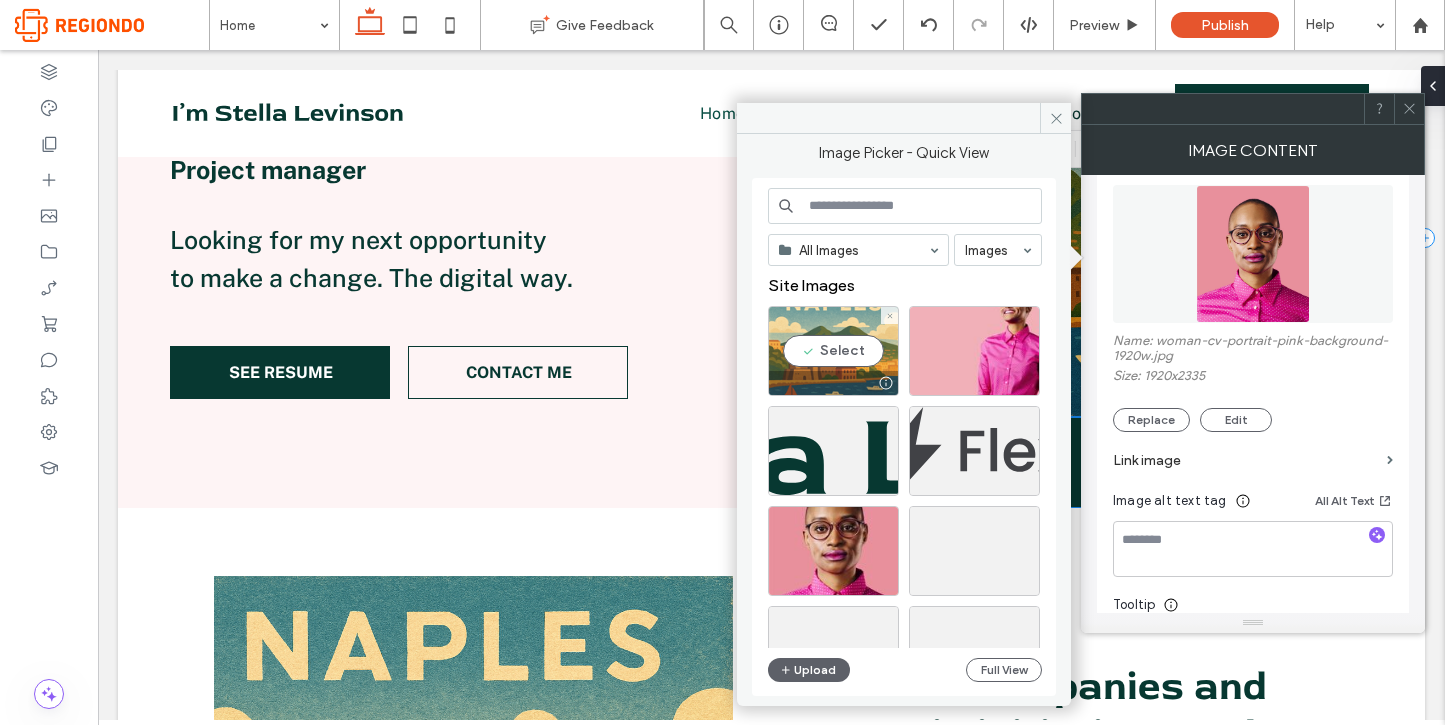 scroll, scrollTop: 150, scrollLeft: 0, axis: vertical 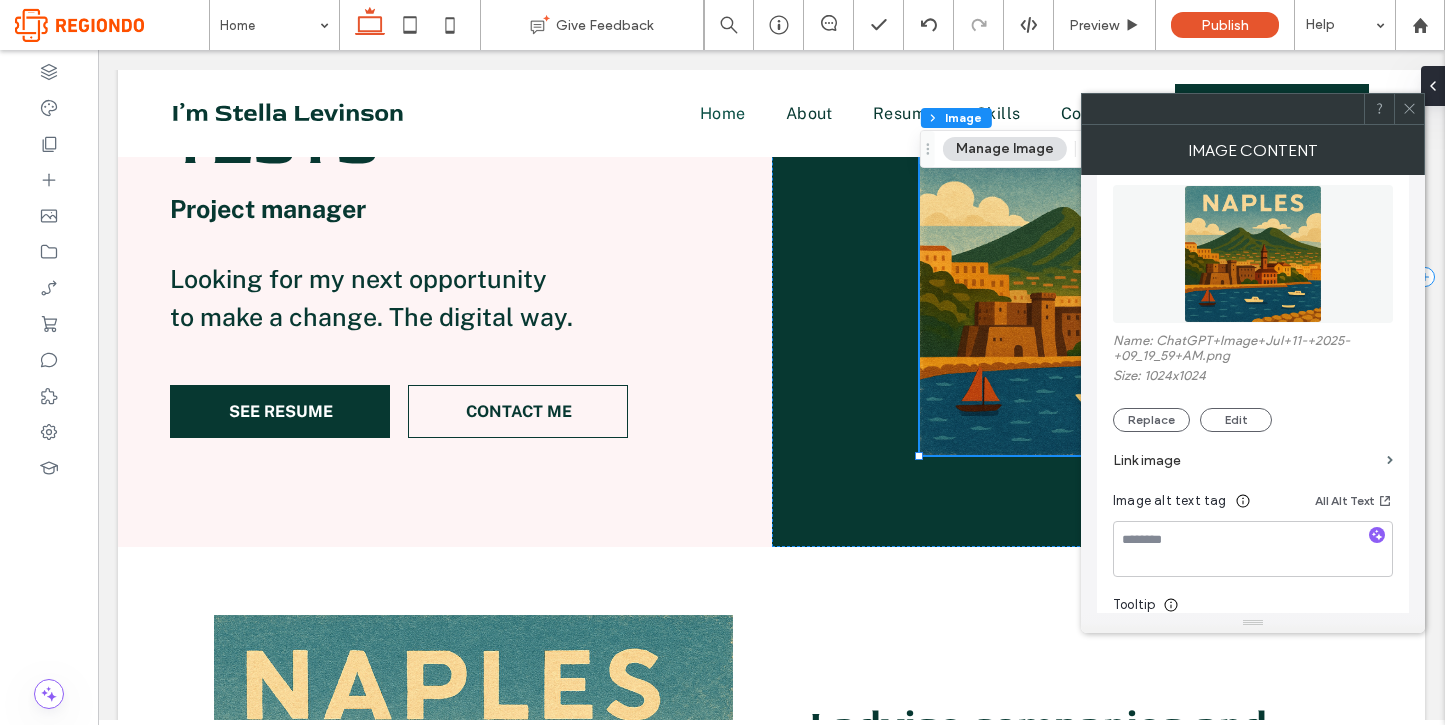 click 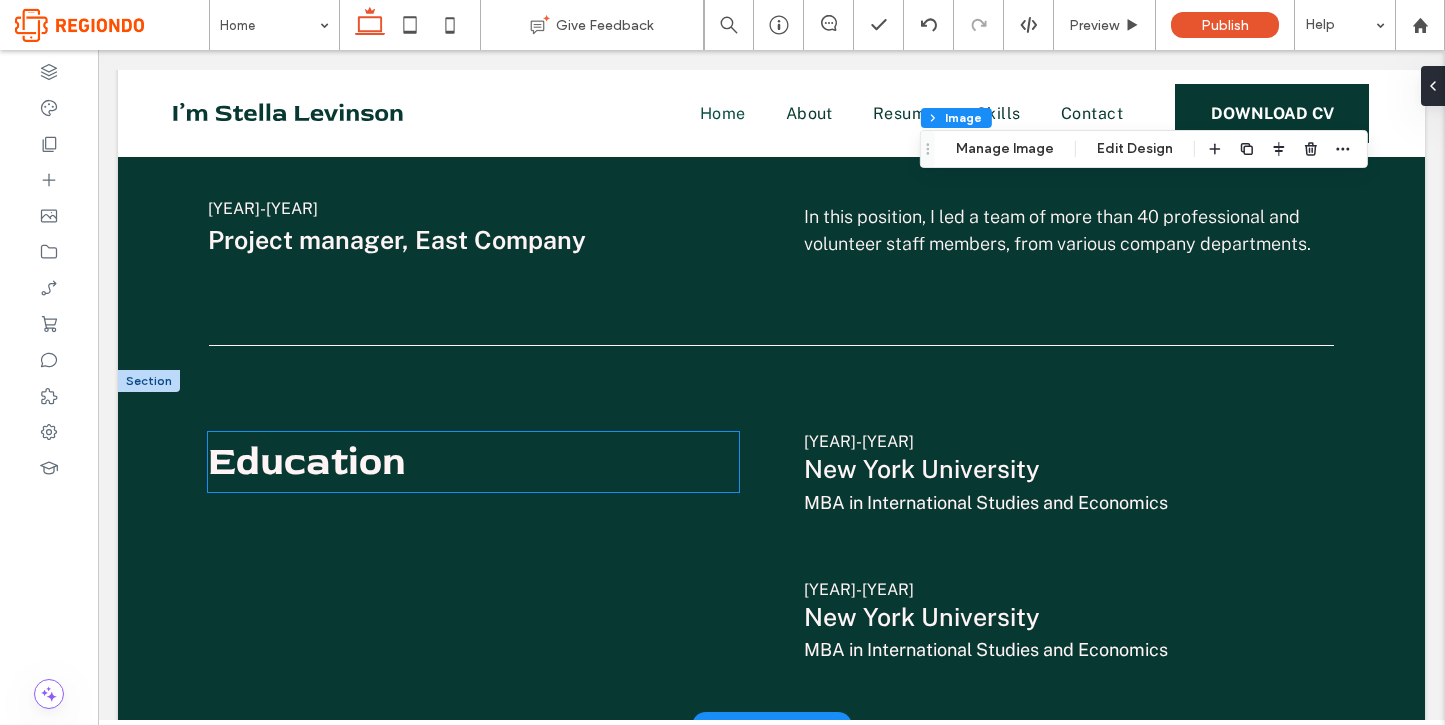 scroll, scrollTop: 2169, scrollLeft: 0, axis: vertical 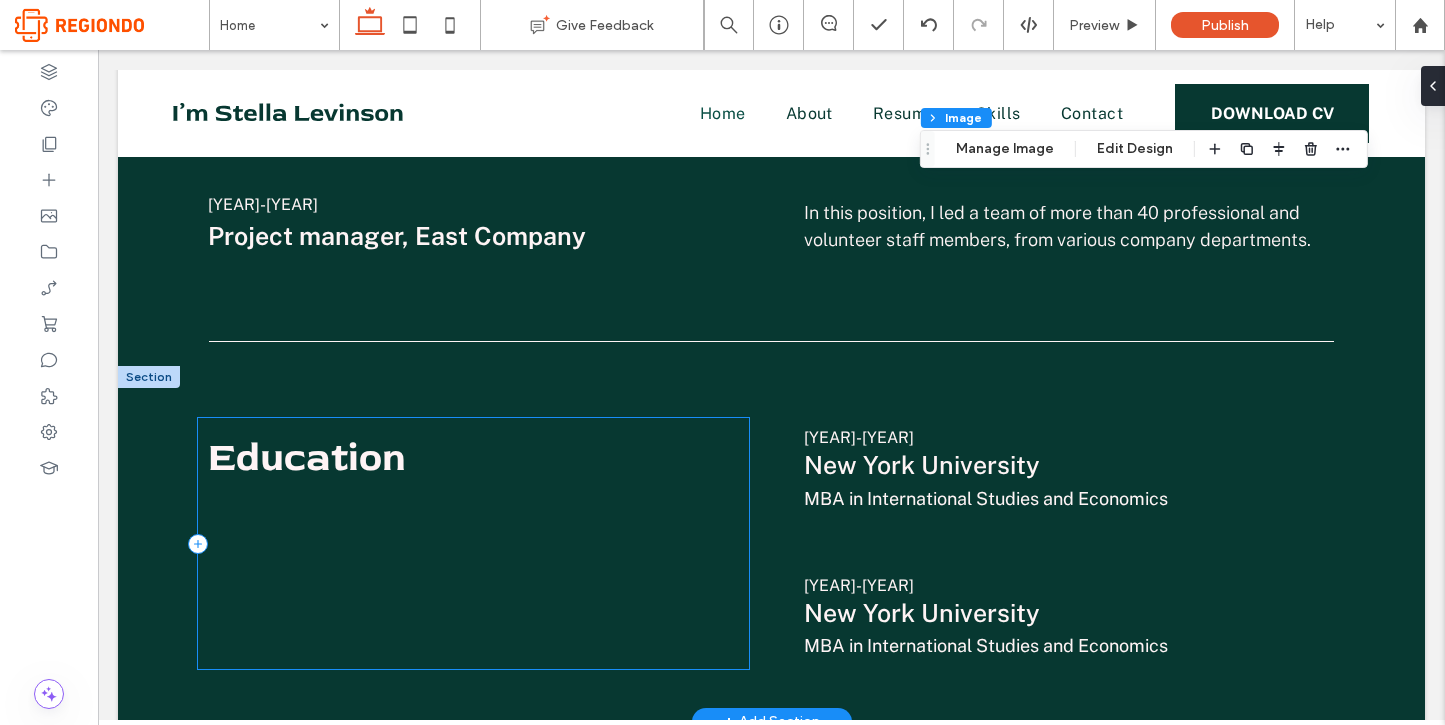 click on "Education" at bounding box center (473, 543) 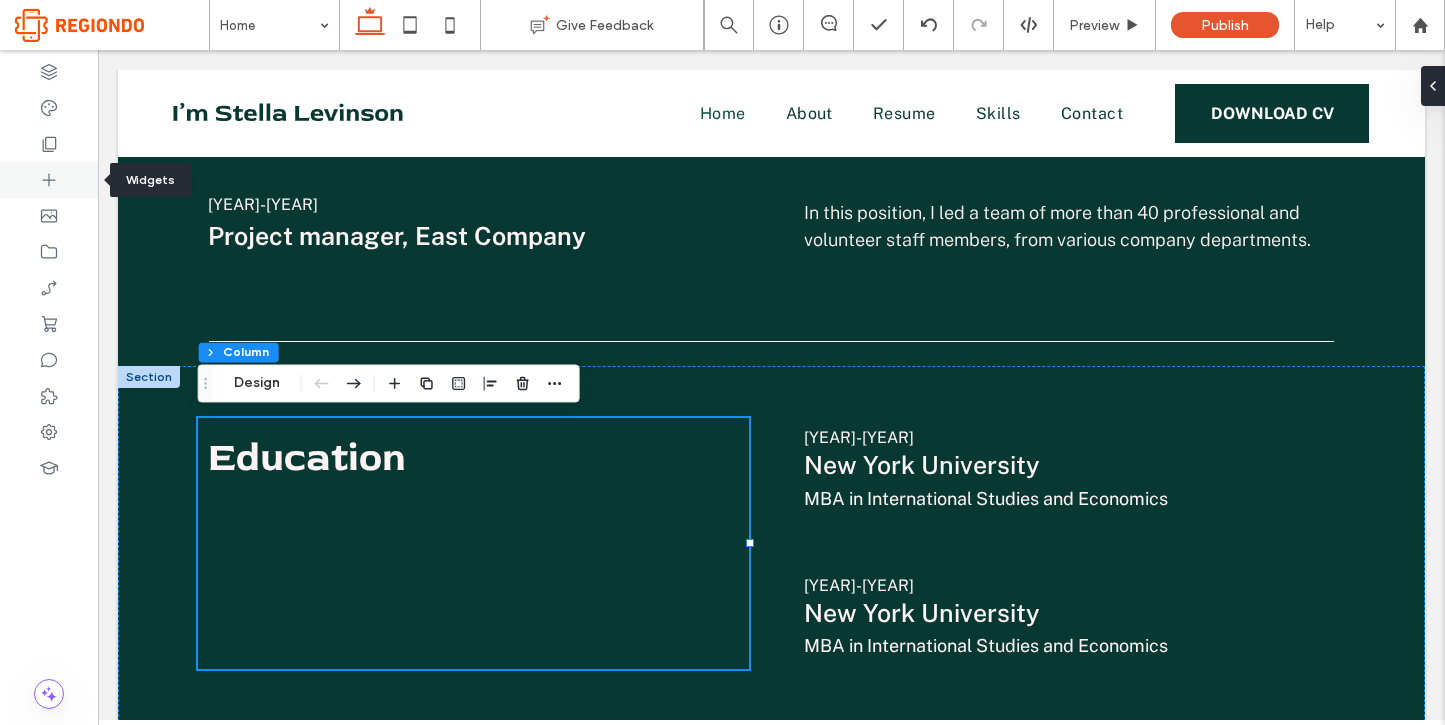 click 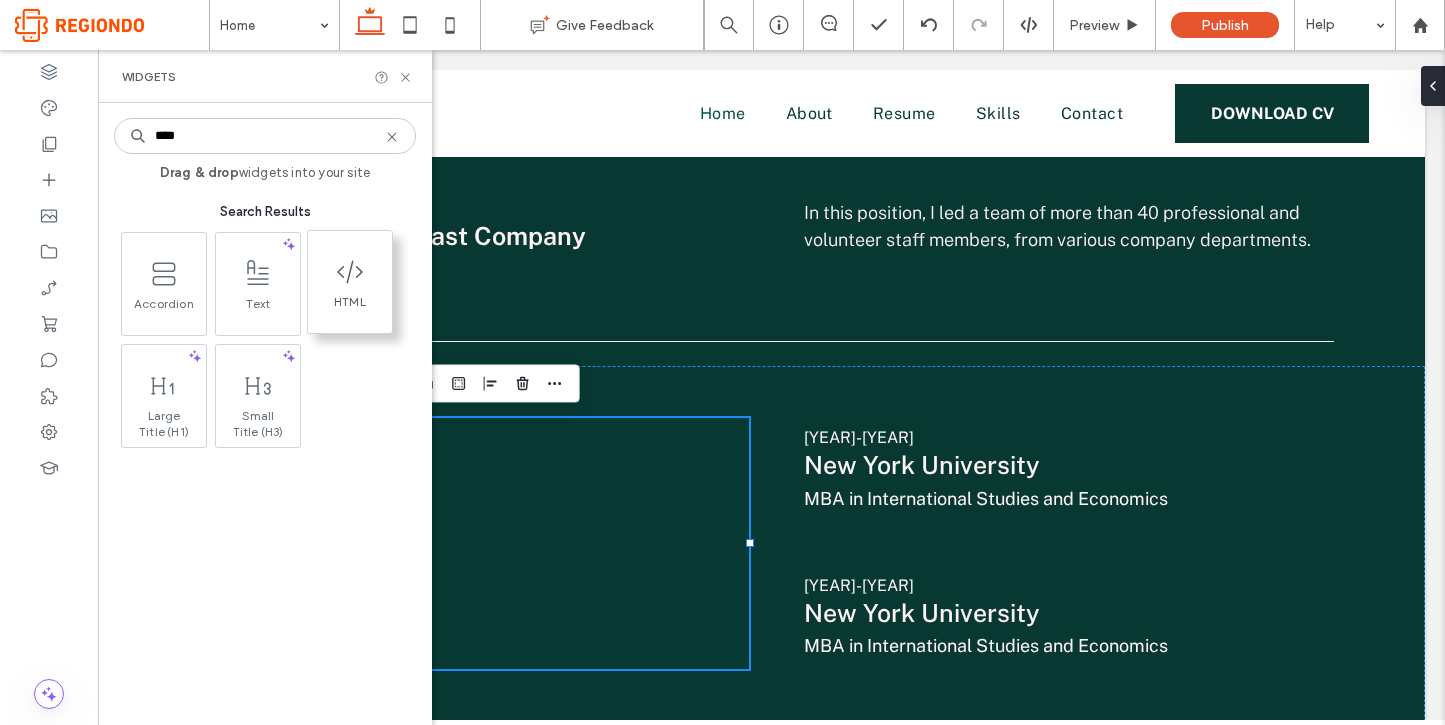 type on "****" 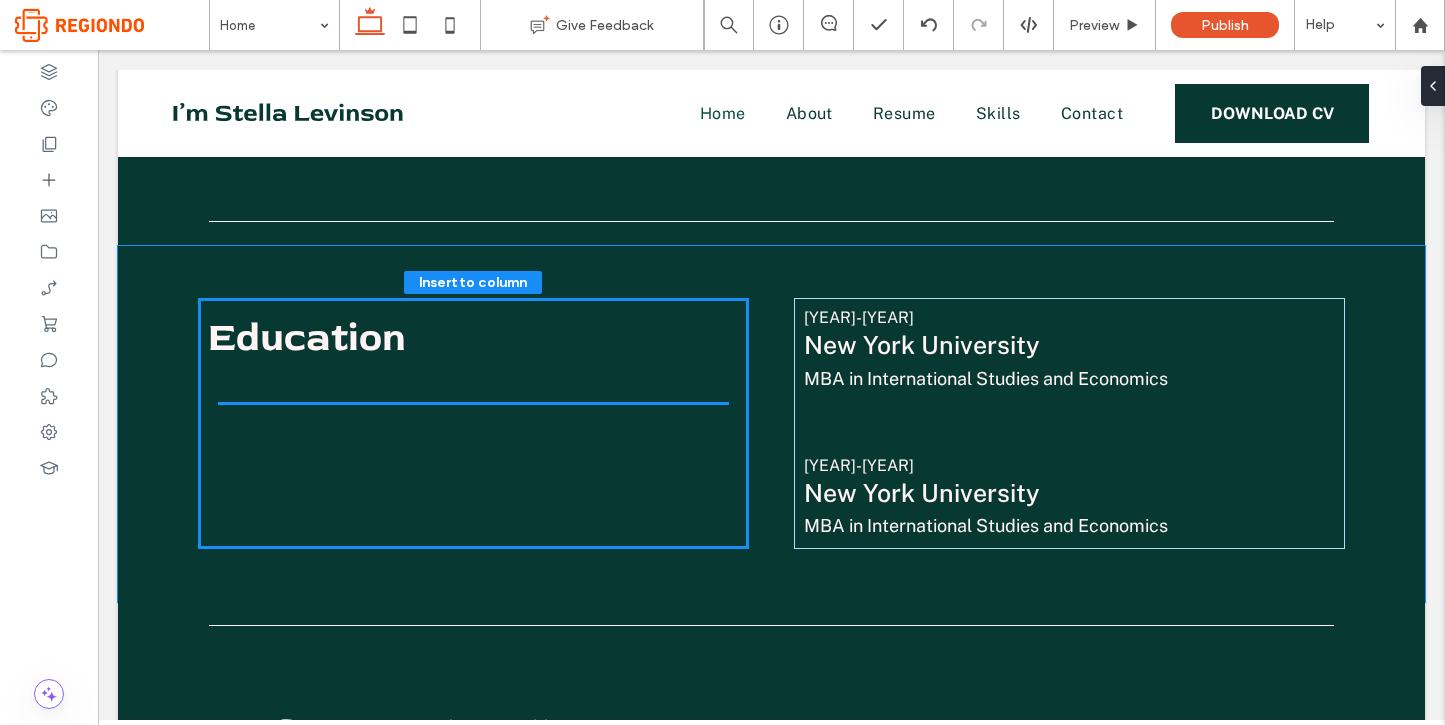 scroll, scrollTop: 2294, scrollLeft: 0, axis: vertical 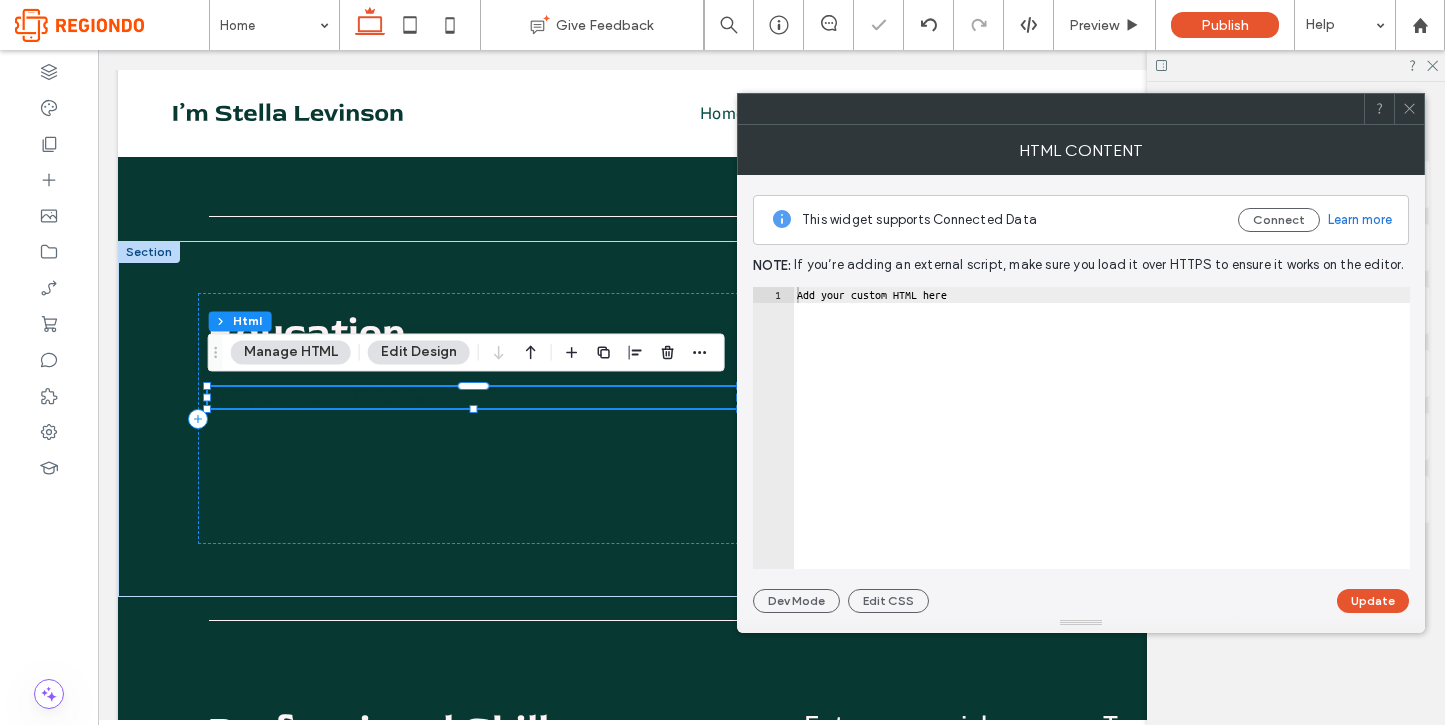 click on "Add your custom HTML here" at bounding box center (1101, 444) 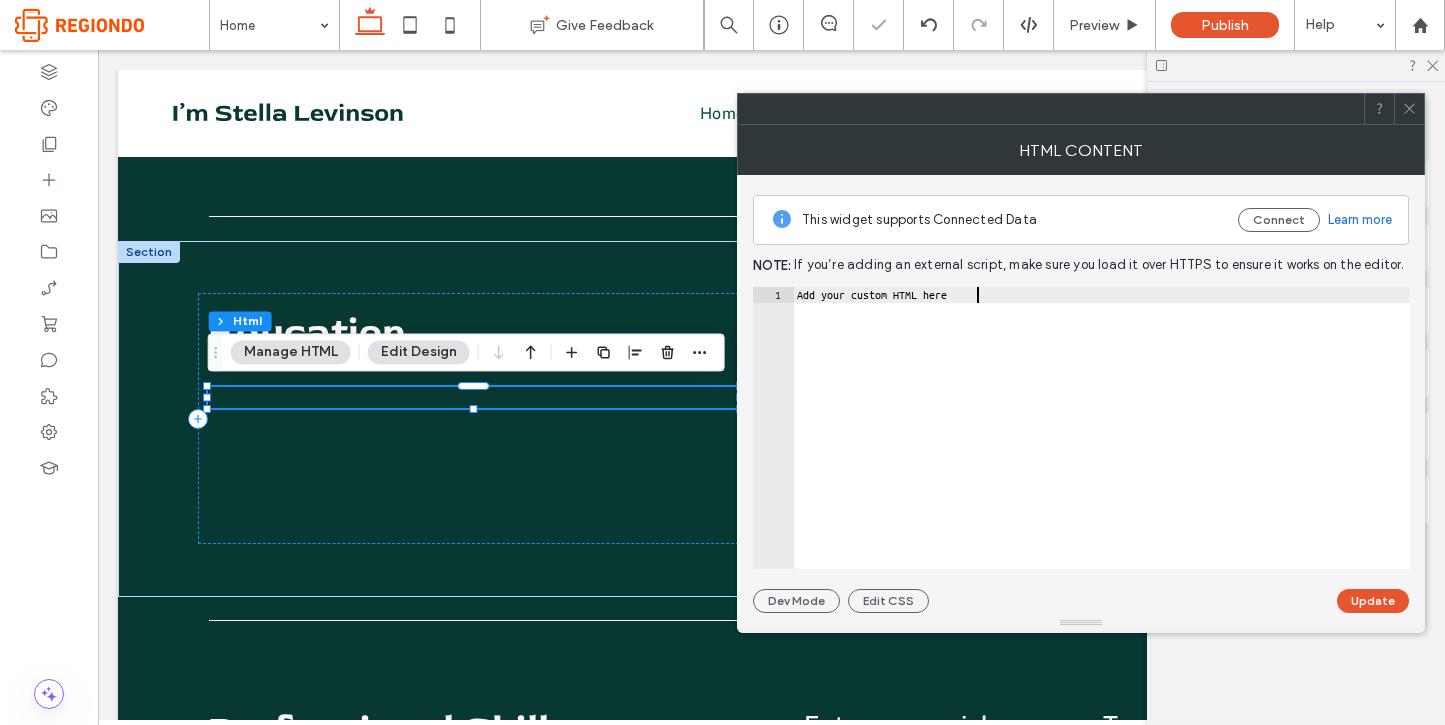 click on "Add your custom HTML here" at bounding box center (1101, 444) 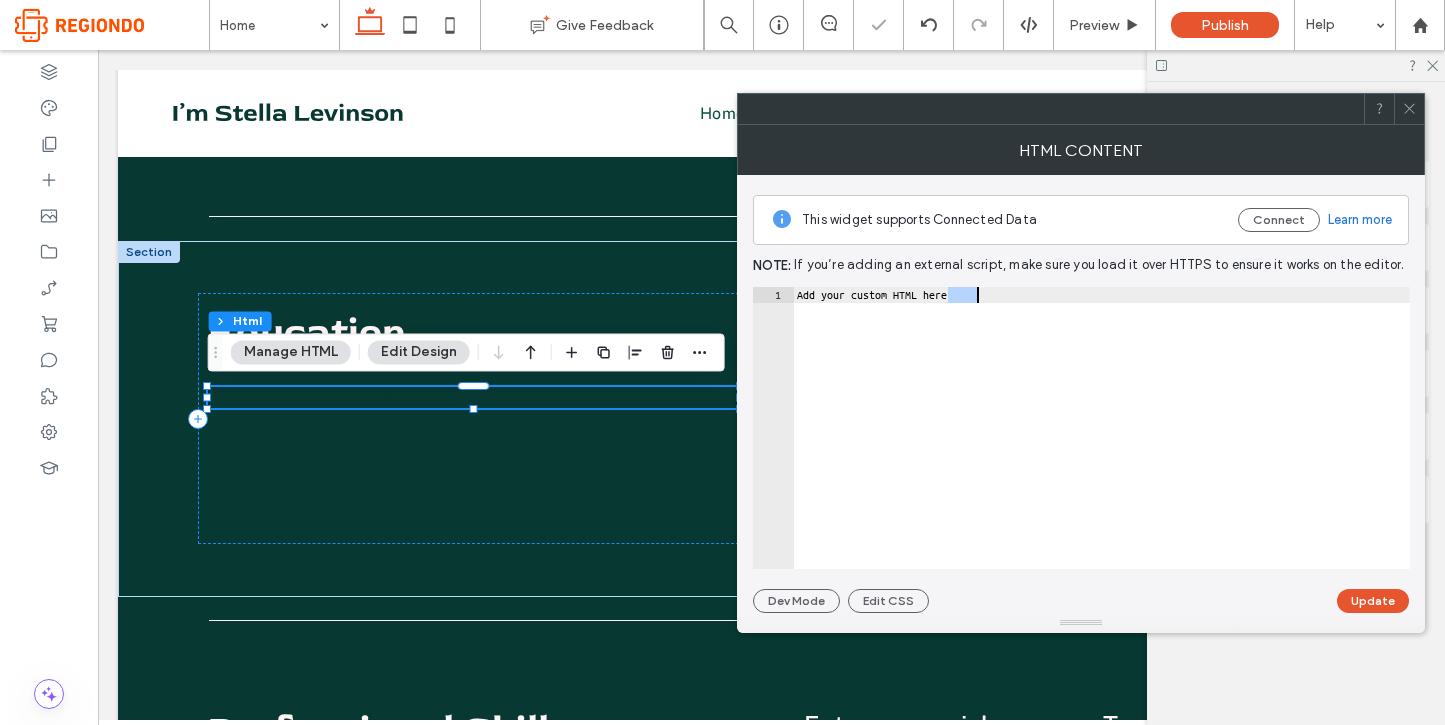 click on "Add your custom HTML here" at bounding box center [1101, 444] 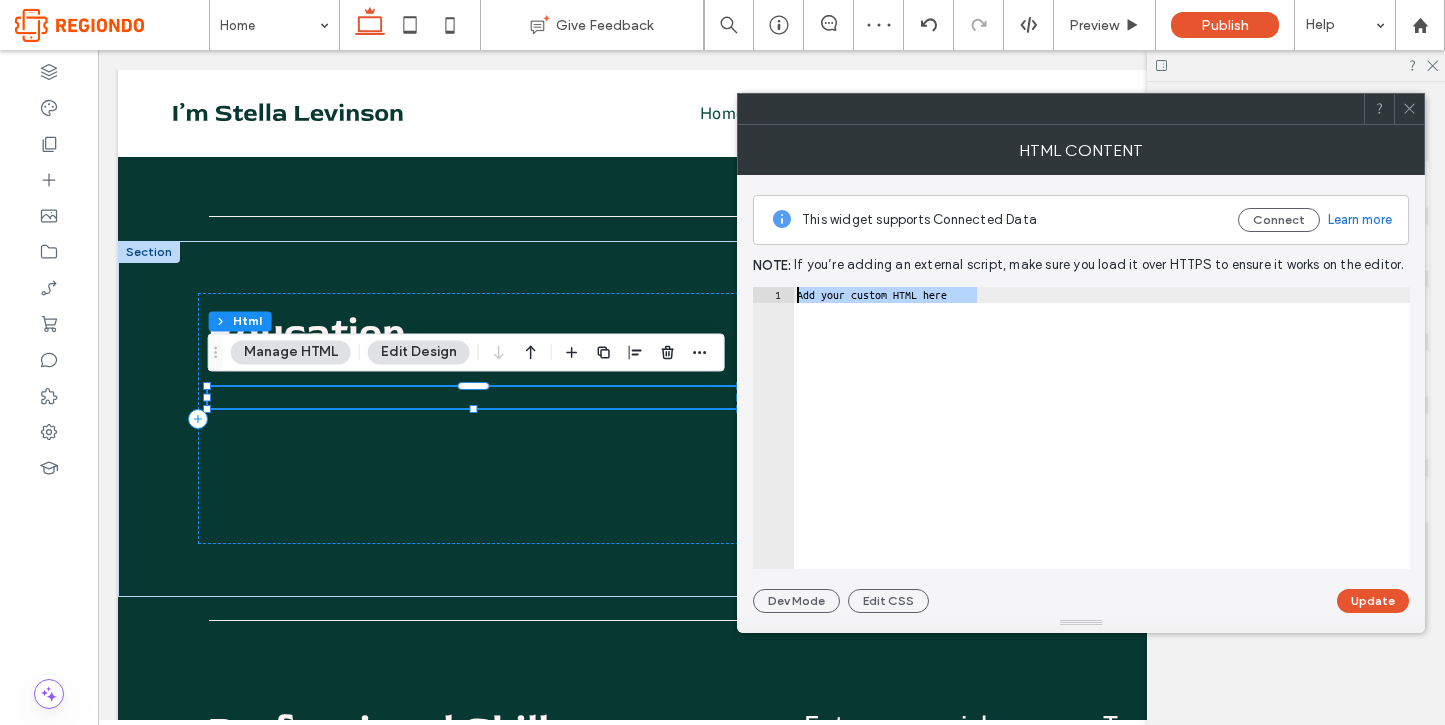 drag, startPoint x: 1116, startPoint y: 345, endPoint x: 811, endPoint y: 279, distance: 312.0593 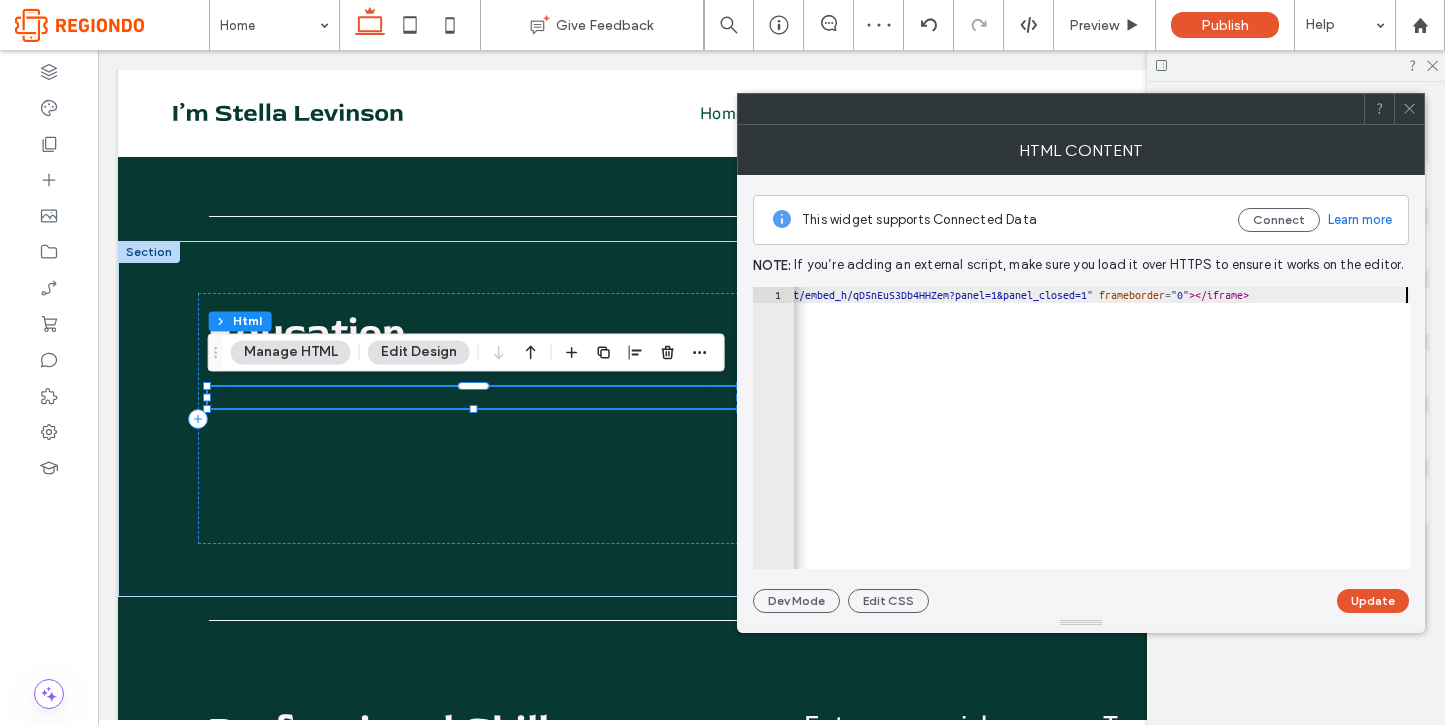scroll, scrollTop: 0, scrollLeft: 334, axis: horizontal 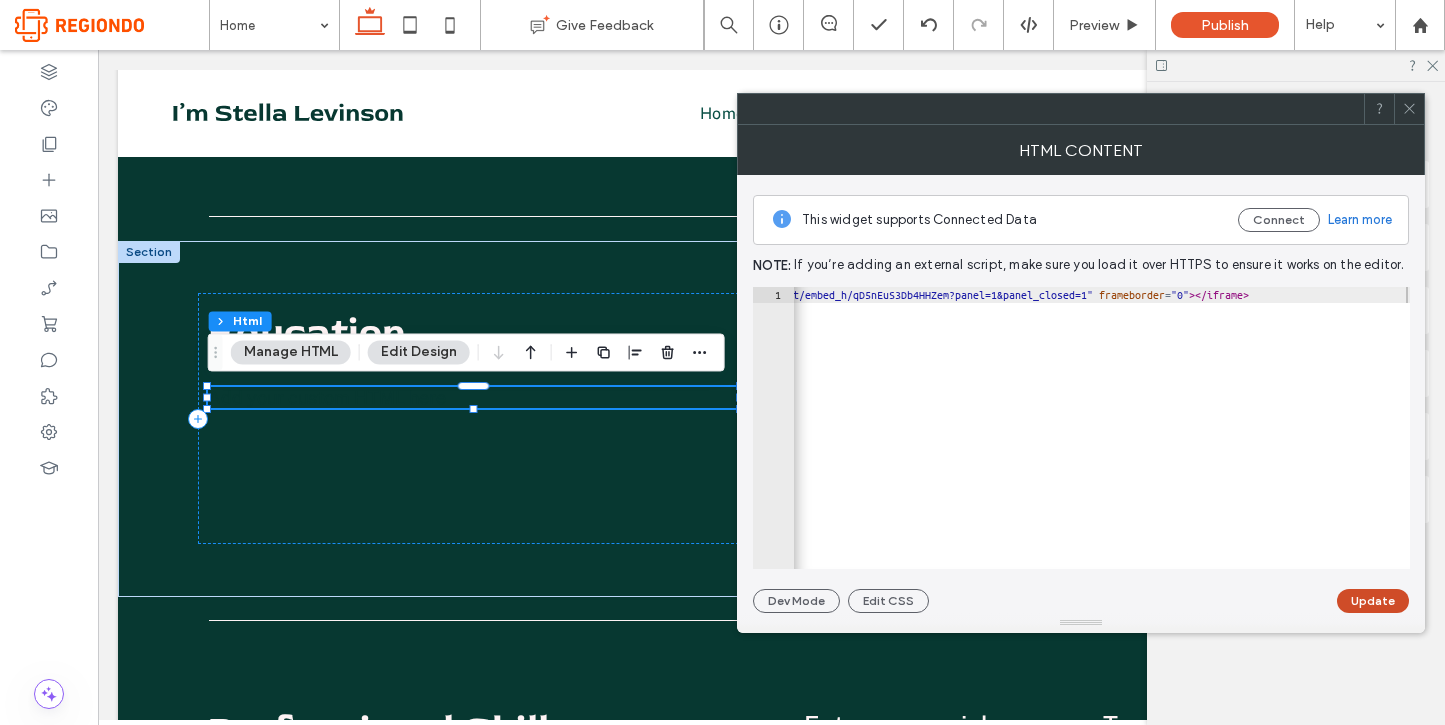 click on "Update" at bounding box center (1373, 601) 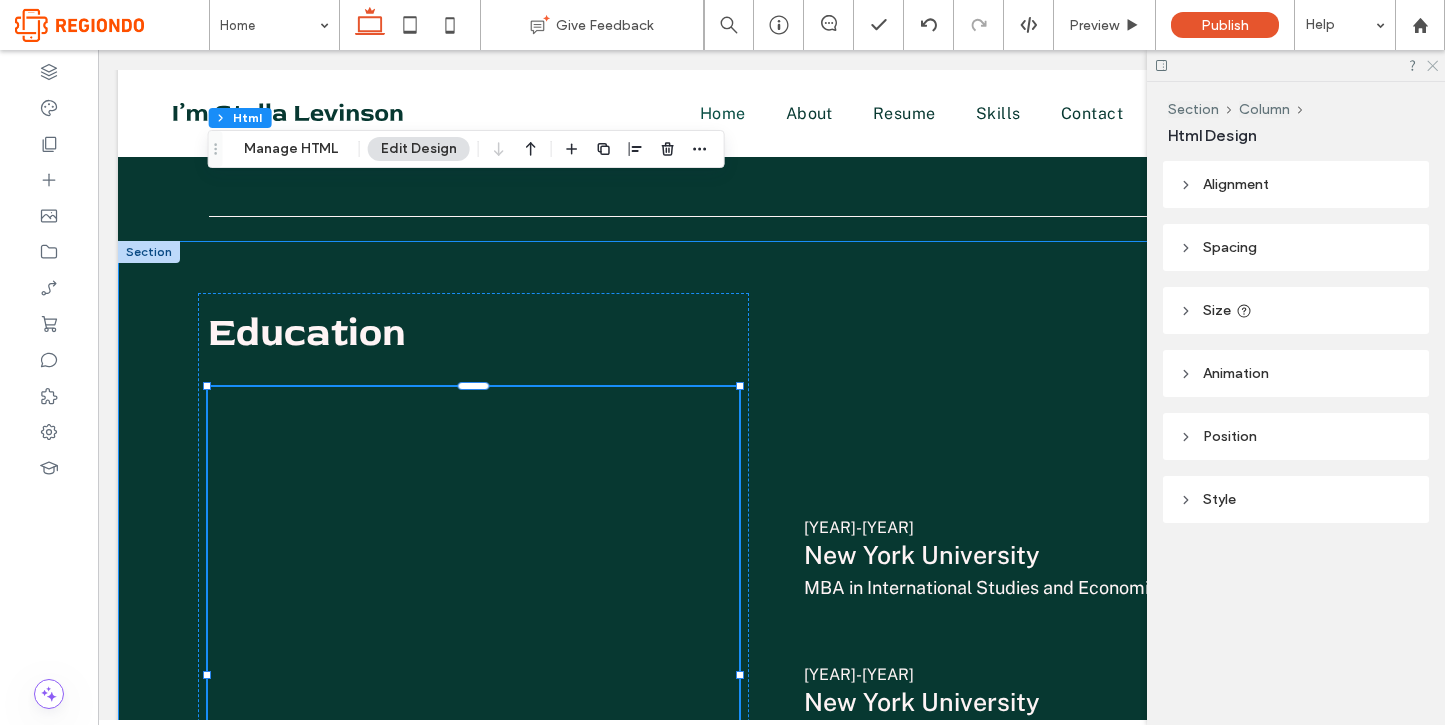 click 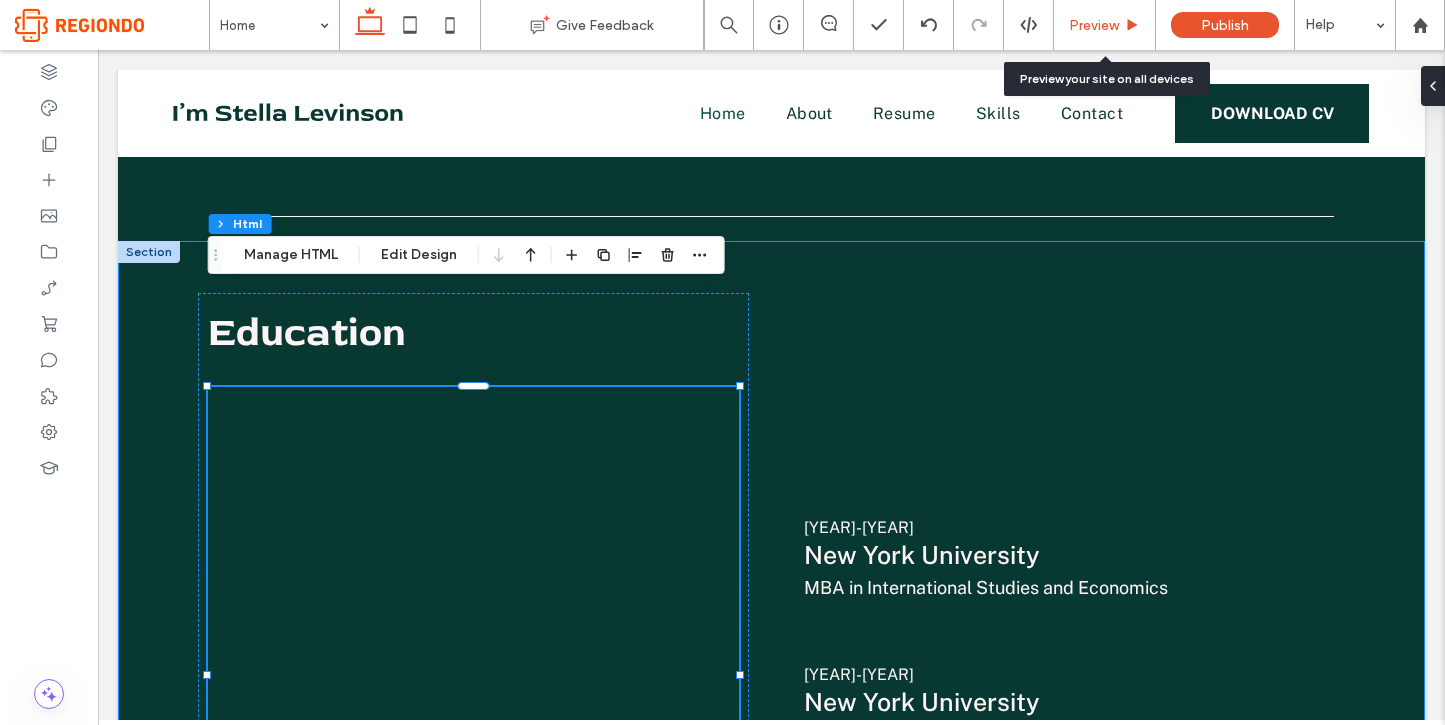 click on "Preview" at bounding box center [1094, 25] 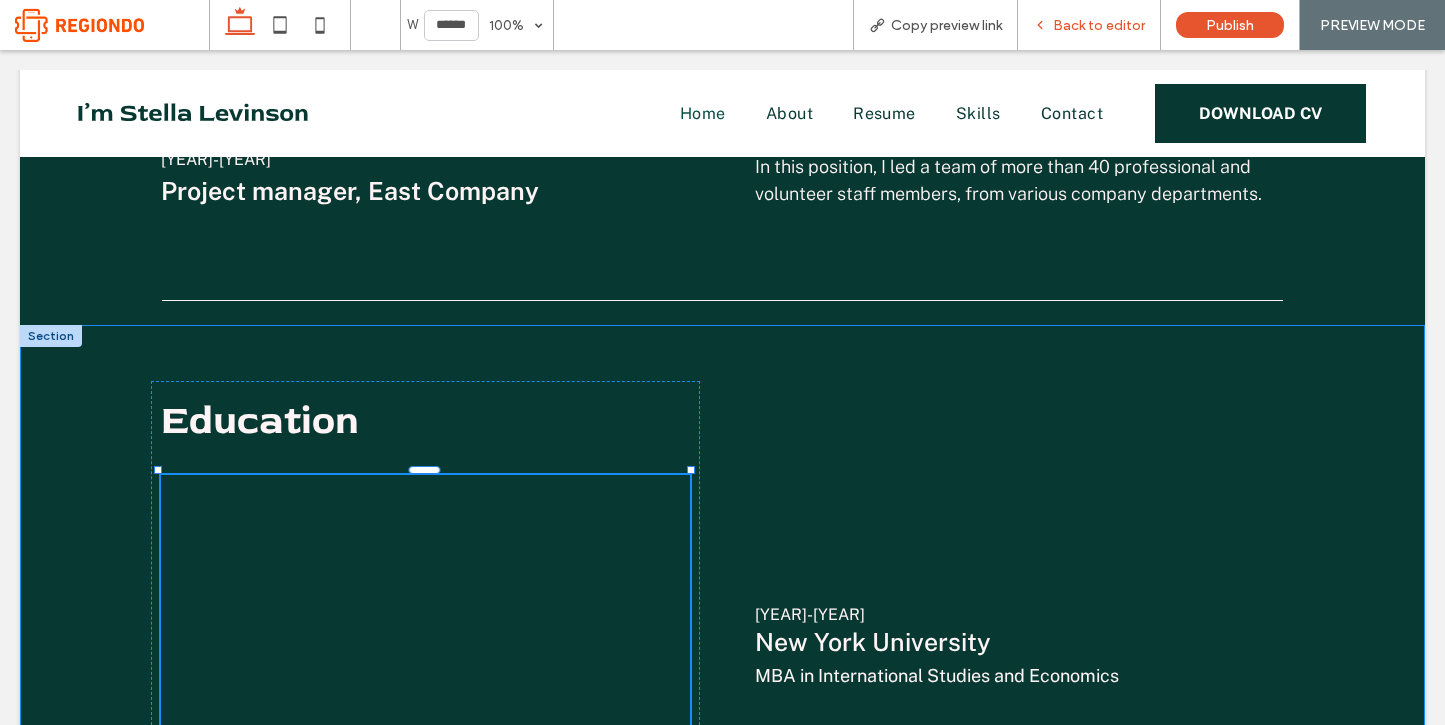 click on "Back to editor" at bounding box center (1099, 25) 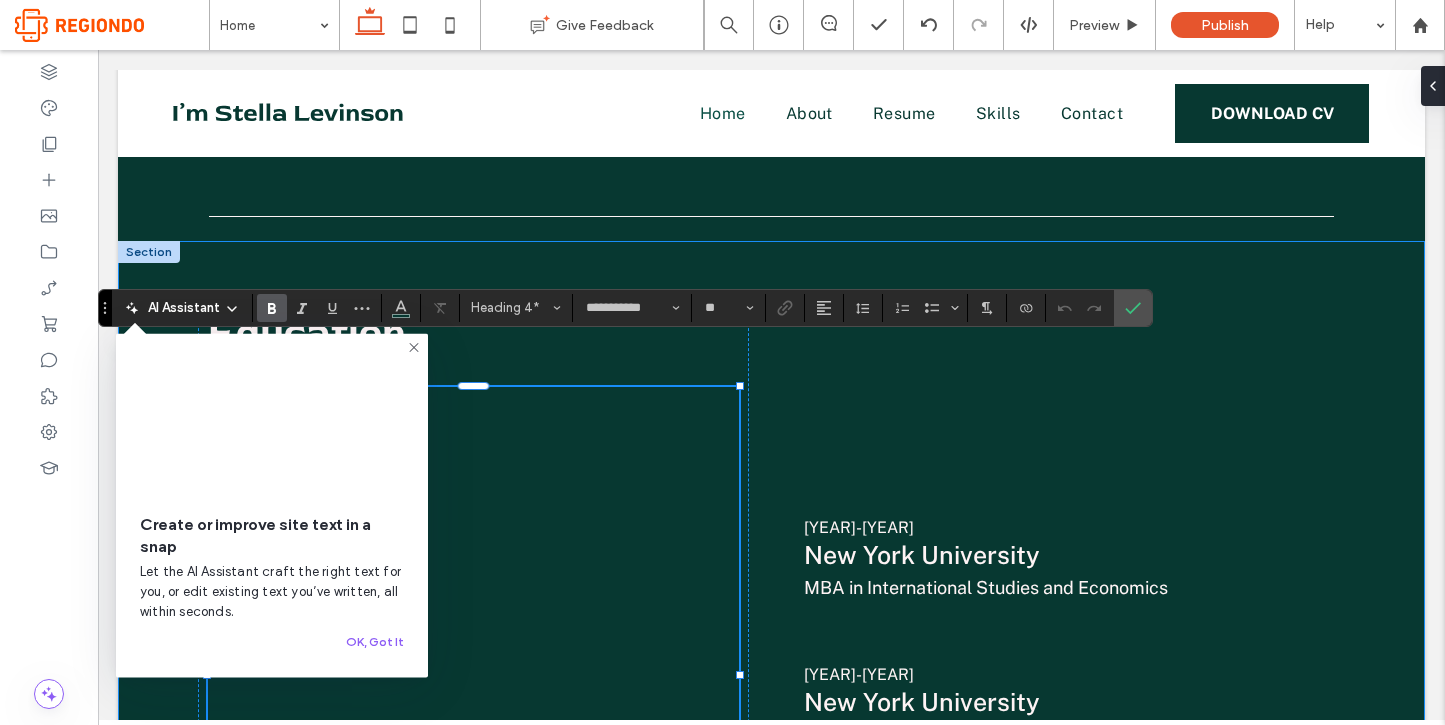 click 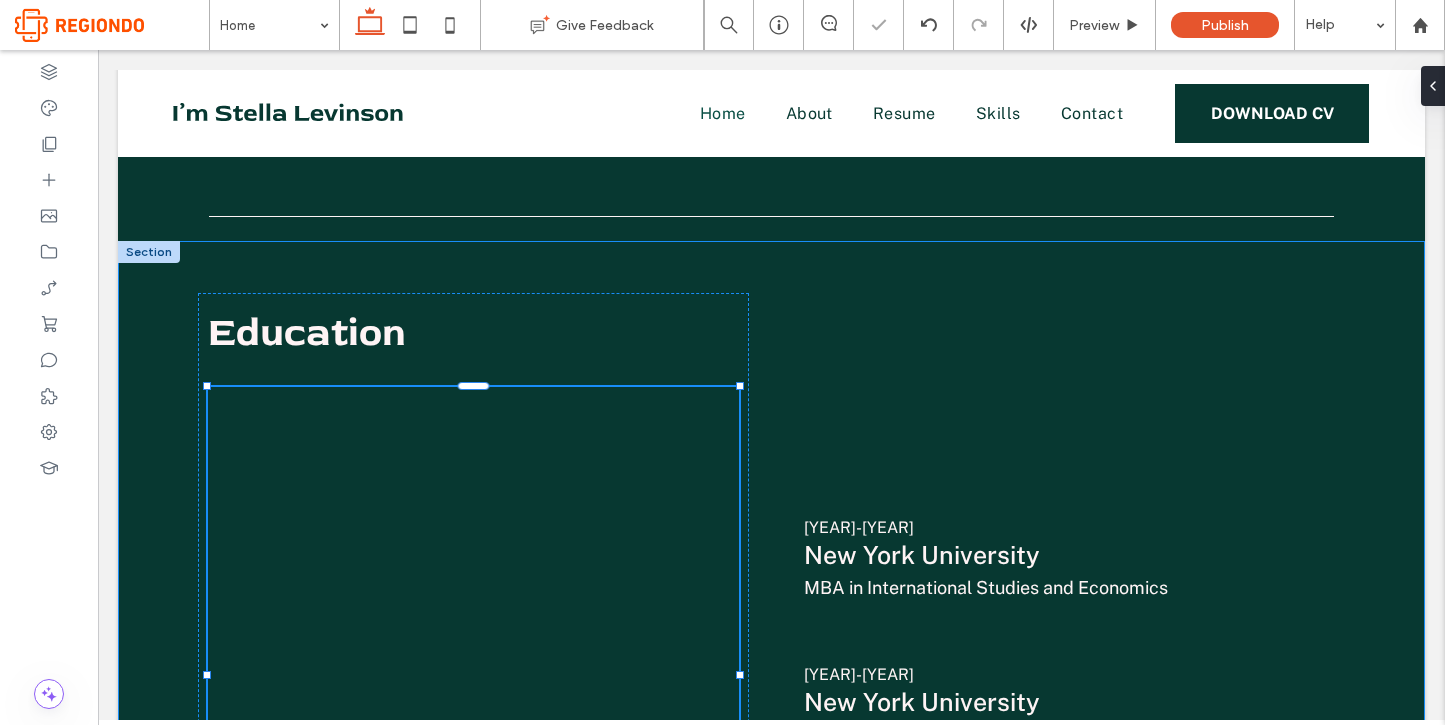 type on "**********" 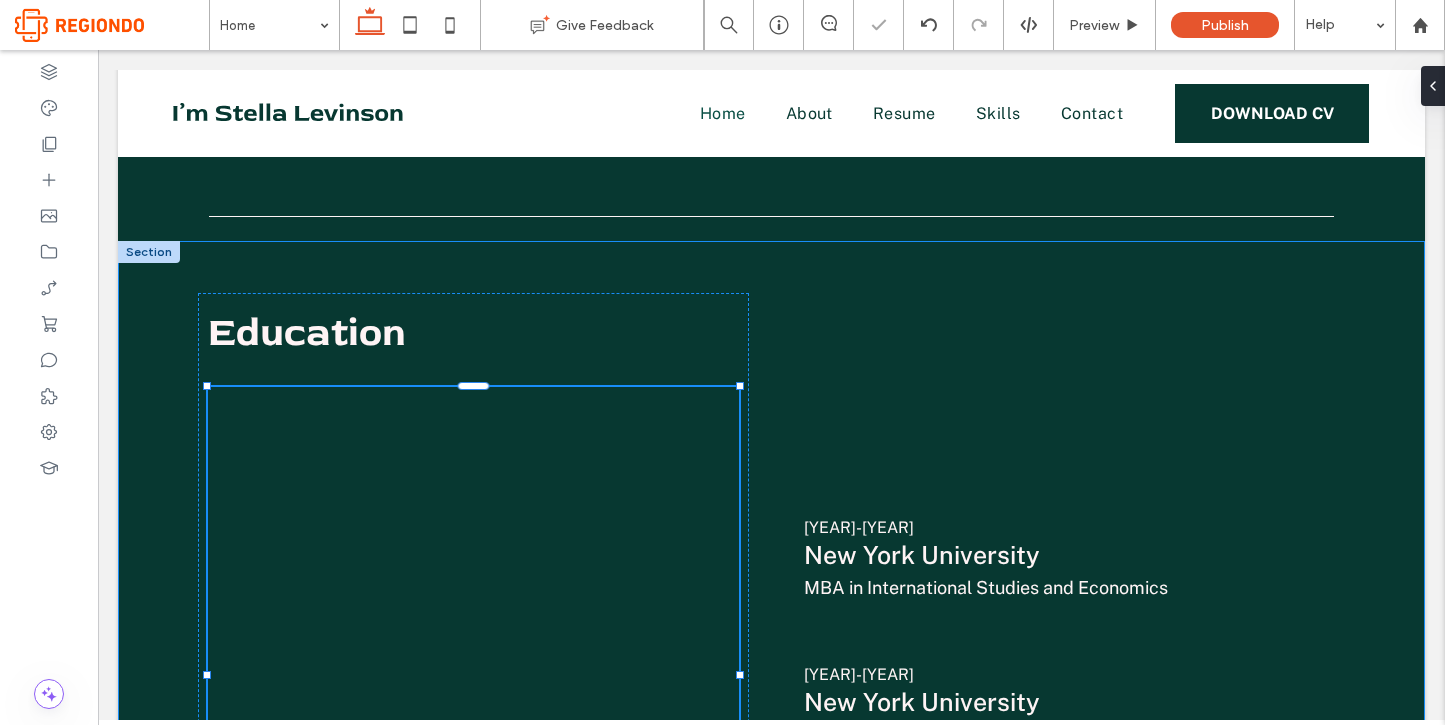 type on "**" 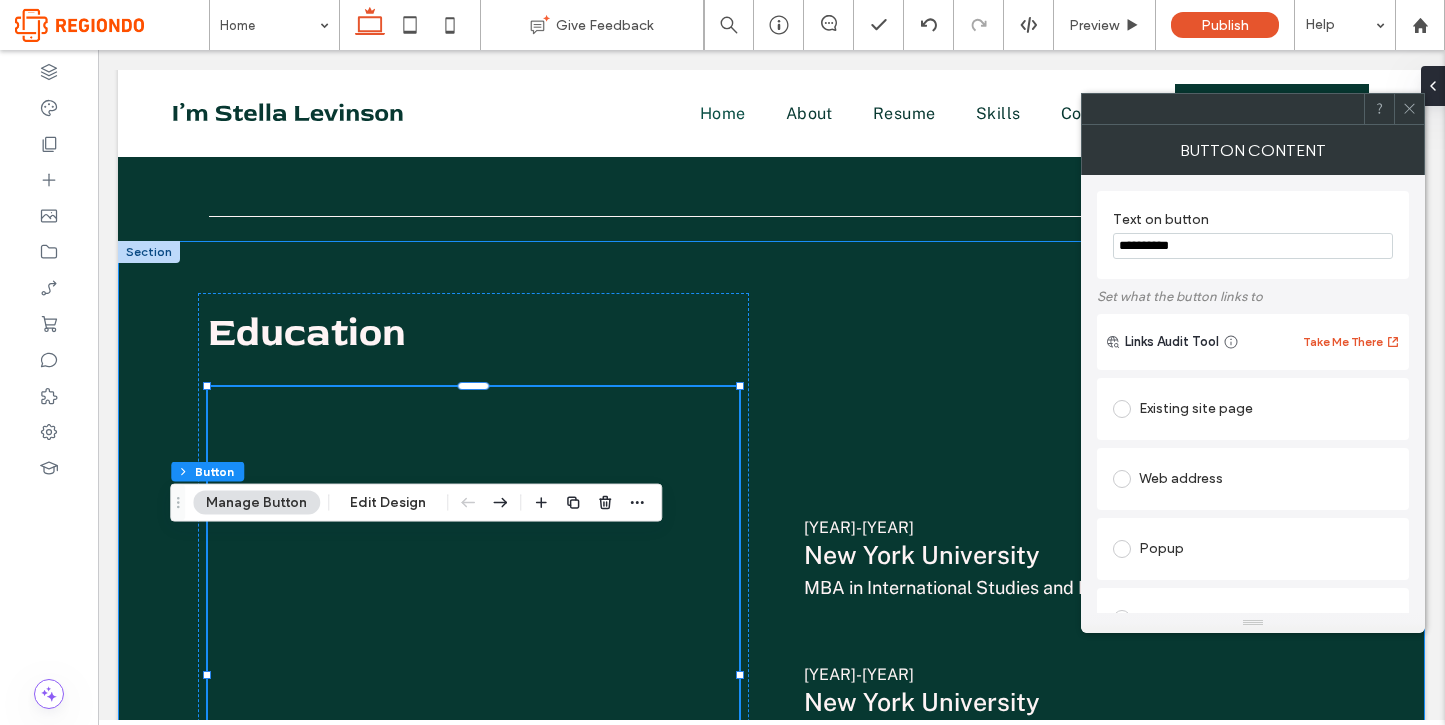 drag, startPoint x: 1230, startPoint y: 248, endPoint x: 1121, endPoint y: 242, distance: 109.165016 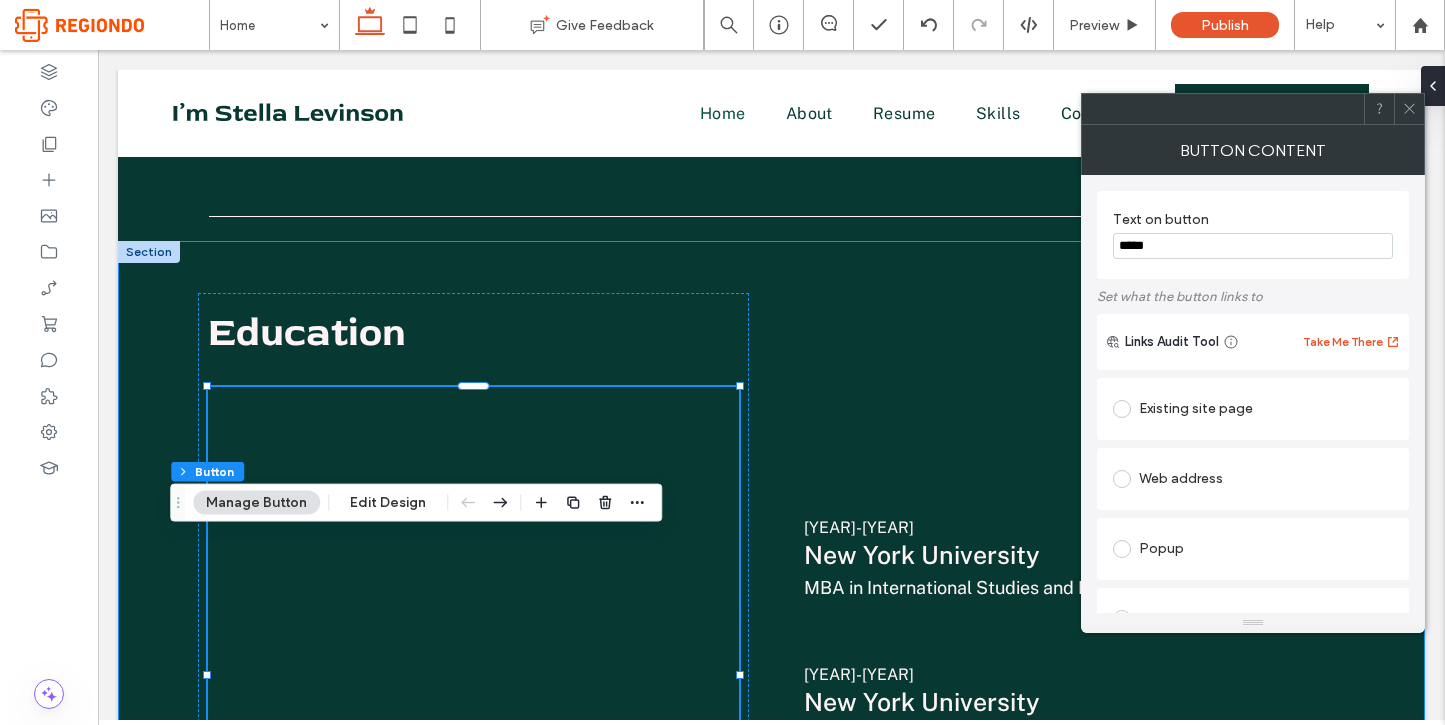 type on "******" 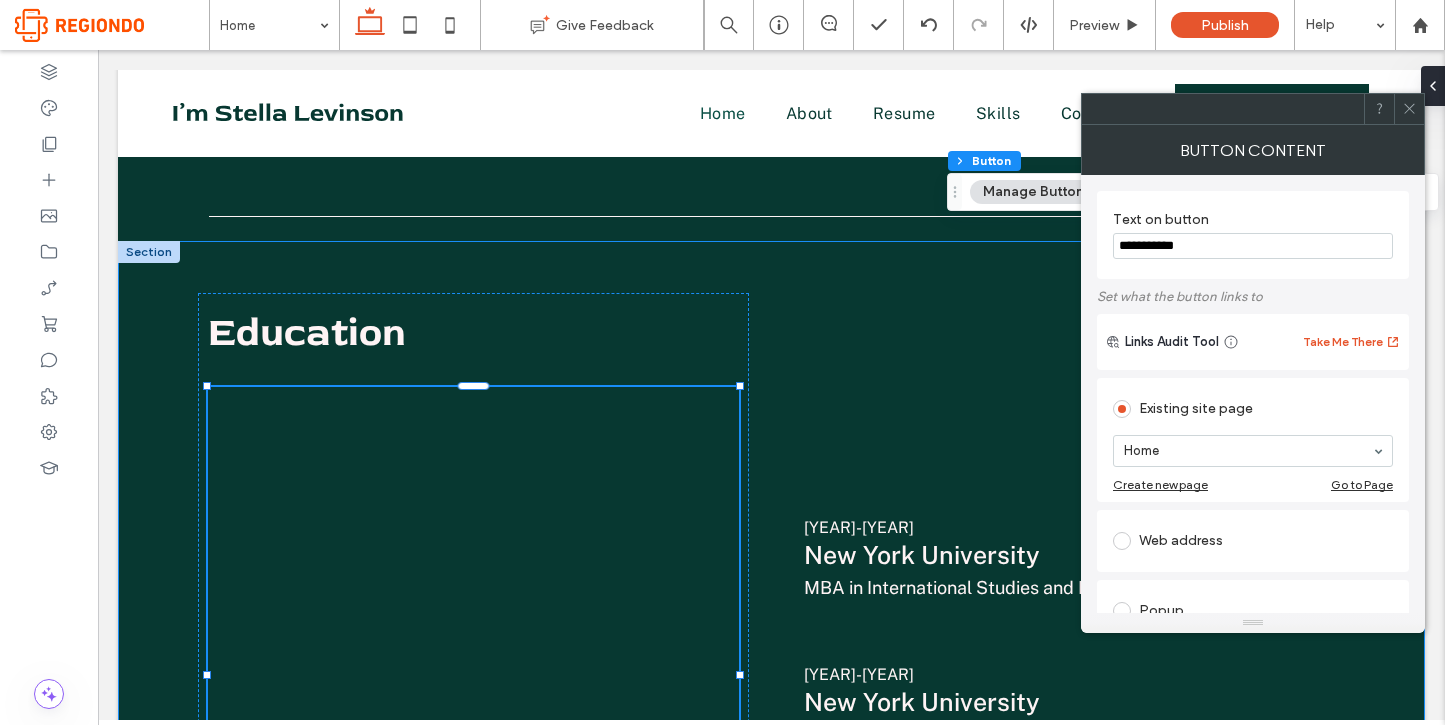 drag, startPoint x: 1220, startPoint y: 250, endPoint x: 1103, endPoint y: 232, distance: 118.37652 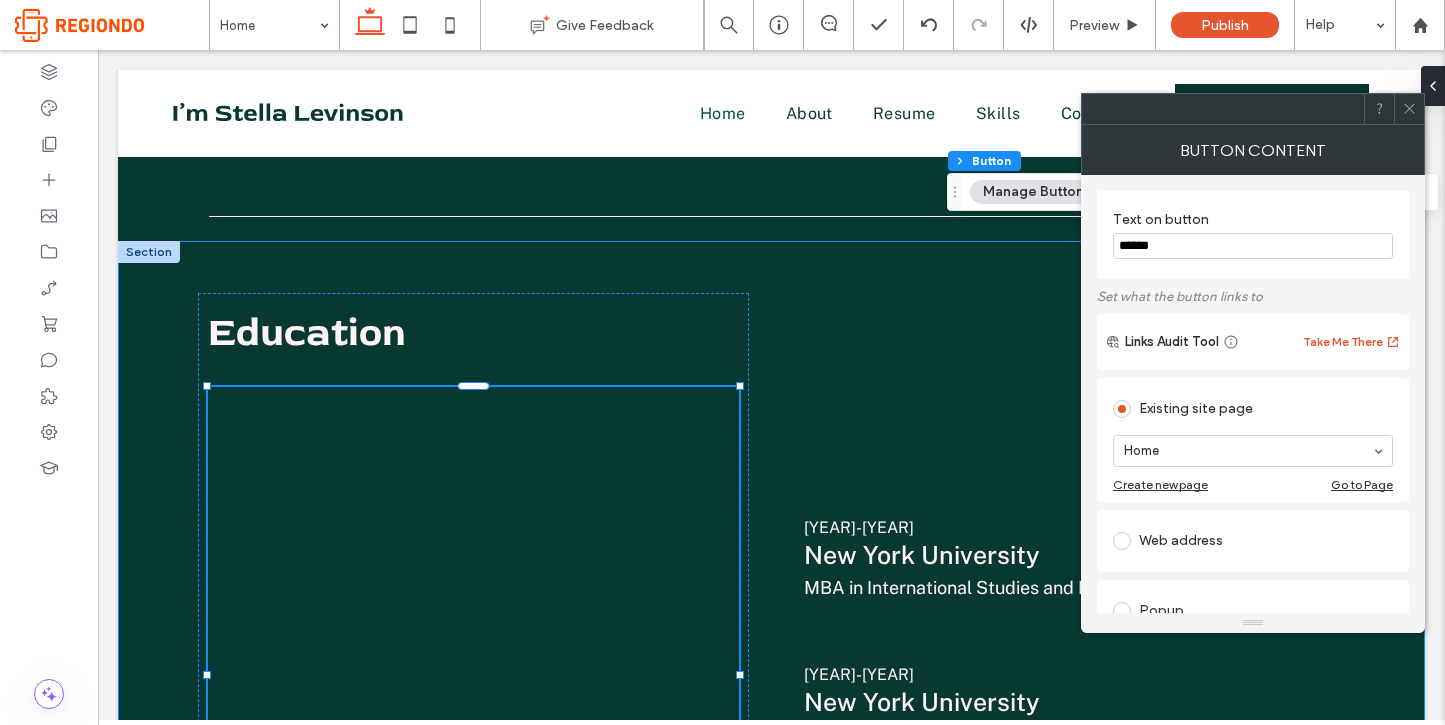 type on "******" 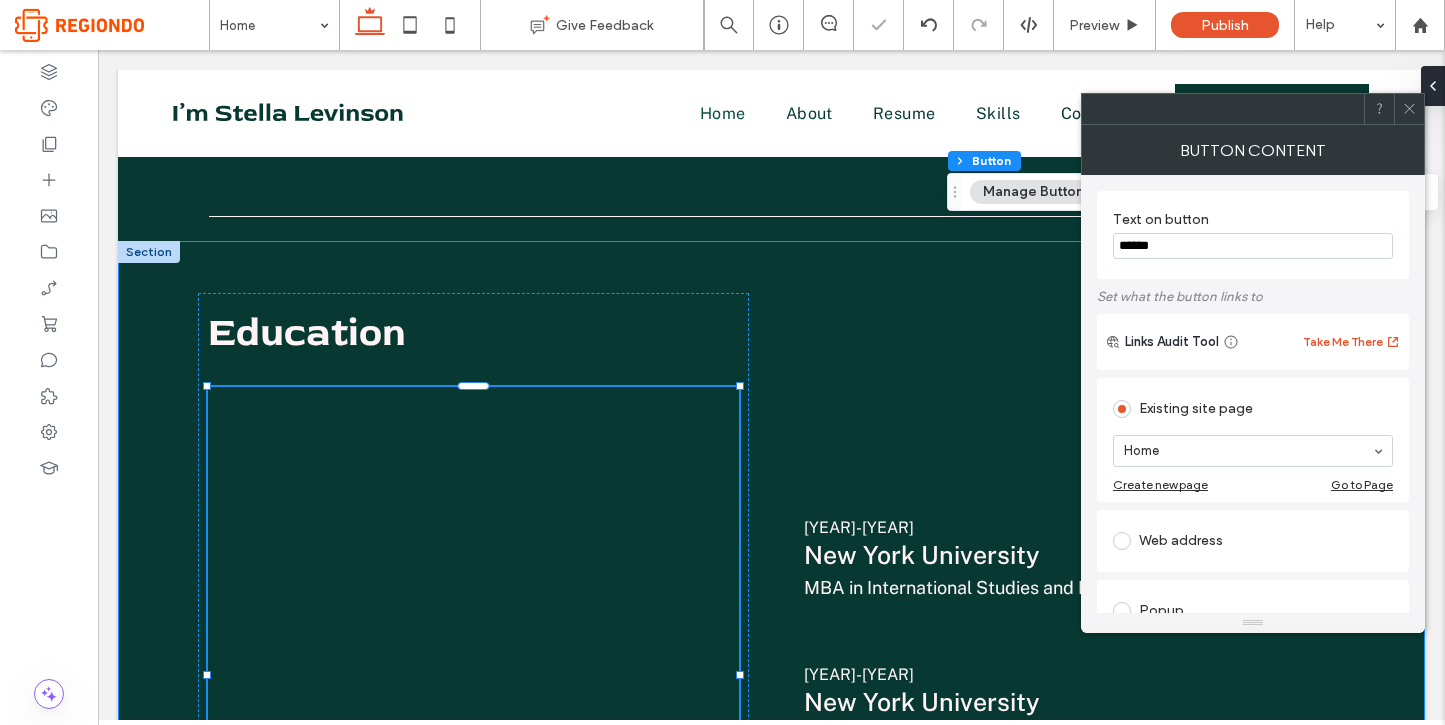 click 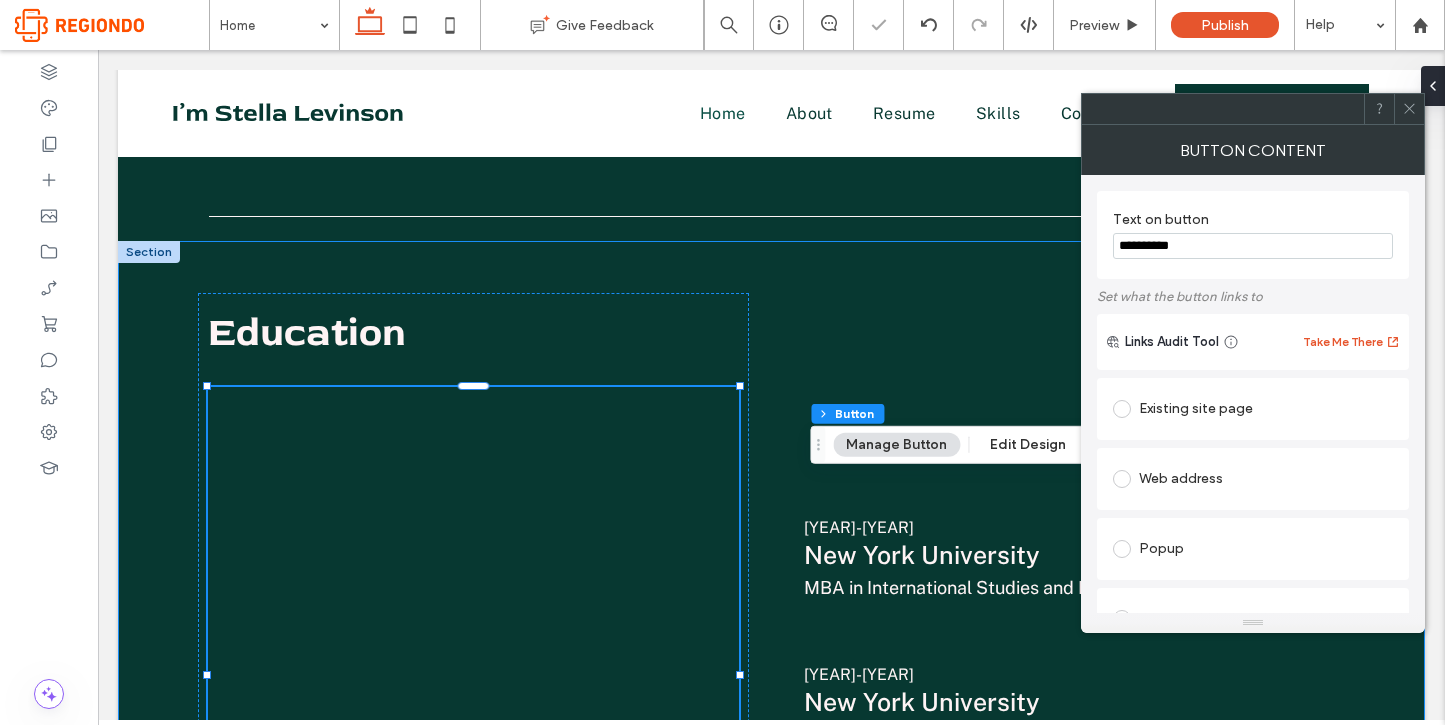 click on "**********" at bounding box center (1253, 246) 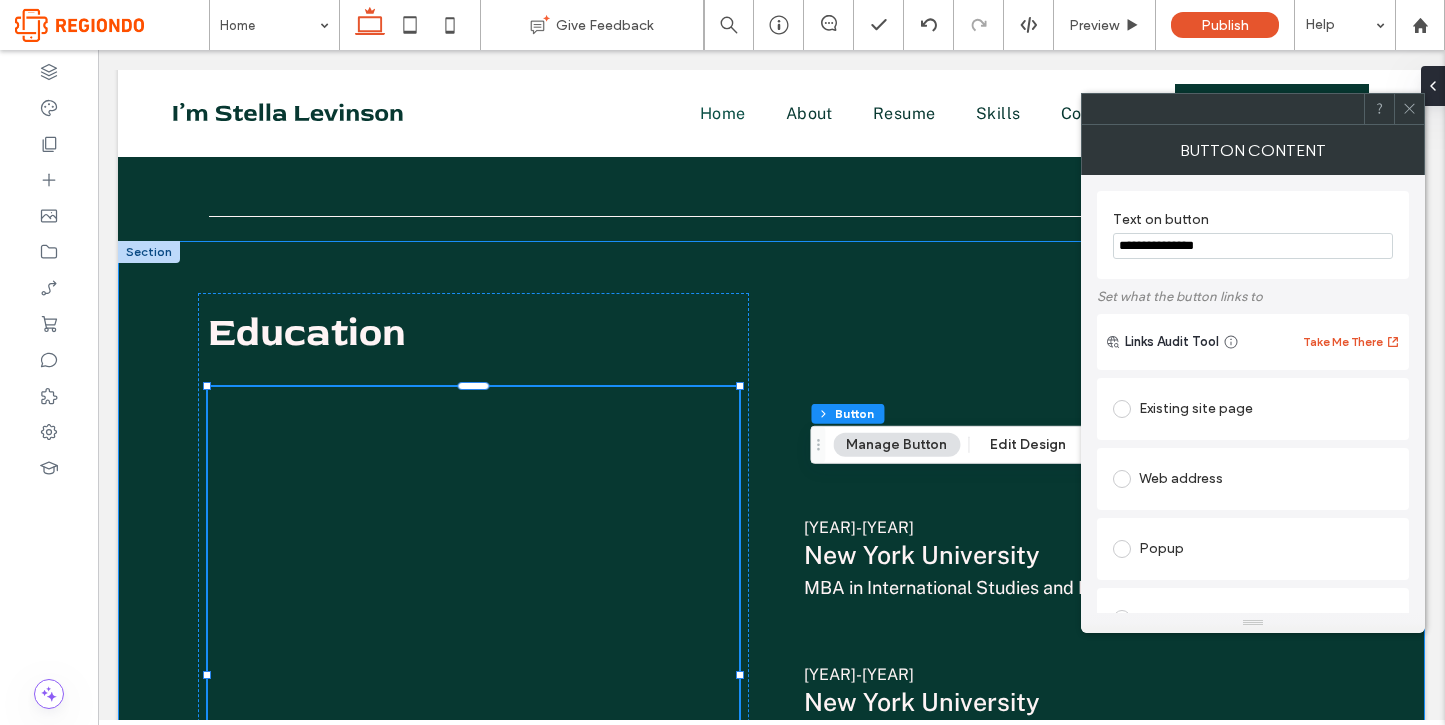 type on "**********" 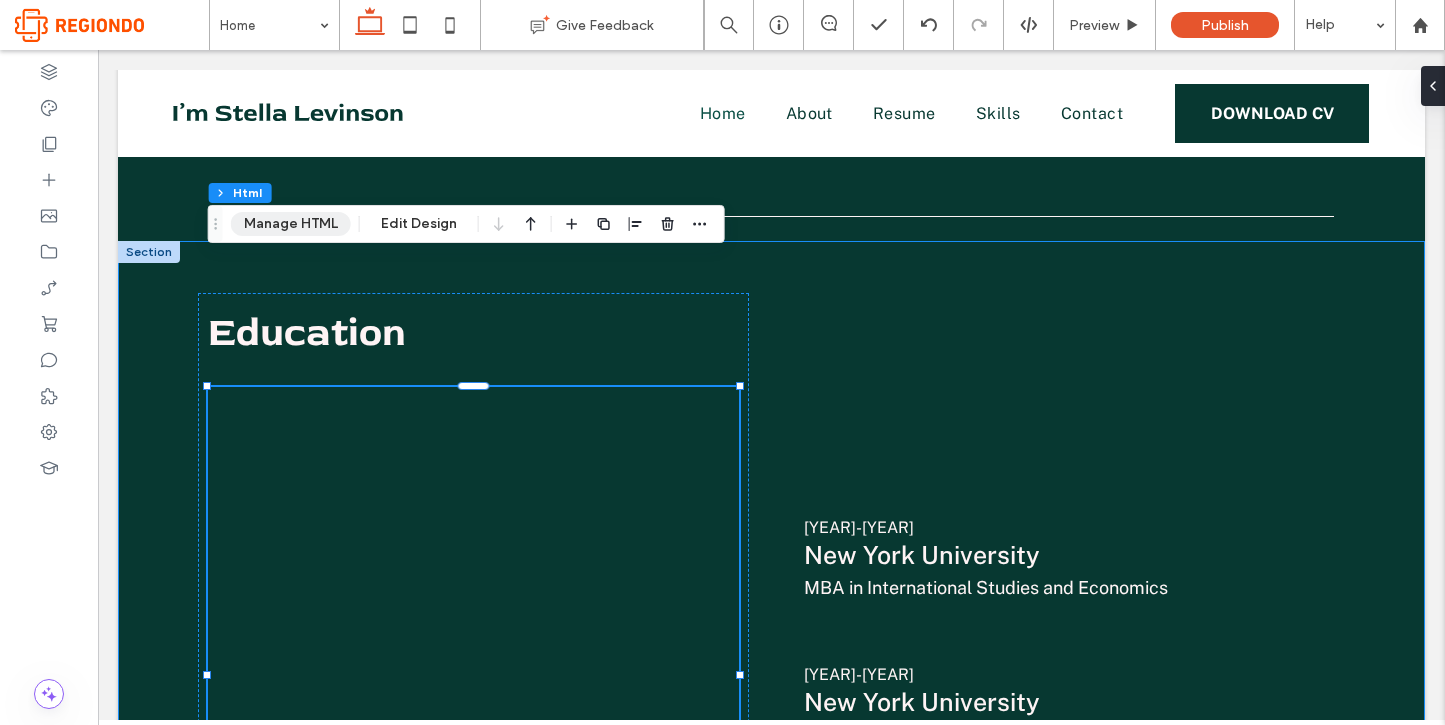 click on "Manage HTML" at bounding box center (291, 224) 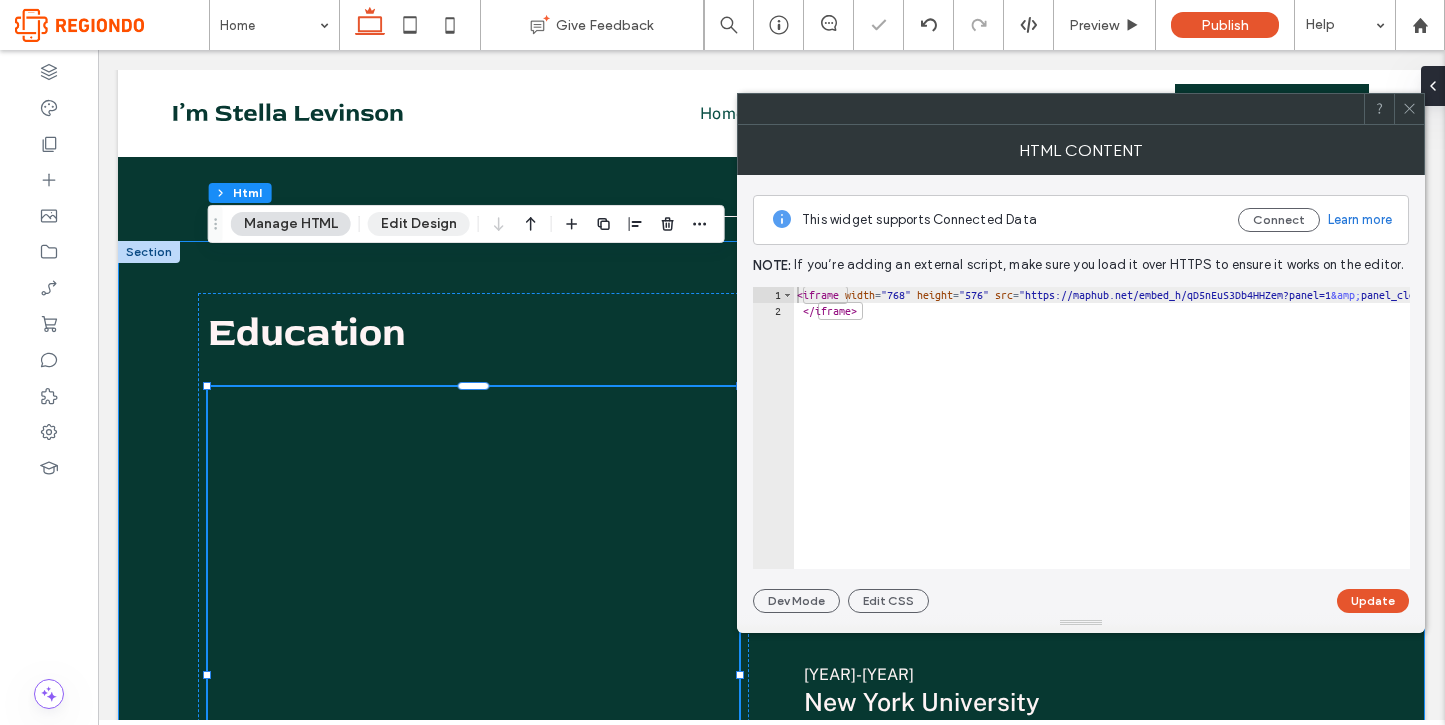 click on "Edit Design" at bounding box center (419, 224) 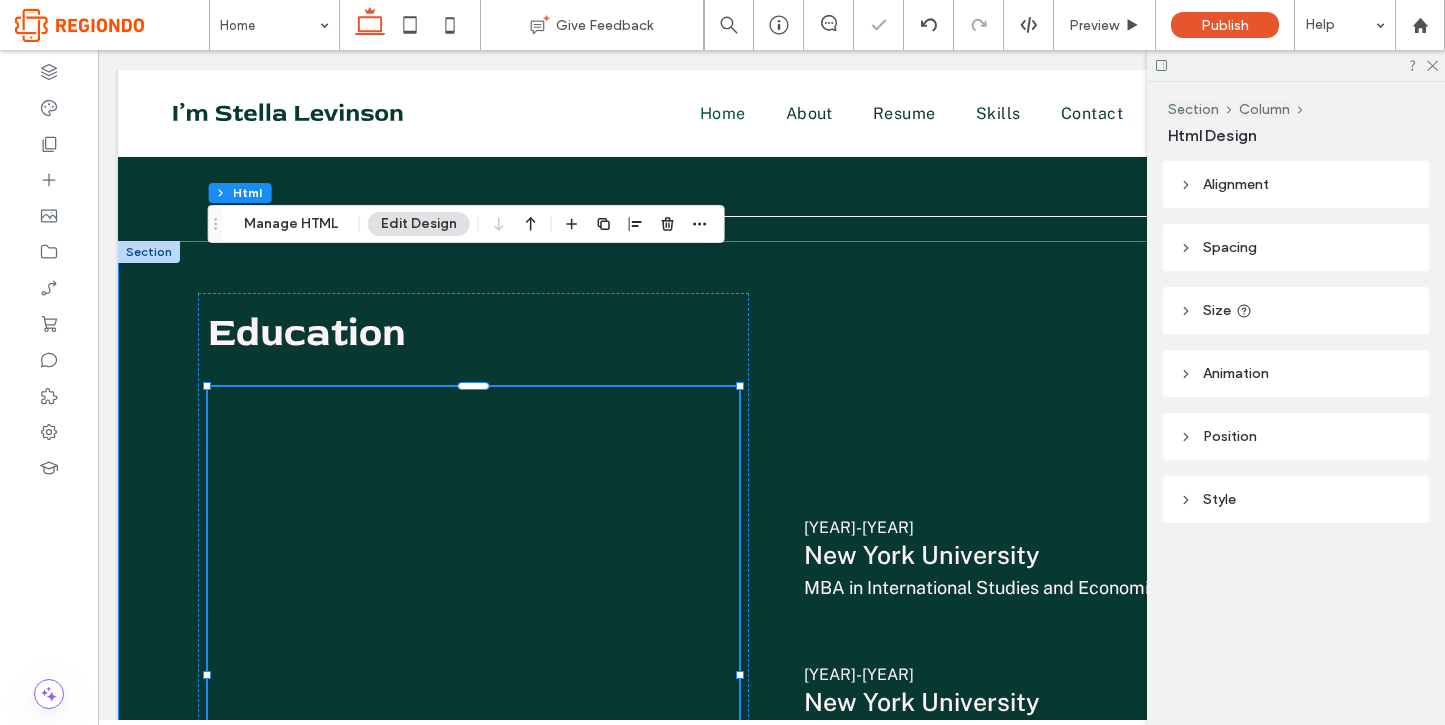 click on "Edit Design" at bounding box center [419, 224] 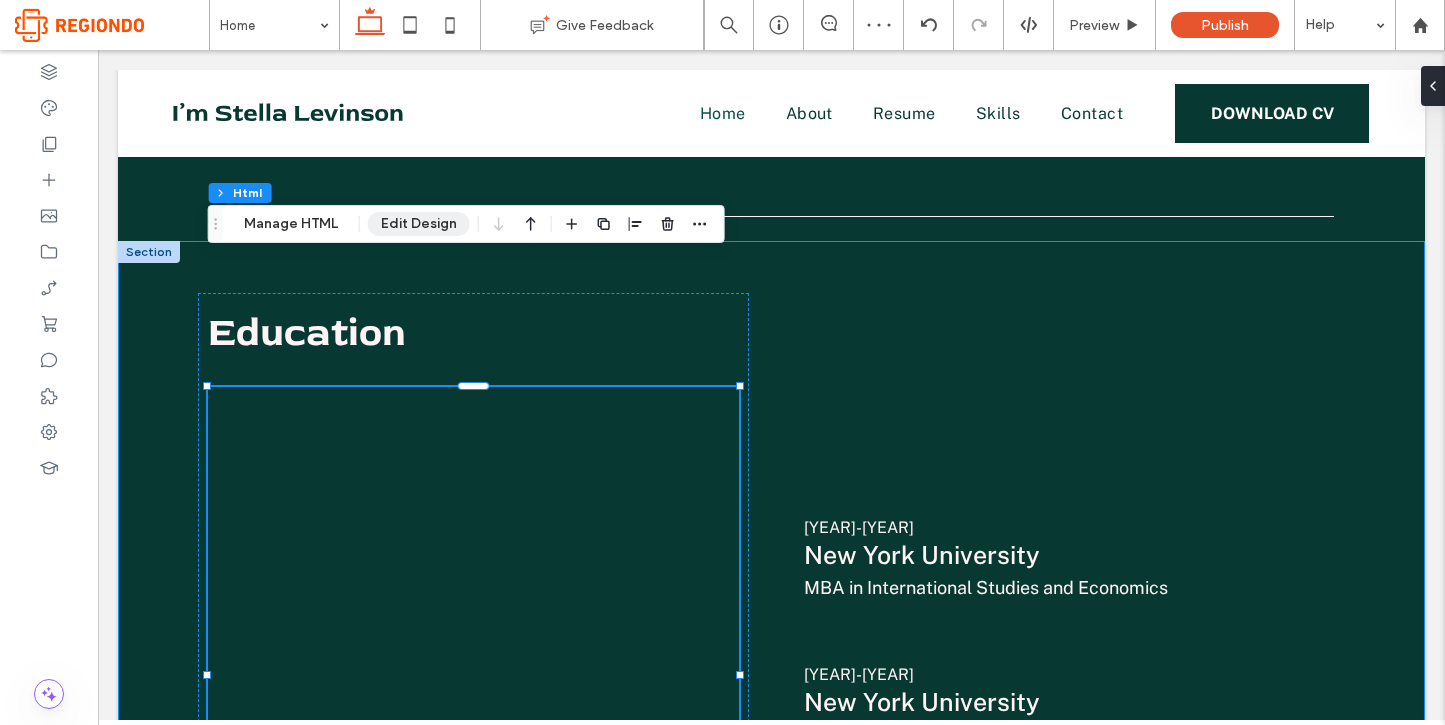 click on "Edit Design" at bounding box center (419, 224) 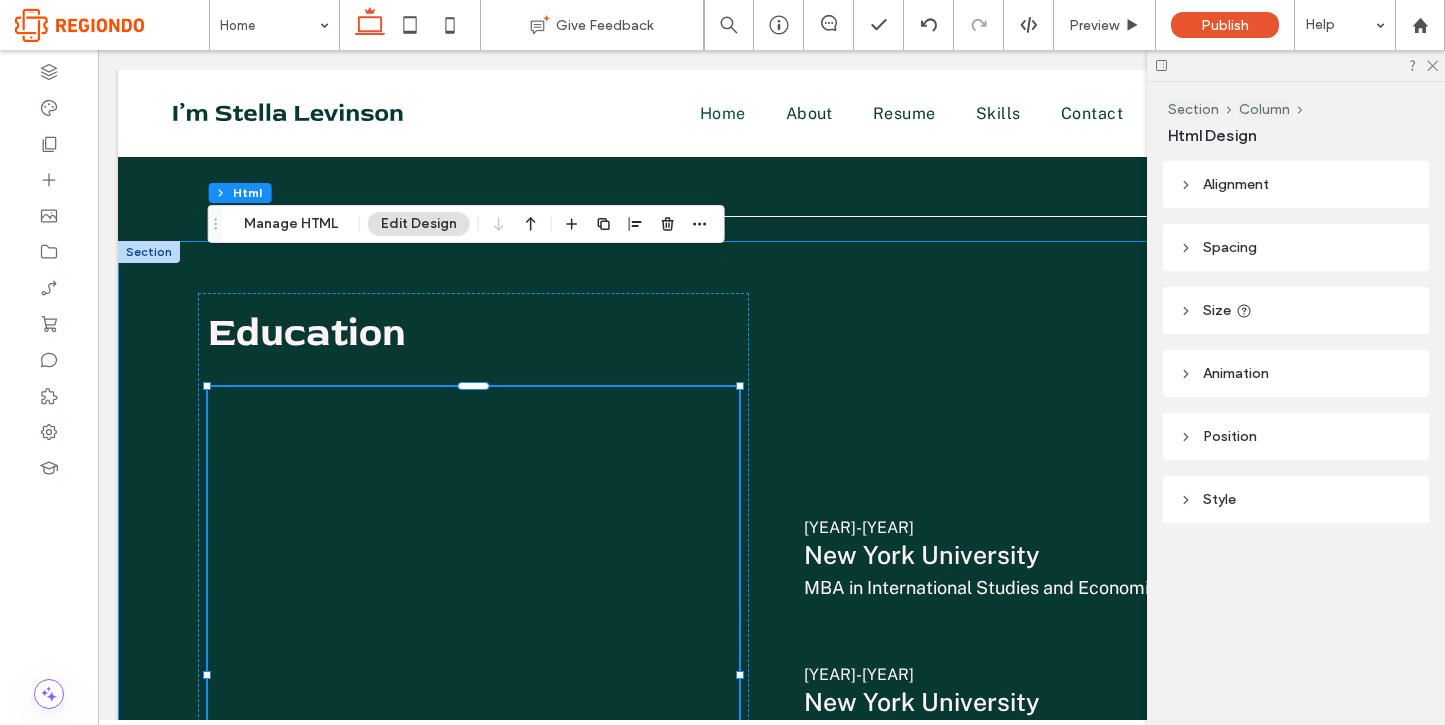 click on "Spacing" at bounding box center (1230, 247) 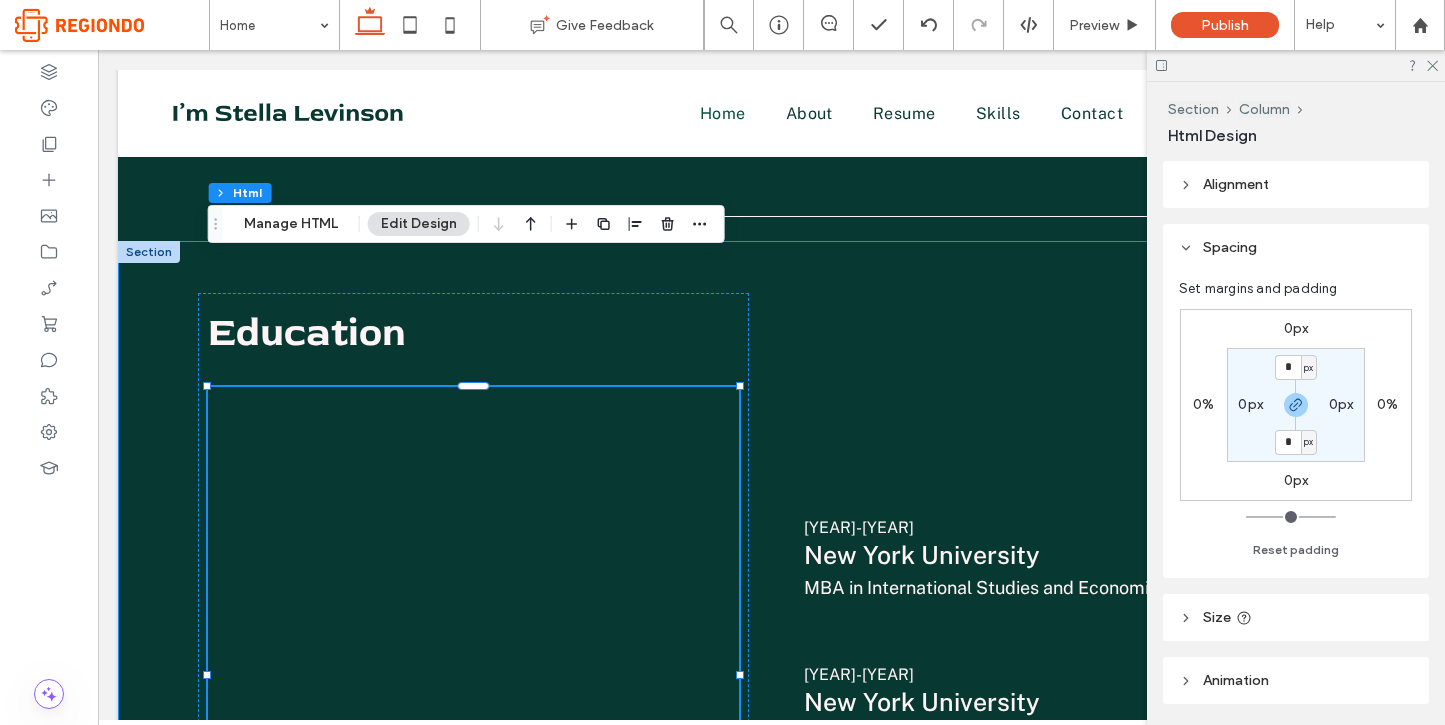click on "Size" at bounding box center (1217, 617) 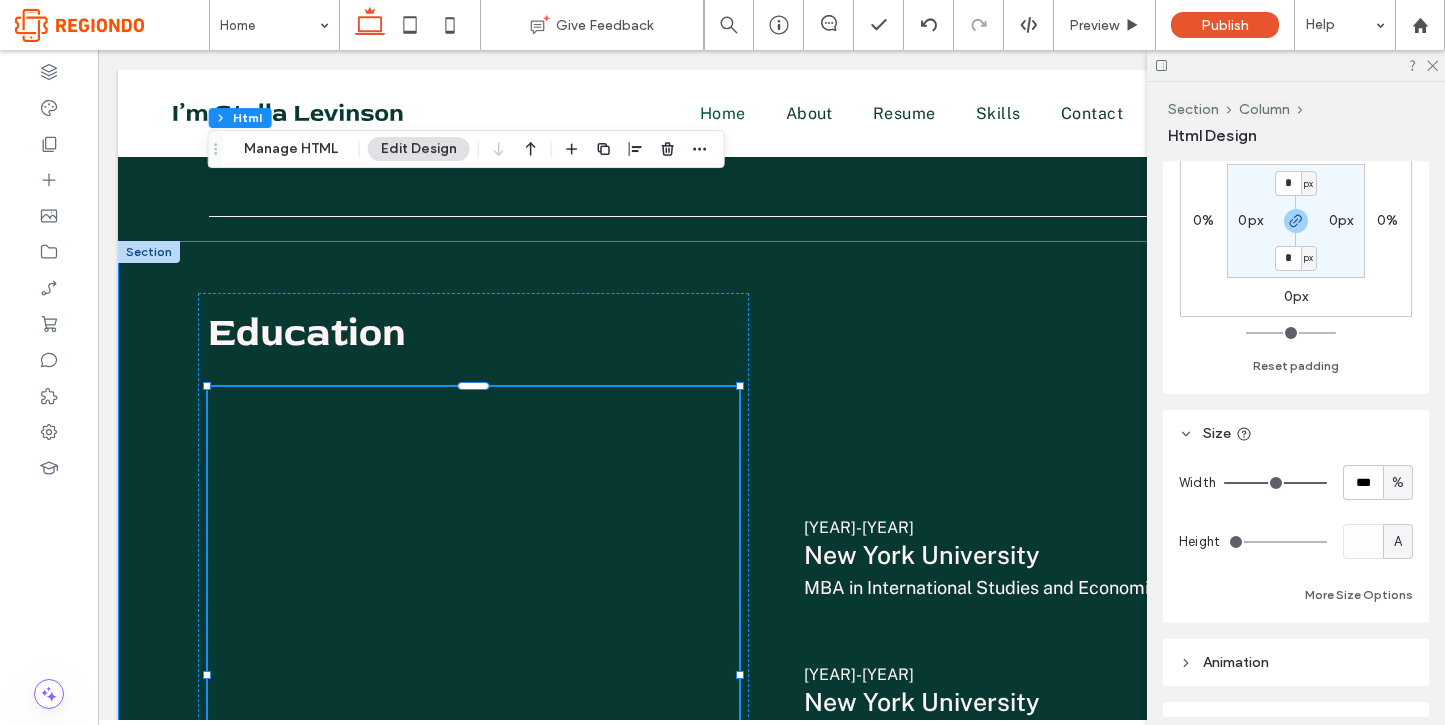 scroll, scrollTop: 183, scrollLeft: 0, axis: vertical 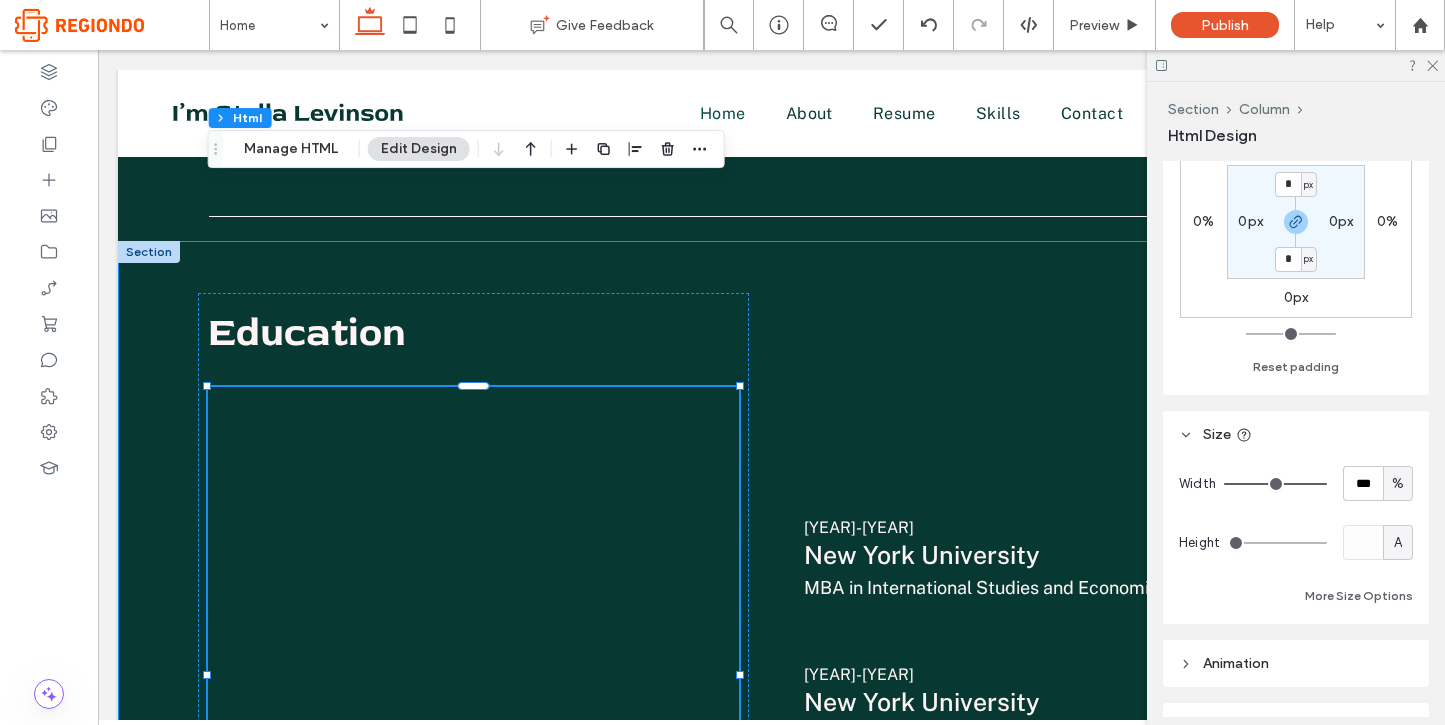 type on "**" 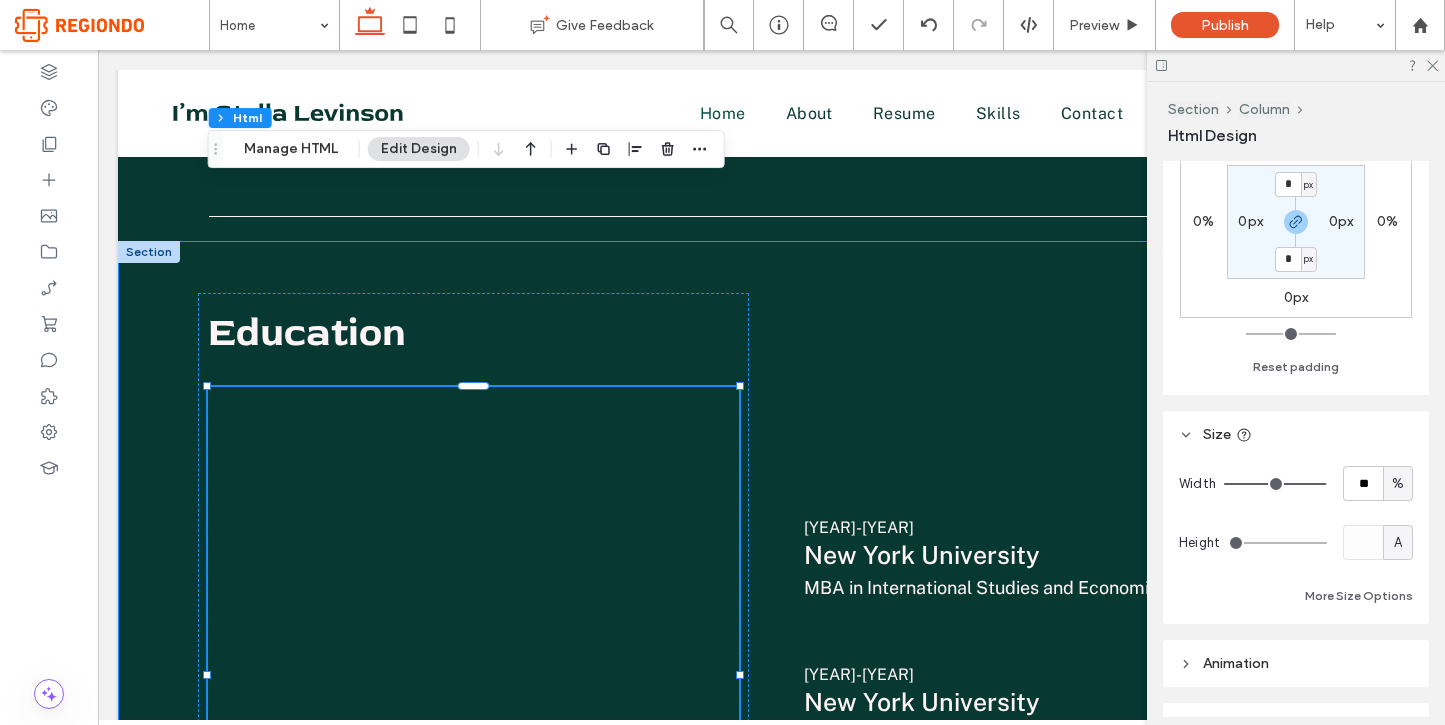 type on "**" 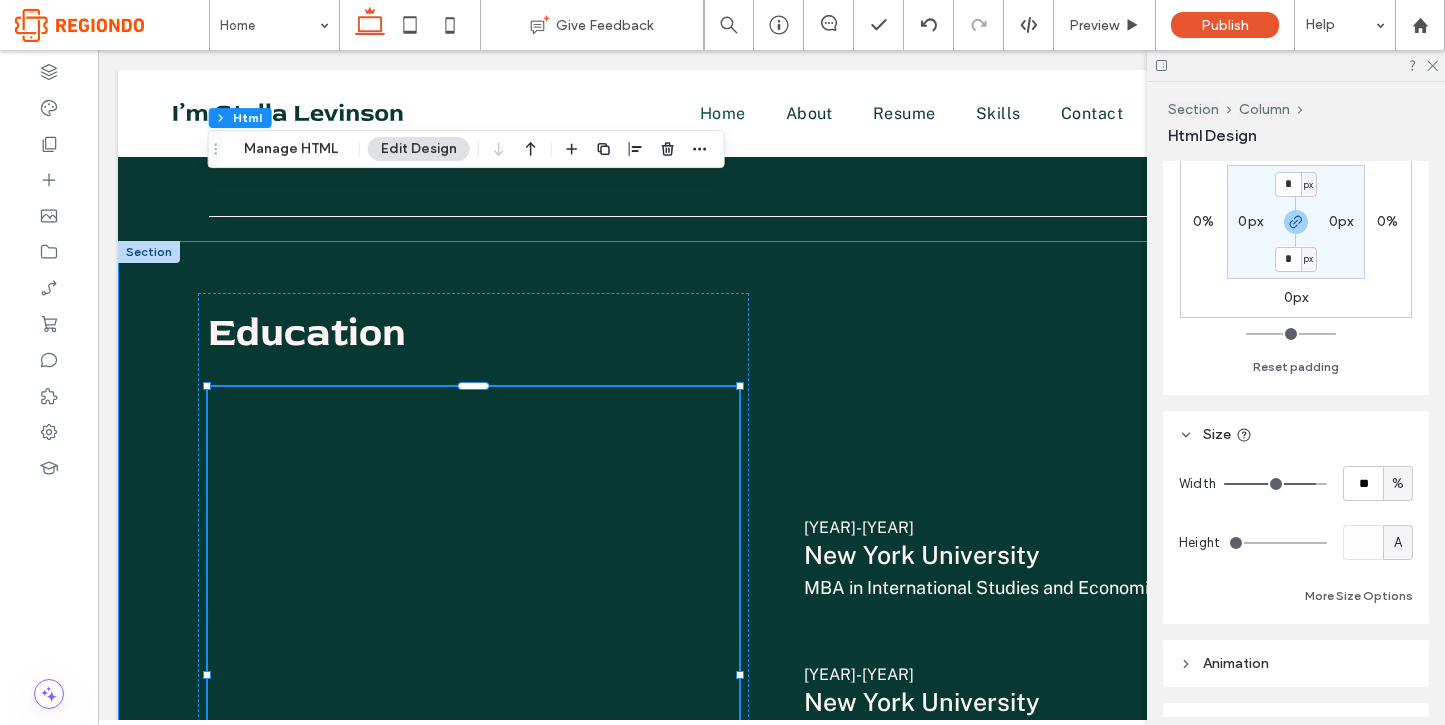 type on "**" 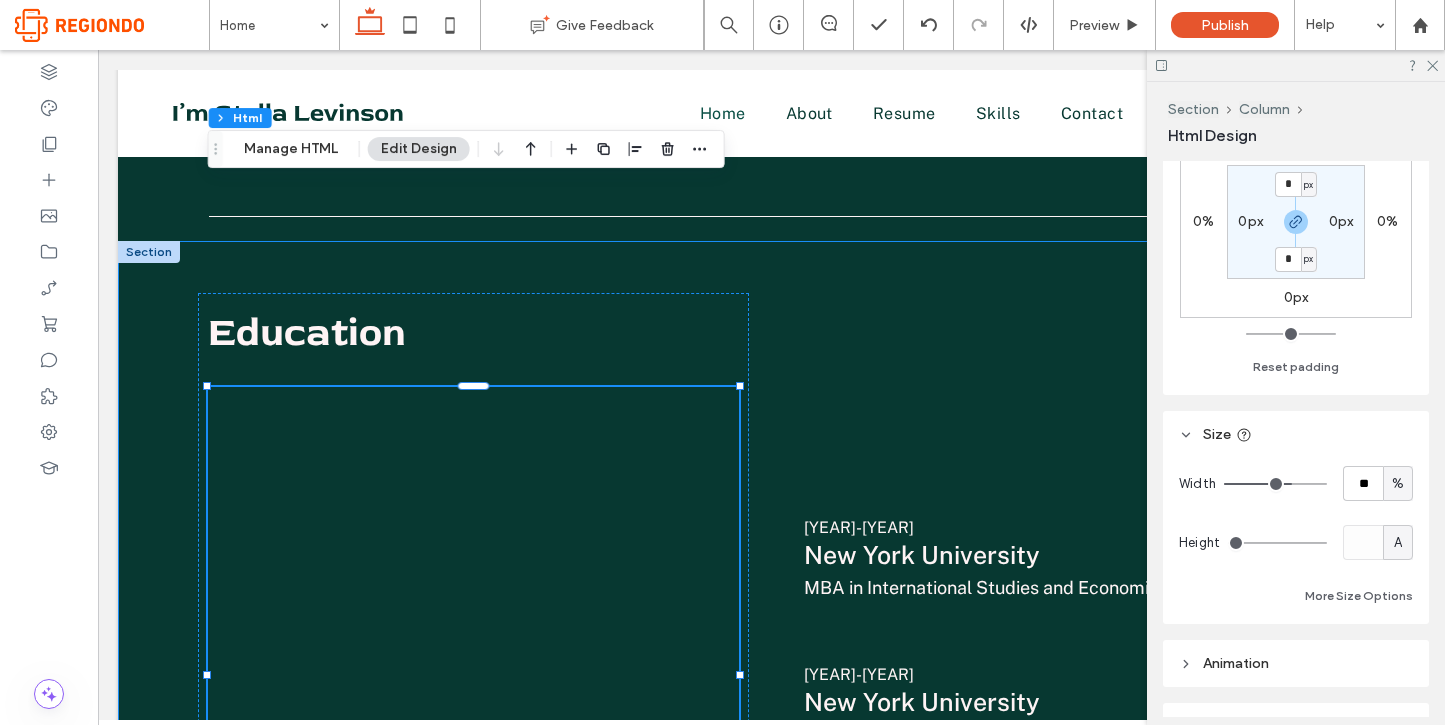 type on "**" 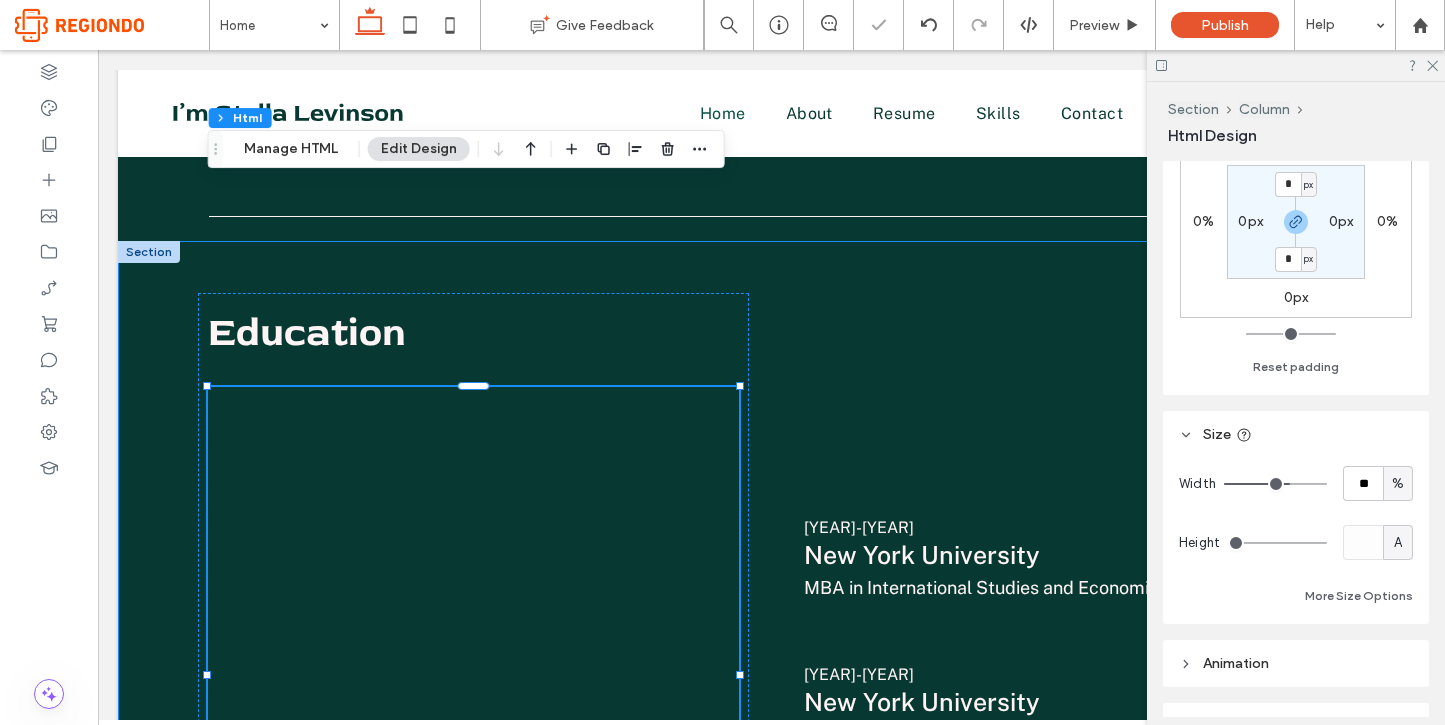 type on "**" 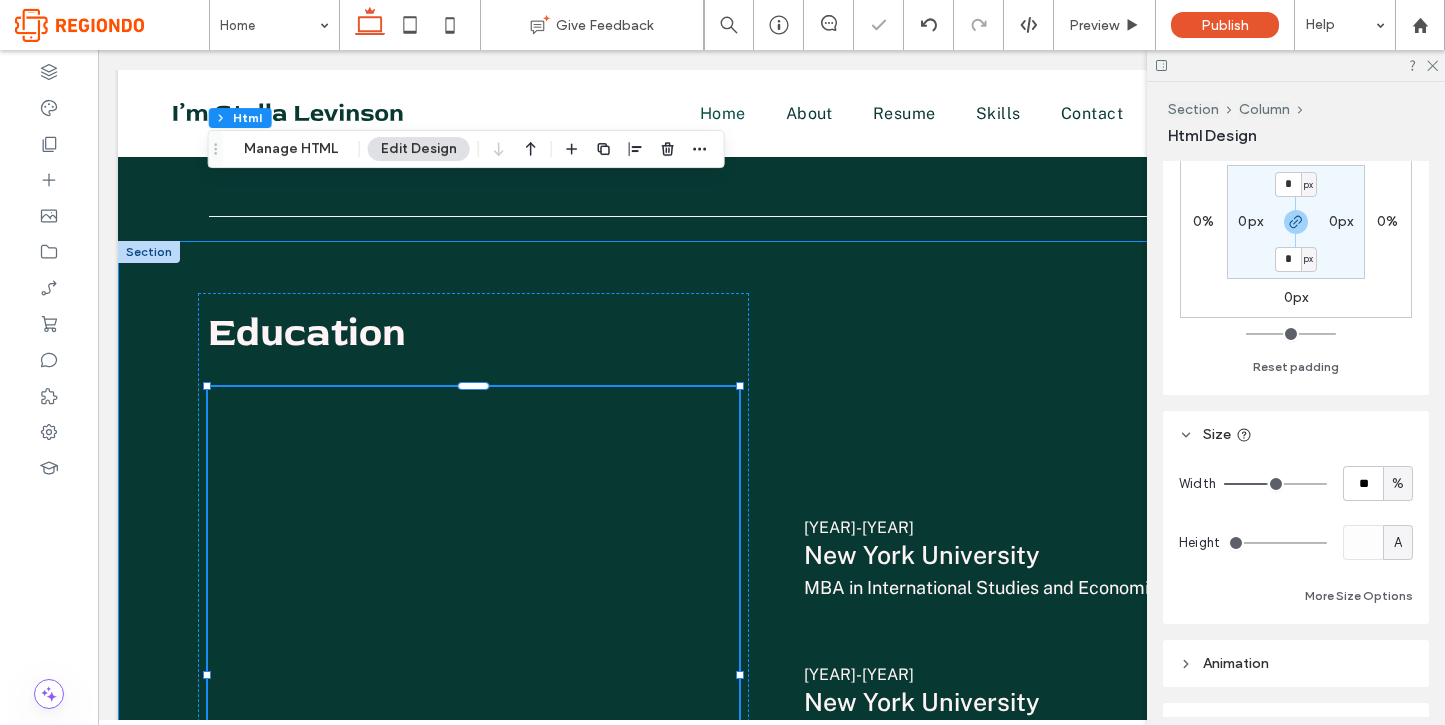 drag, startPoint x: 1288, startPoint y: 479, endPoint x: 1267, endPoint y: 475, distance: 21.377558 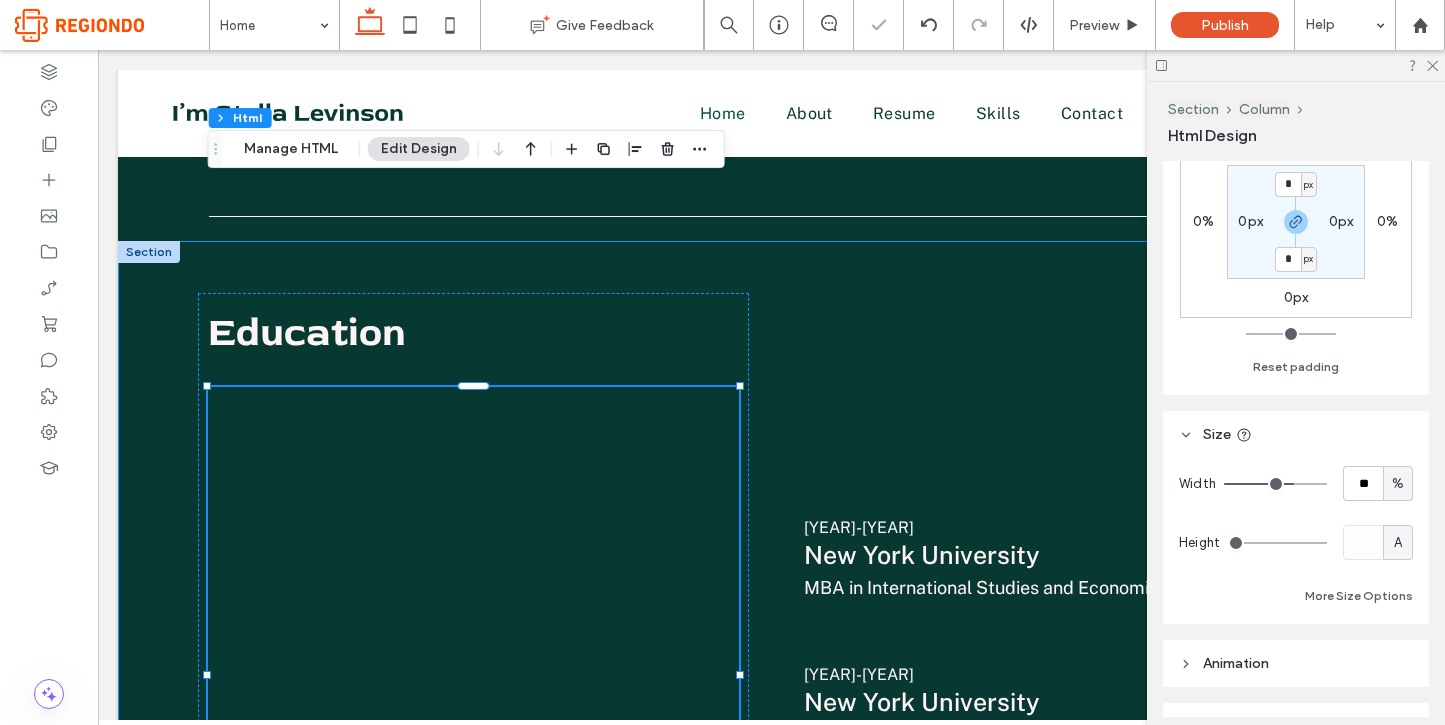 type on "**" 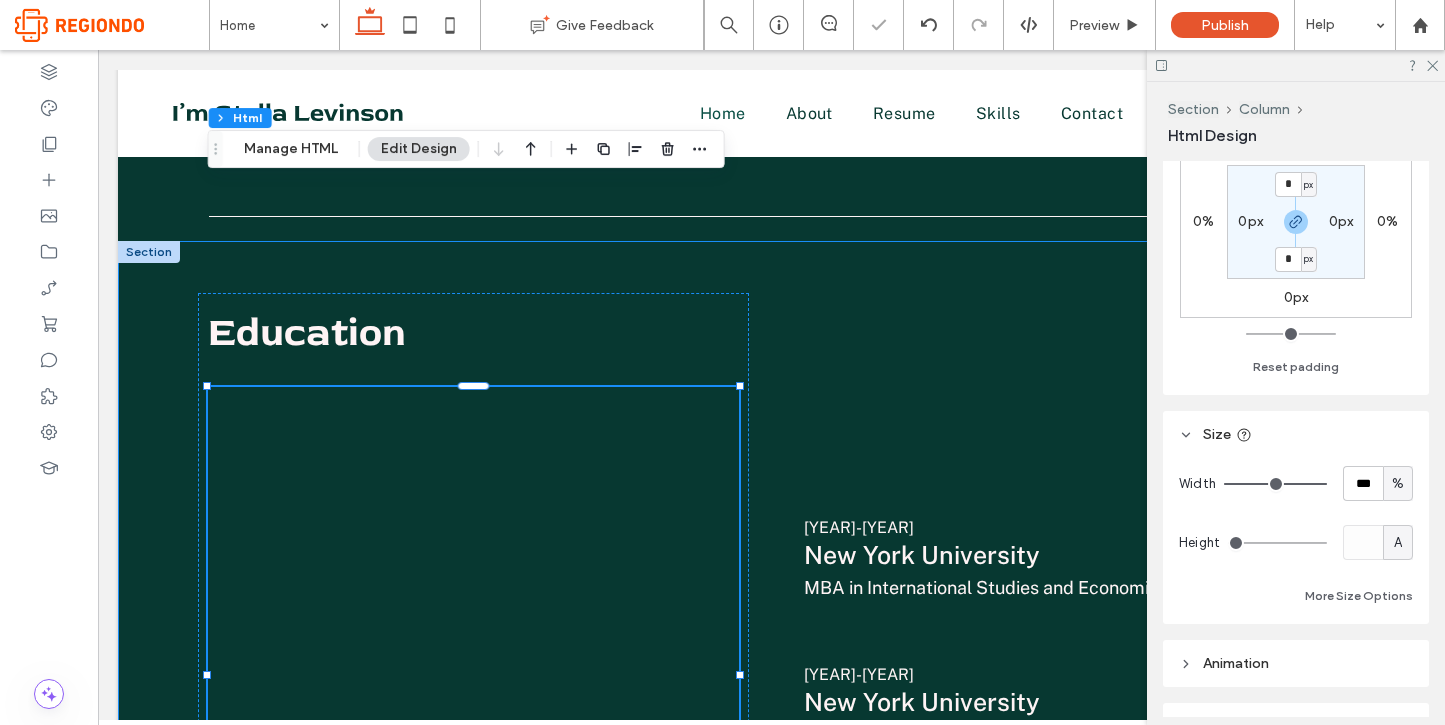 drag, startPoint x: 1268, startPoint y: 475, endPoint x: 1339, endPoint y: 482, distance: 71.34424 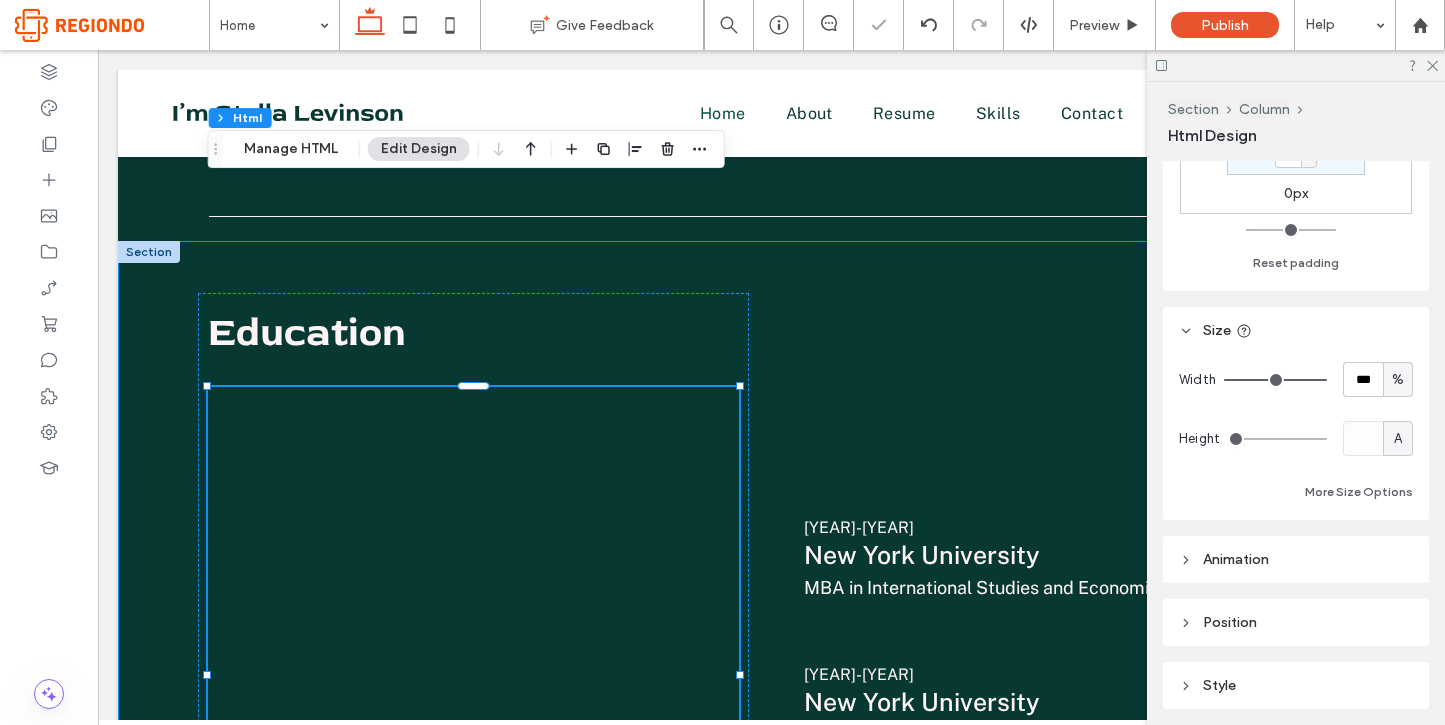 scroll, scrollTop: 359, scrollLeft: 0, axis: vertical 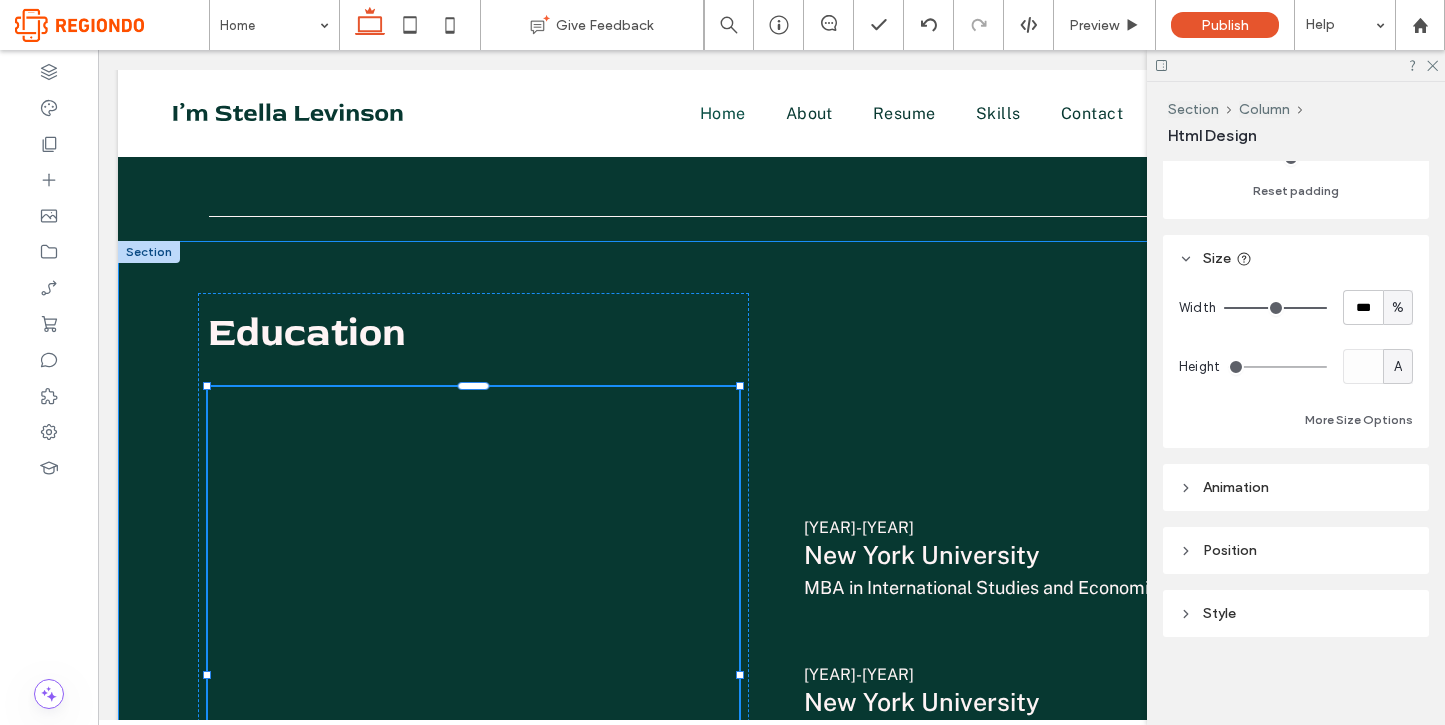 type on "**" 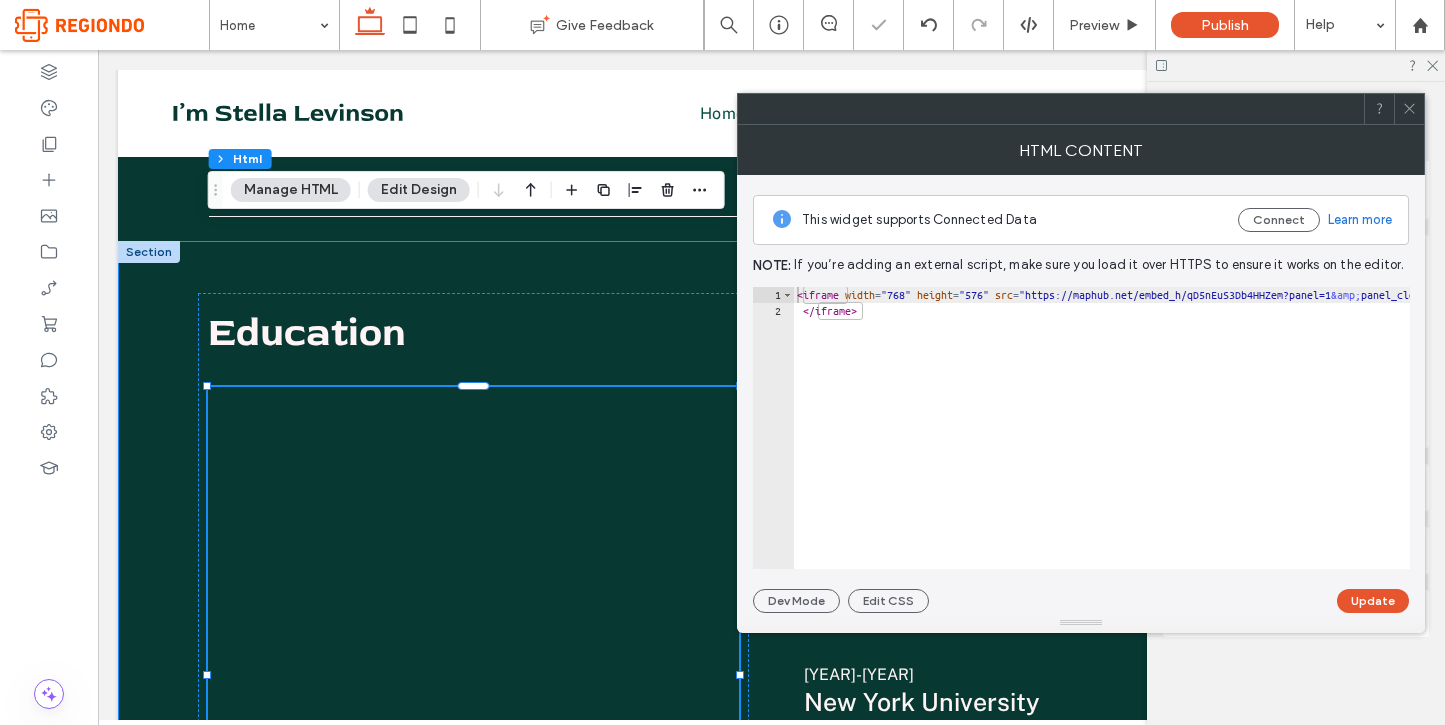 click 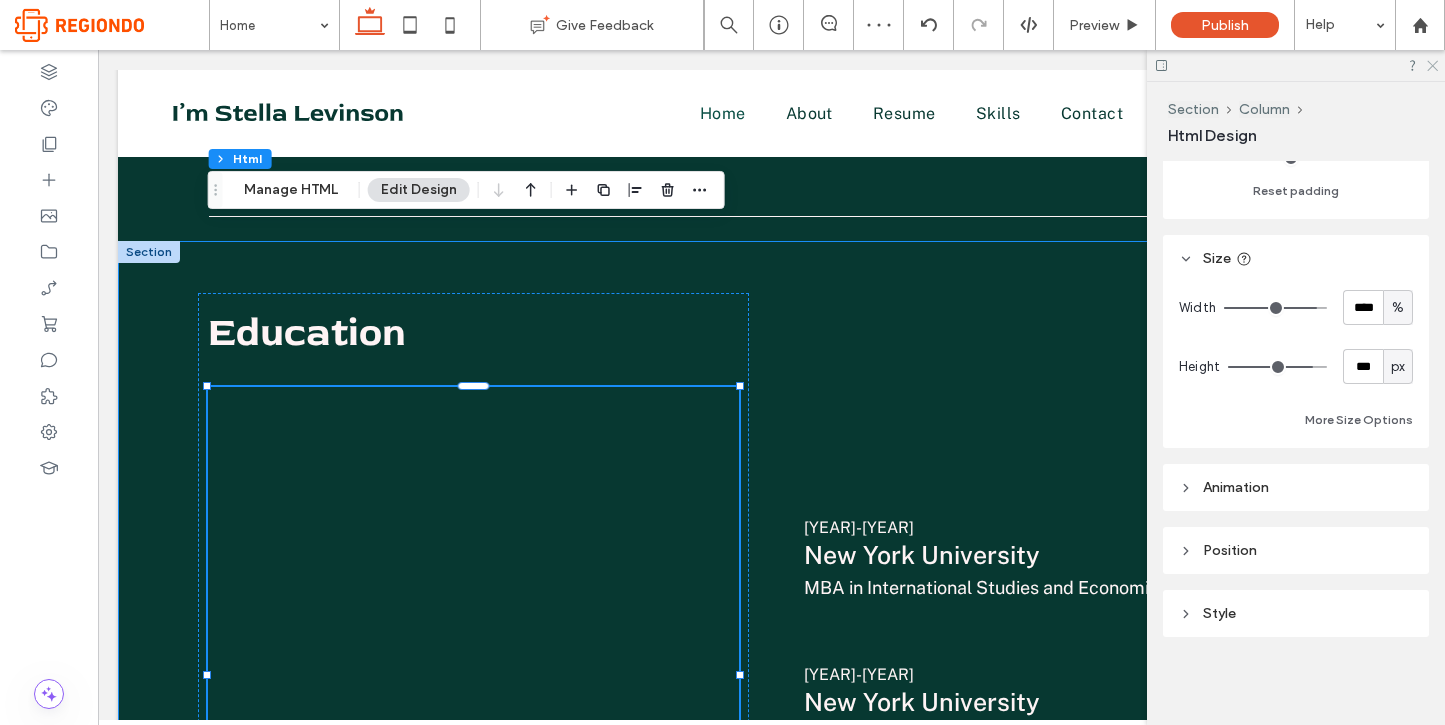 click 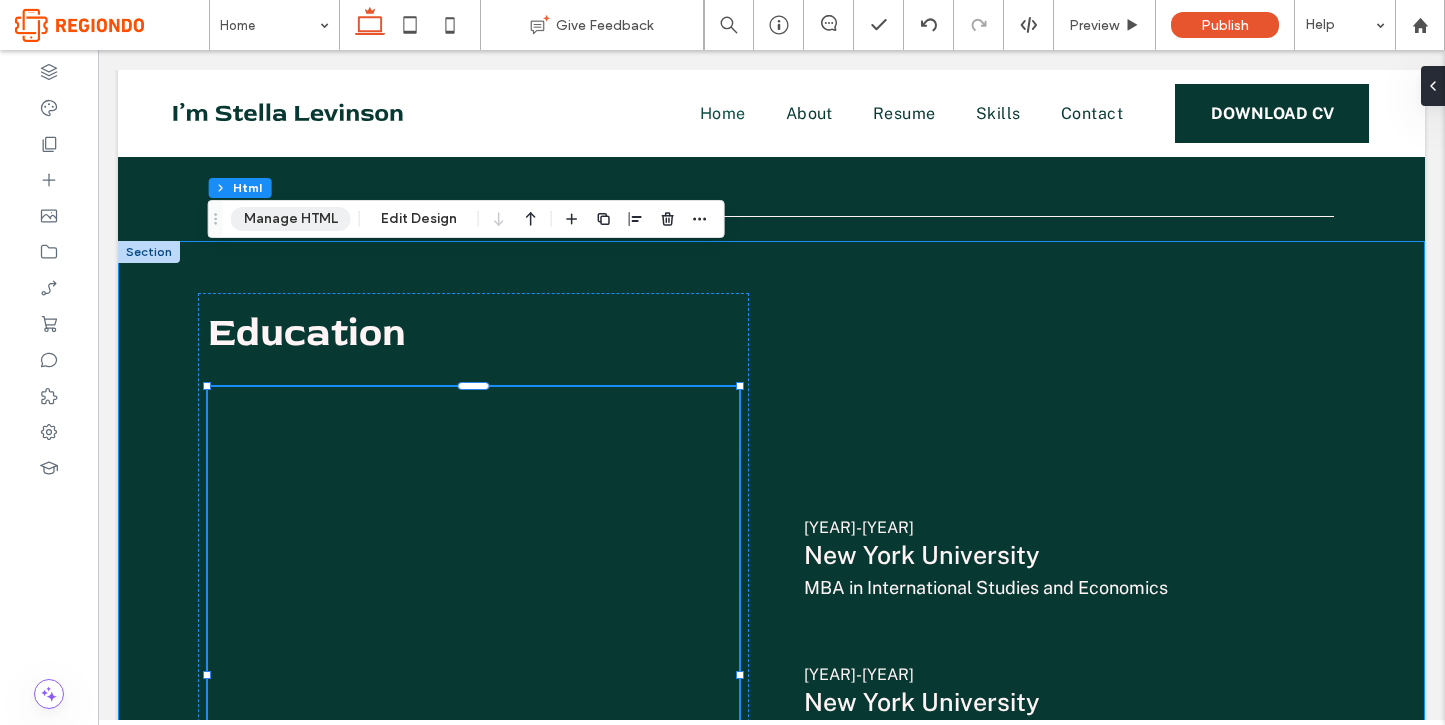 click on "Manage HTML" at bounding box center (291, 219) 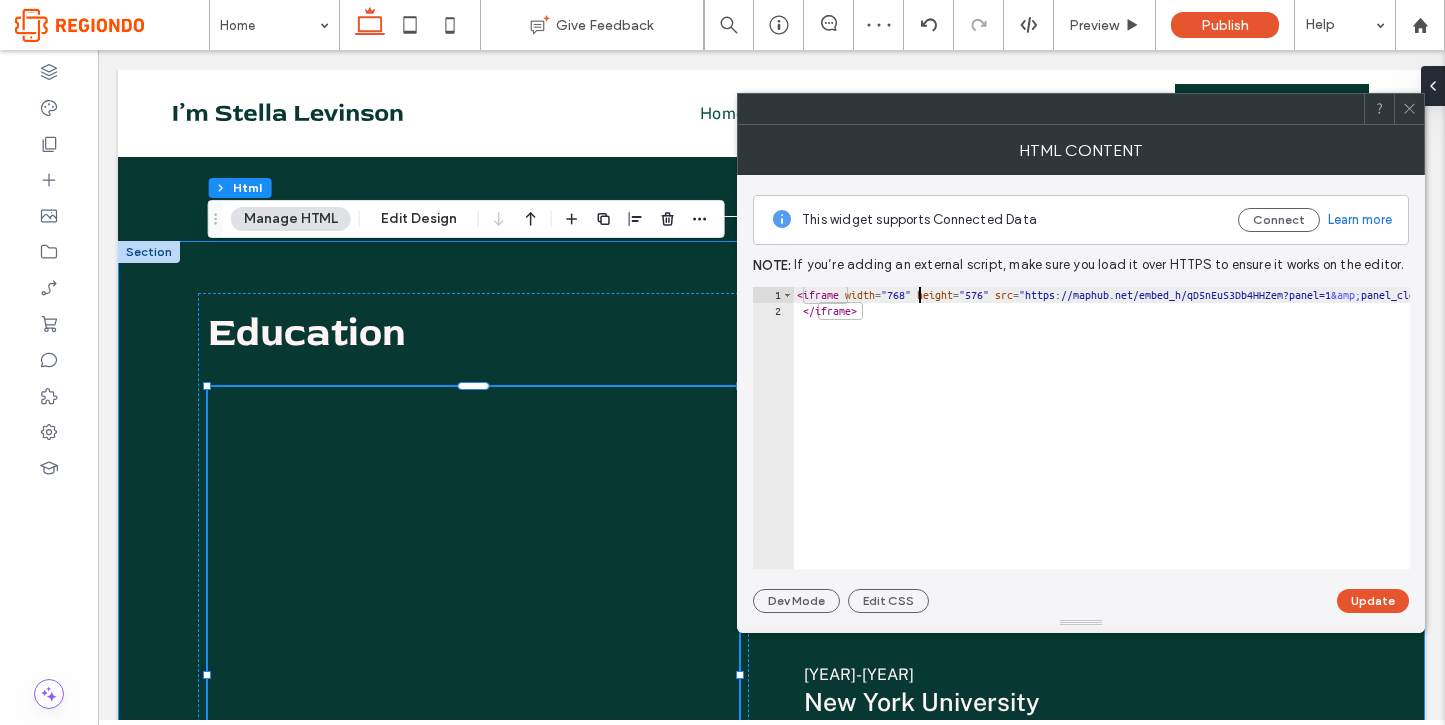 click on "< iframe   width = "768"   height = "576"   src = "https://maphub.net/embed_h/qD5nEuS3Db4HHZem?panel=1 &amp; panel_closed=1"   frameborder = "0" >   </ iframe >" at bounding box center [1250, 444] 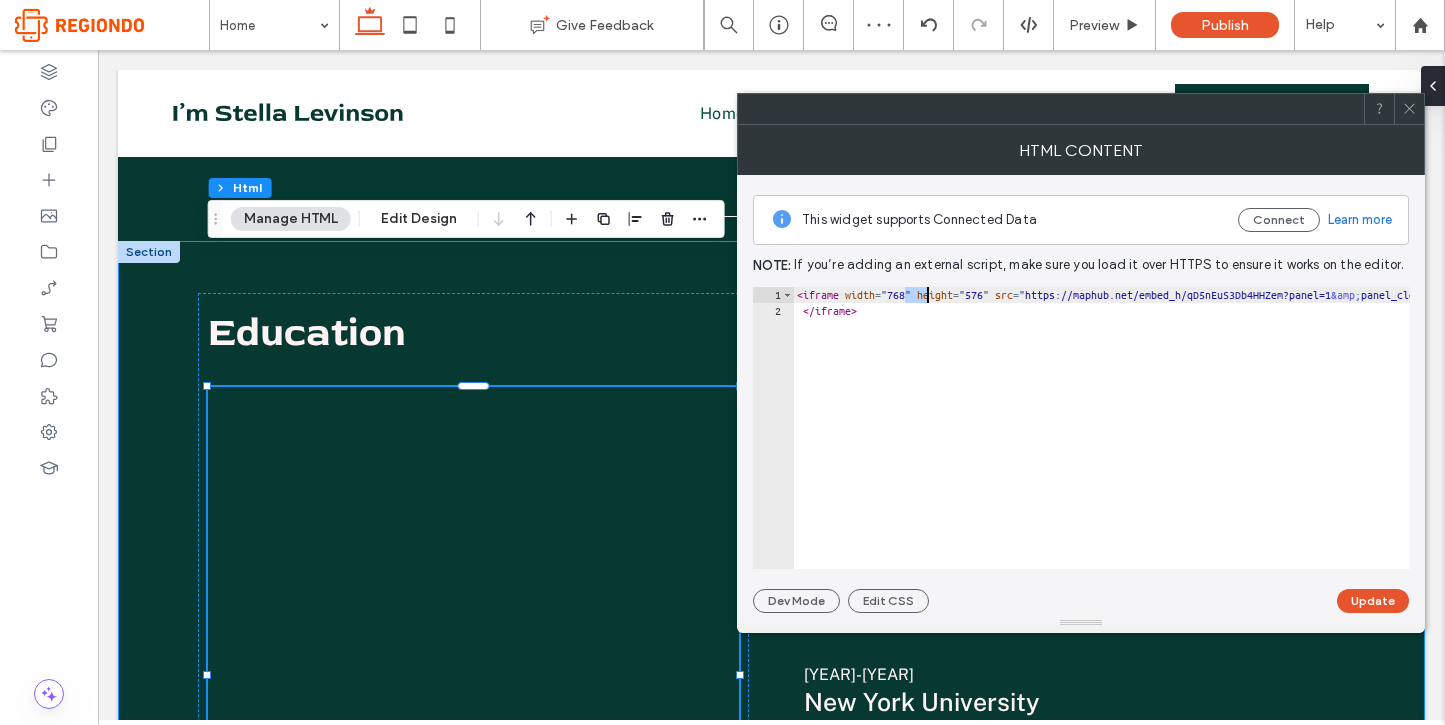 click on "< iframe   width = "768"   height = "576"   src = "https://maphub.net/embed_h/qD5nEuS3Db4HHZem?panel=1 &amp; panel_closed=1"   frameborder = "0" >   </ iframe >" at bounding box center [1250, 444] 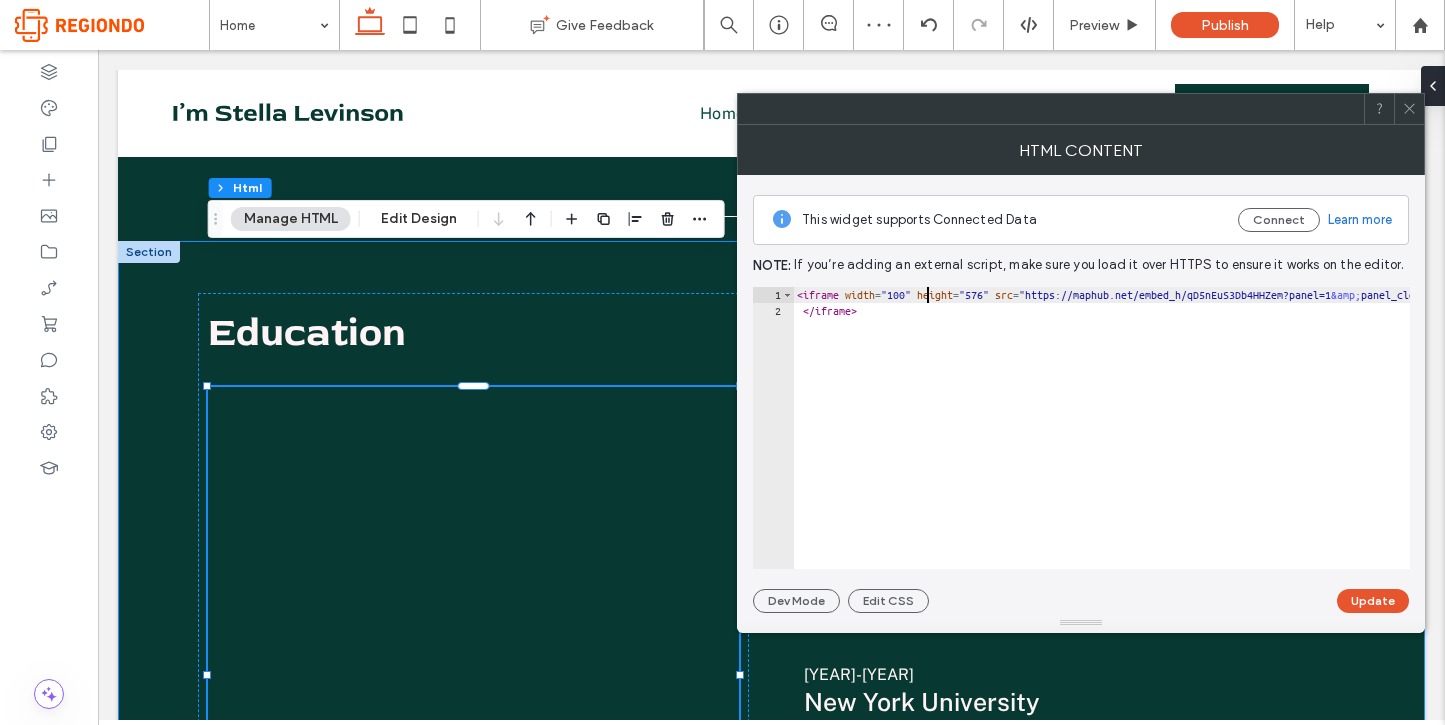 scroll, scrollTop: 0, scrollLeft: 11, axis: horizontal 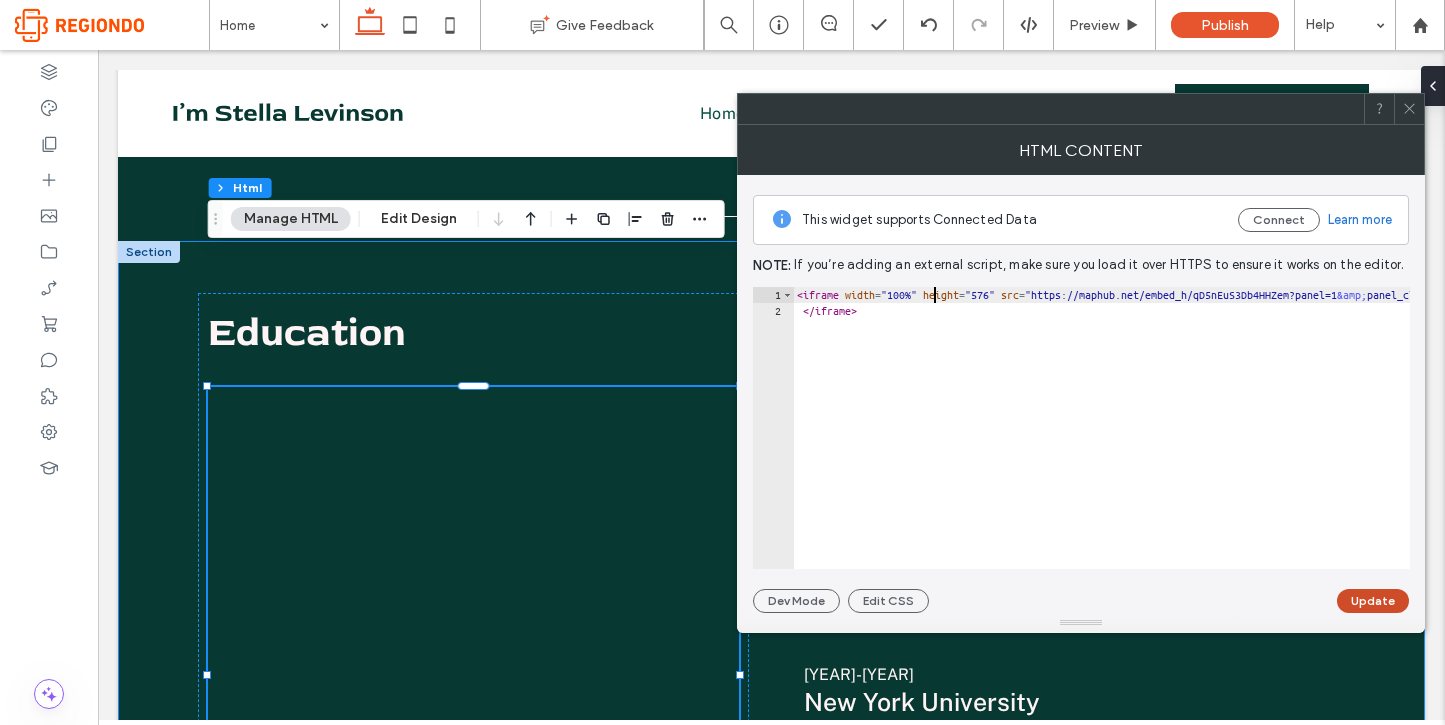 type on "**********" 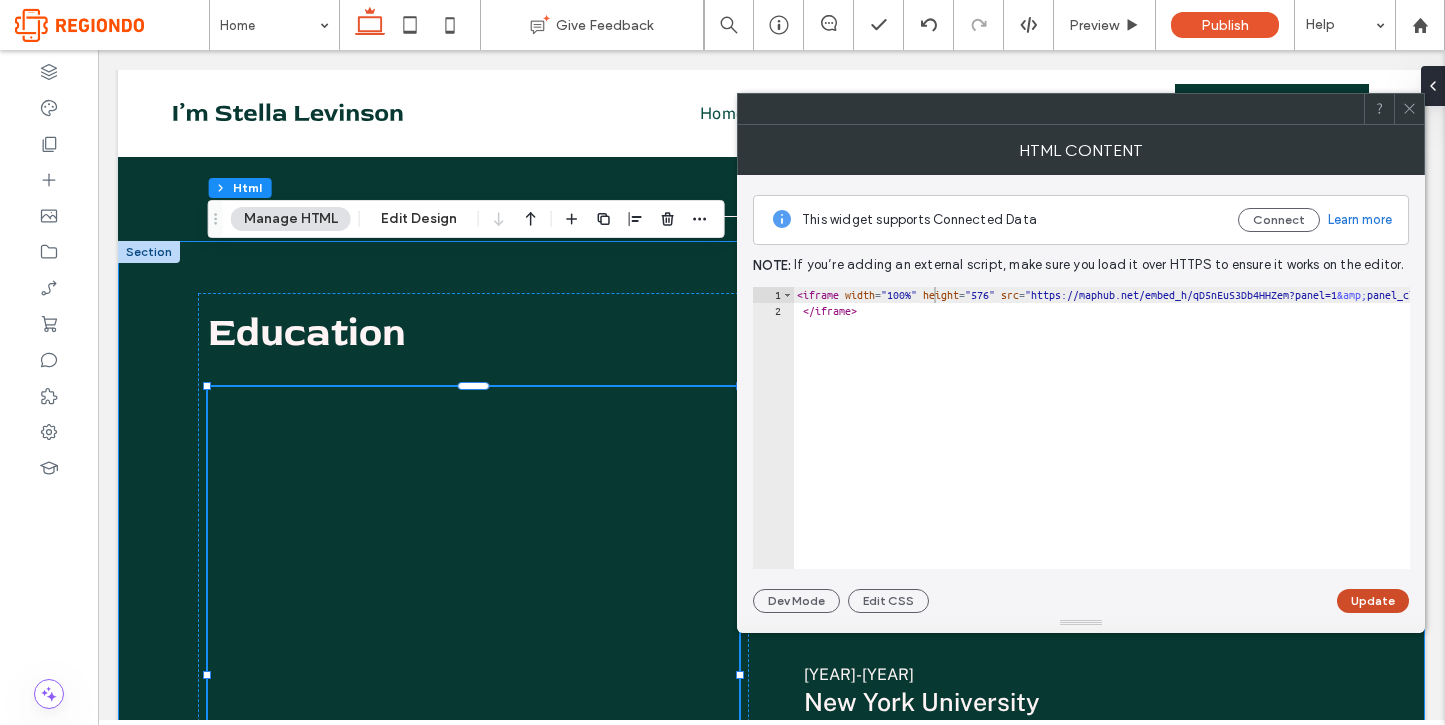 click on "Update" at bounding box center [1373, 601] 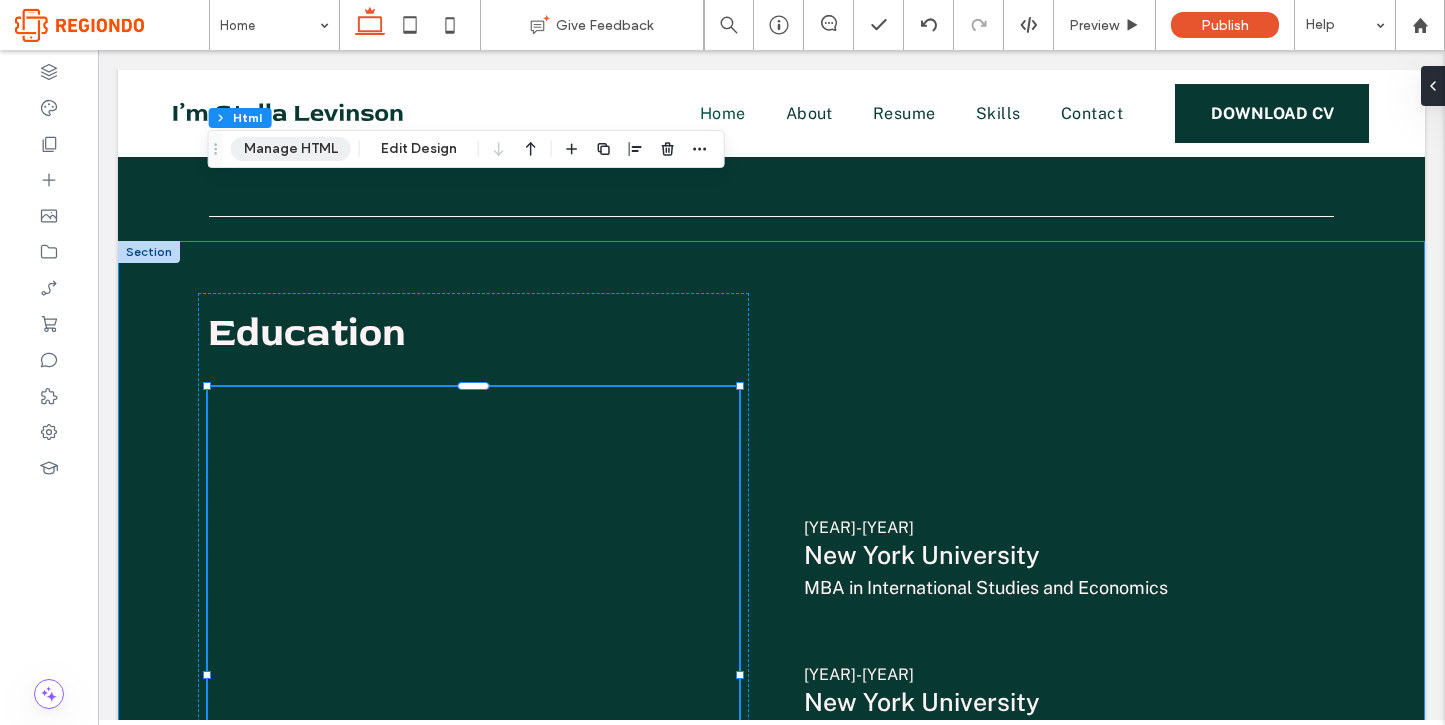 click on "Manage HTML" at bounding box center (291, 149) 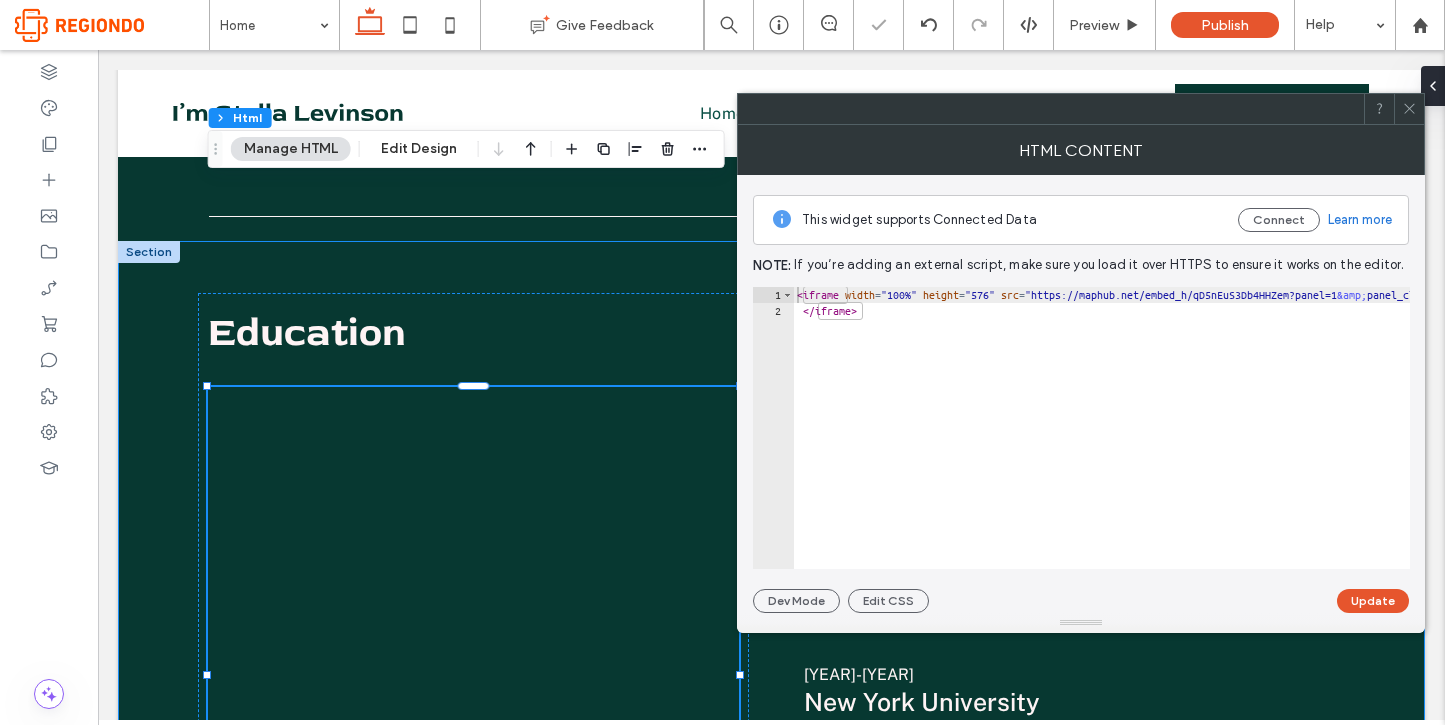 click on "< iframe   width = "100%"   height = "576"   src = "https://maphub.net/embed_h/qD5nEuS3Db4HHZem?panel=1 &amp; panel_closed=1"   frameborder = "0" >   </ iframe >" at bounding box center [1254, 444] 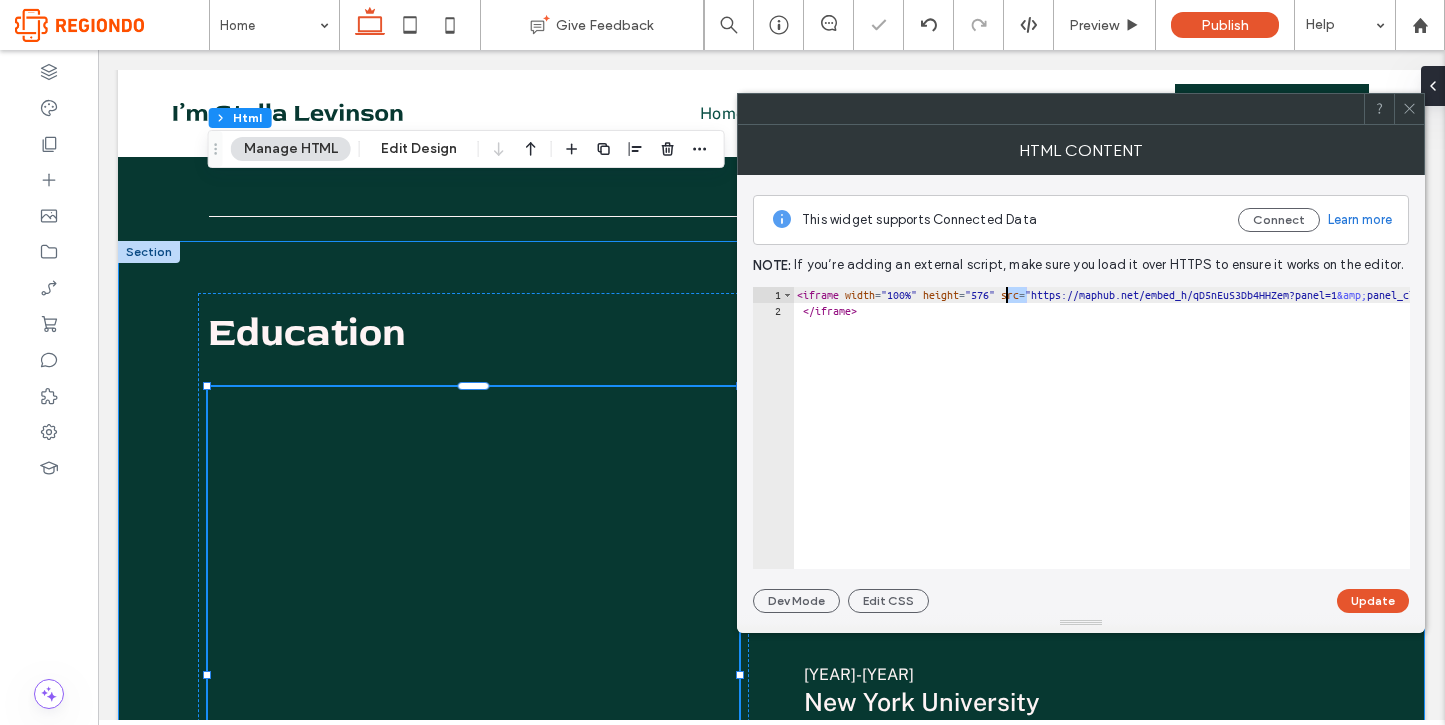 click on "< iframe   width = "100%"   height = "576"   src = "https://maphub.net/embed_h/qD5nEuS3Db4HHZem?panel=1 &amp; panel_closed=1"   frameborder = "0" >   </ iframe >" at bounding box center [1254, 444] 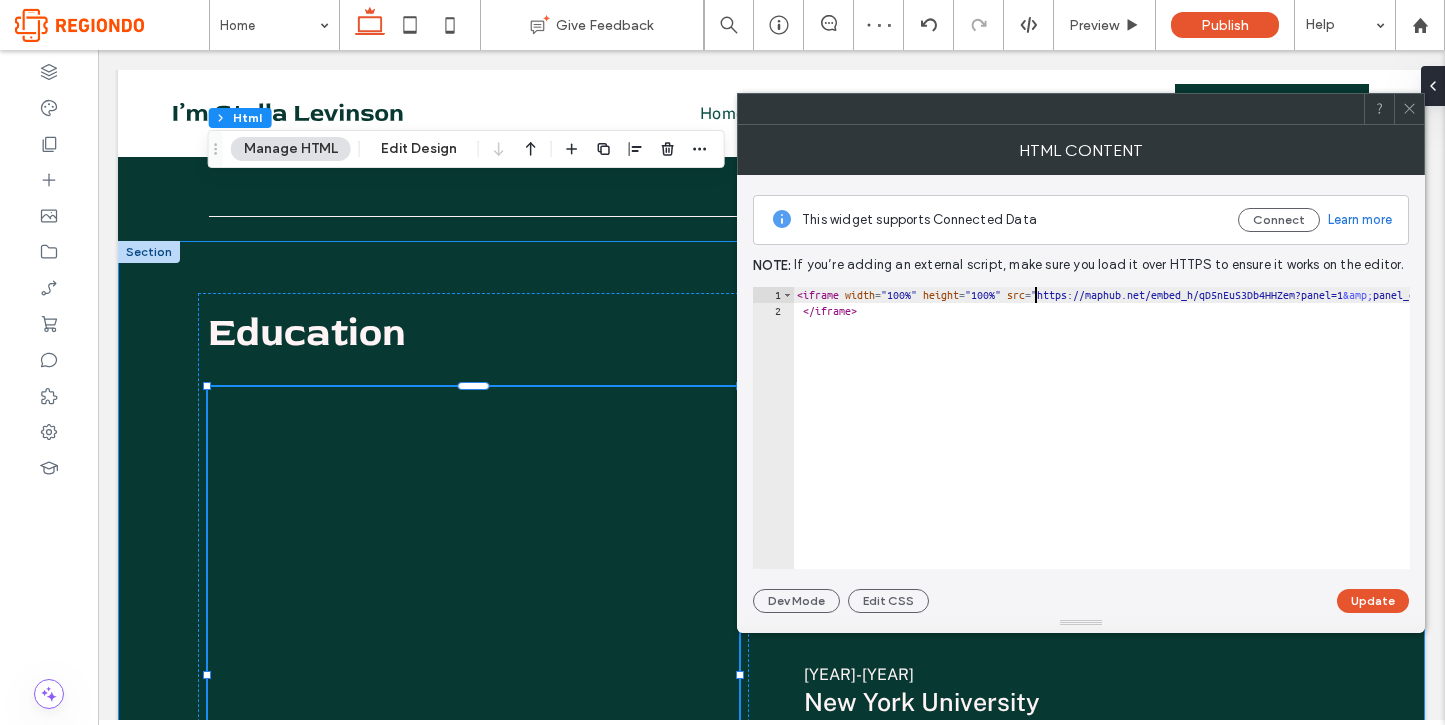 scroll, scrollTop: 0, scrollLeft: 1, axis: horizontal 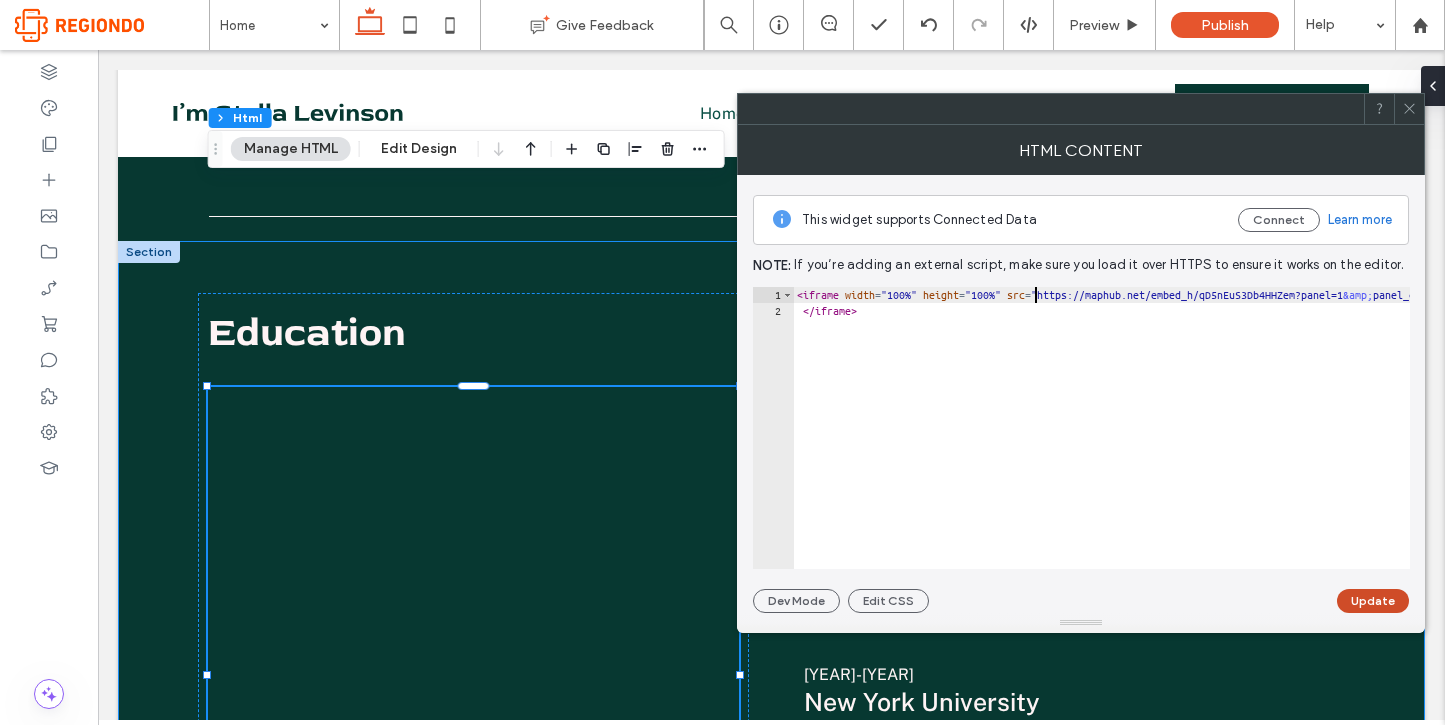 type on "**********" 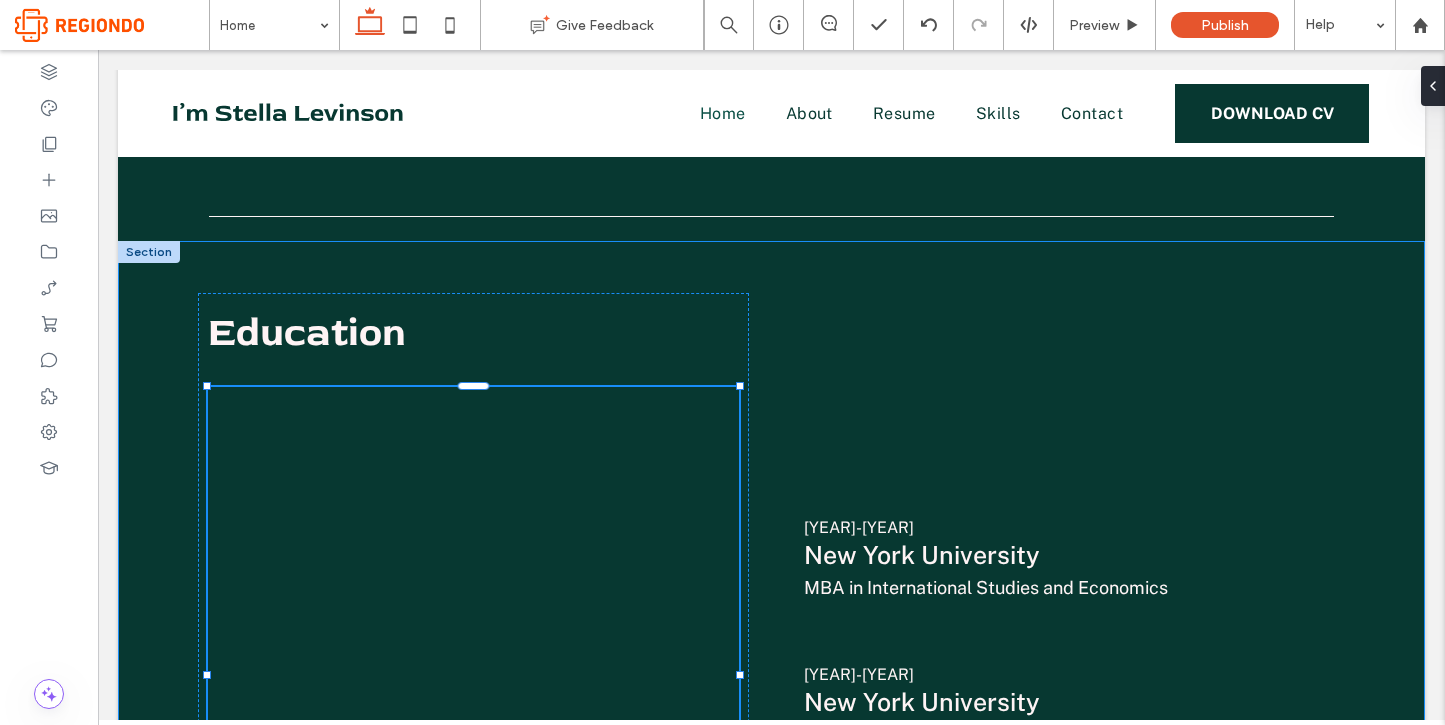 type on "********" 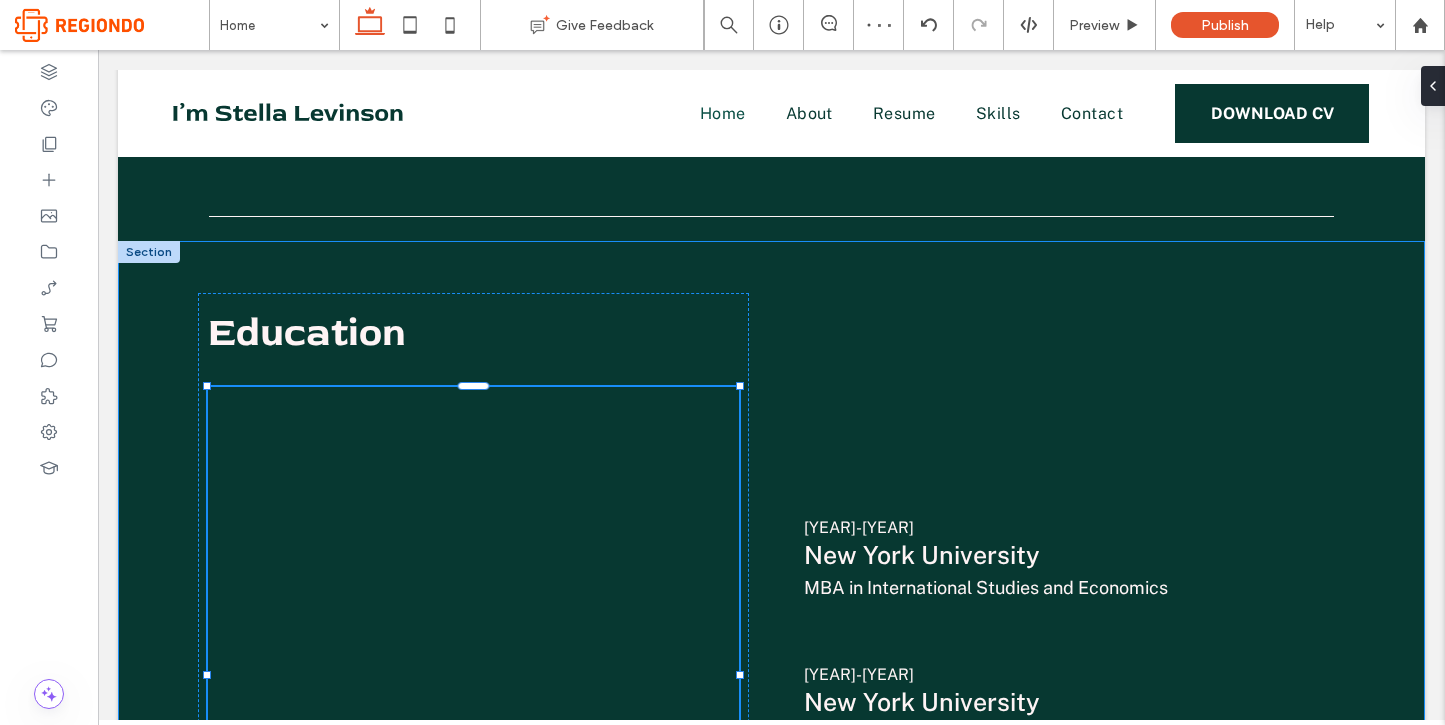 type on "********" 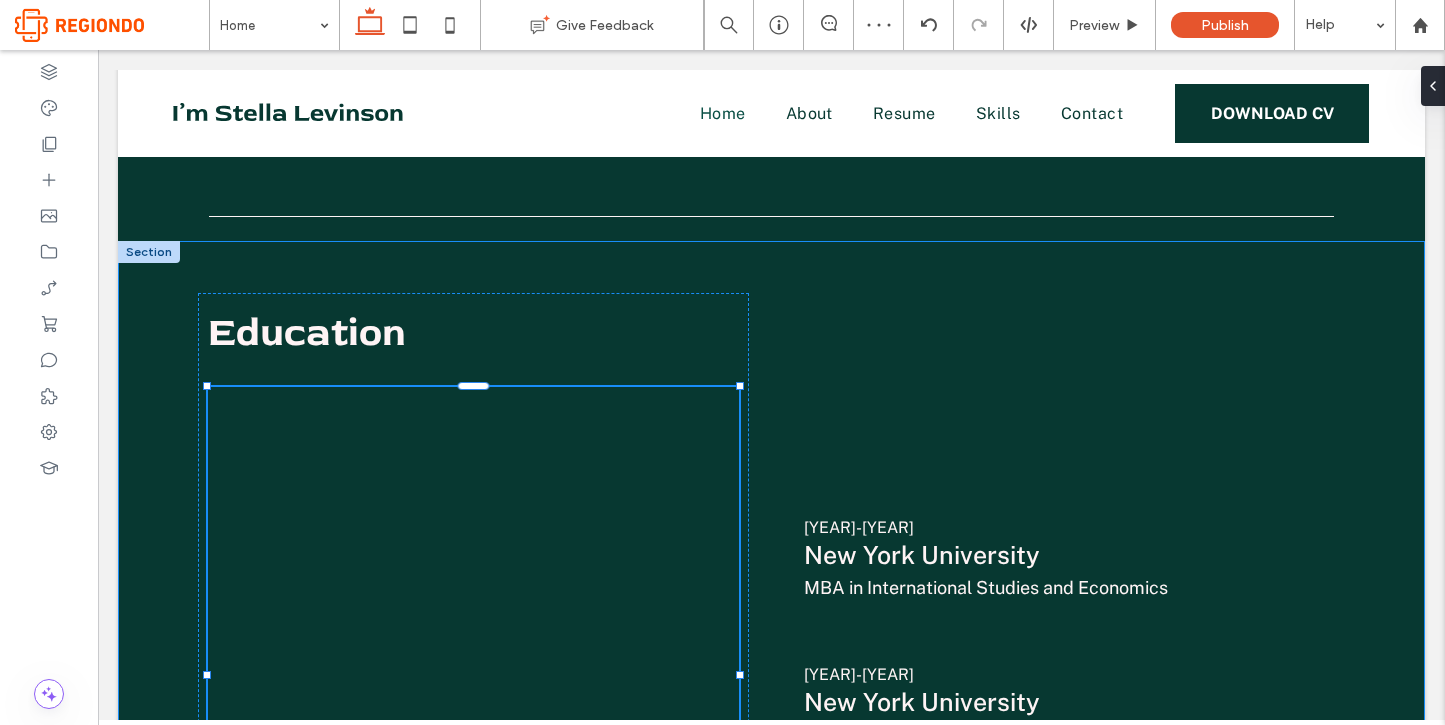 type on "**" 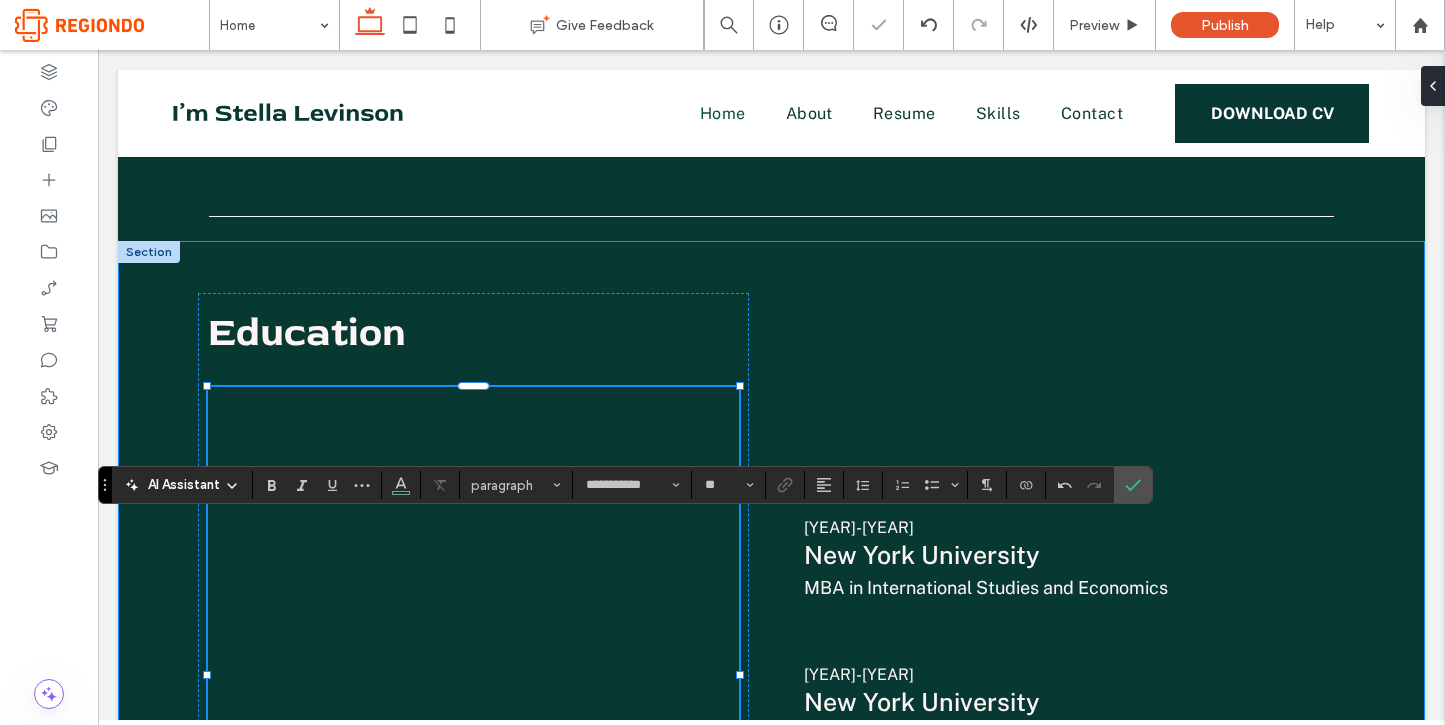 type on "**" 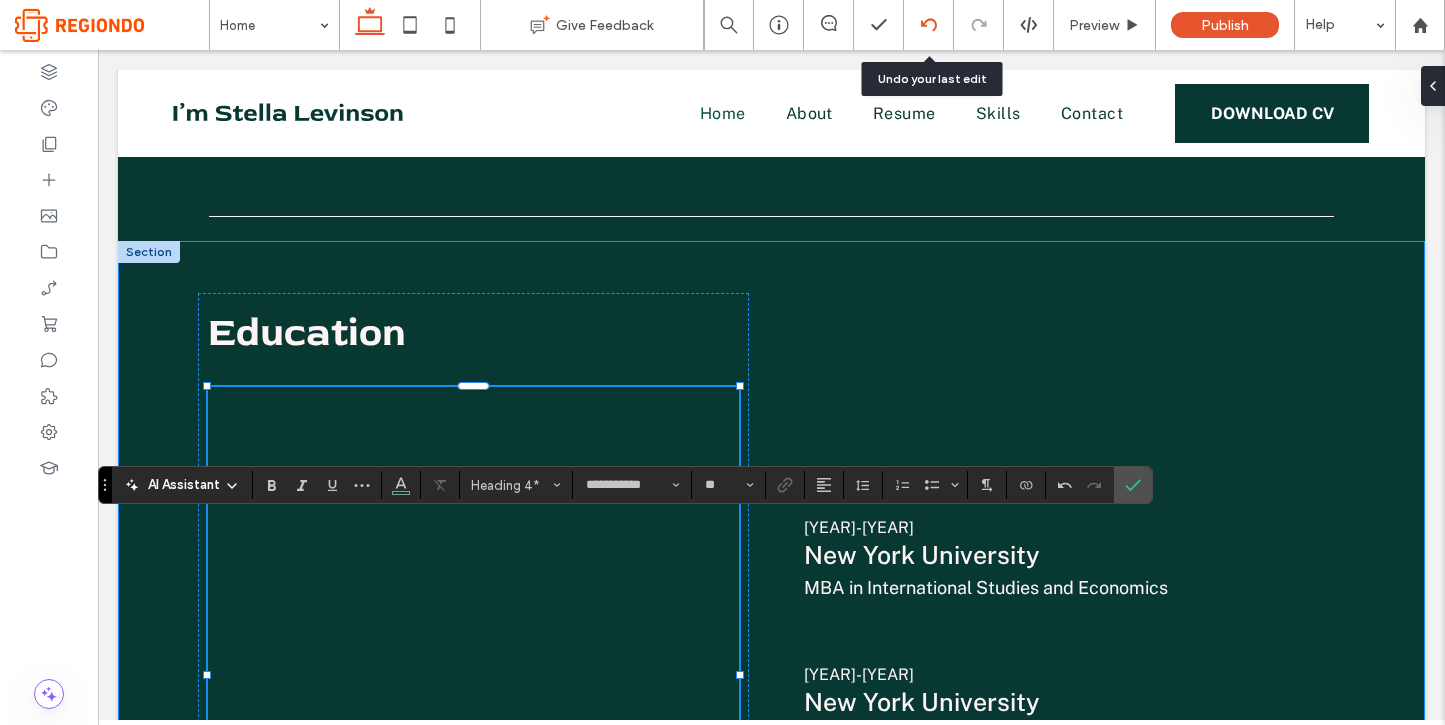 click 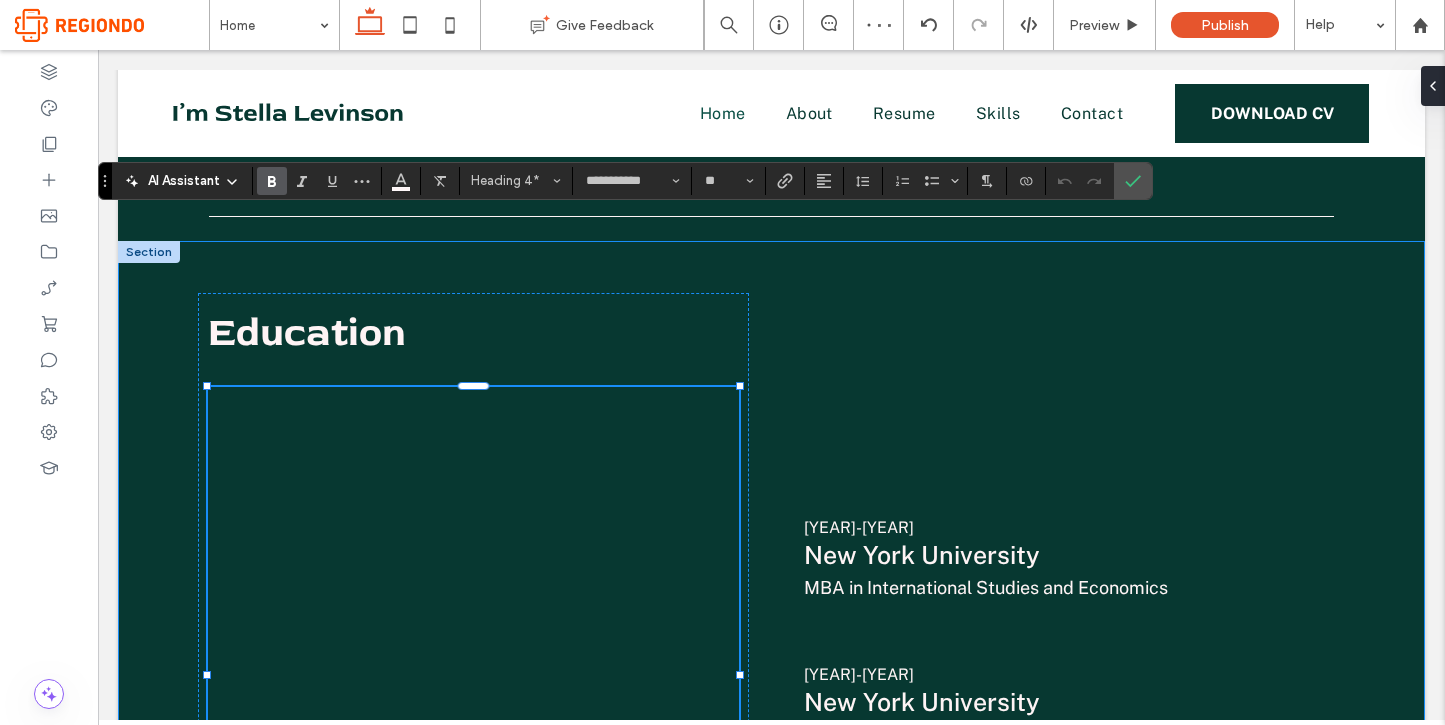 type on "**" 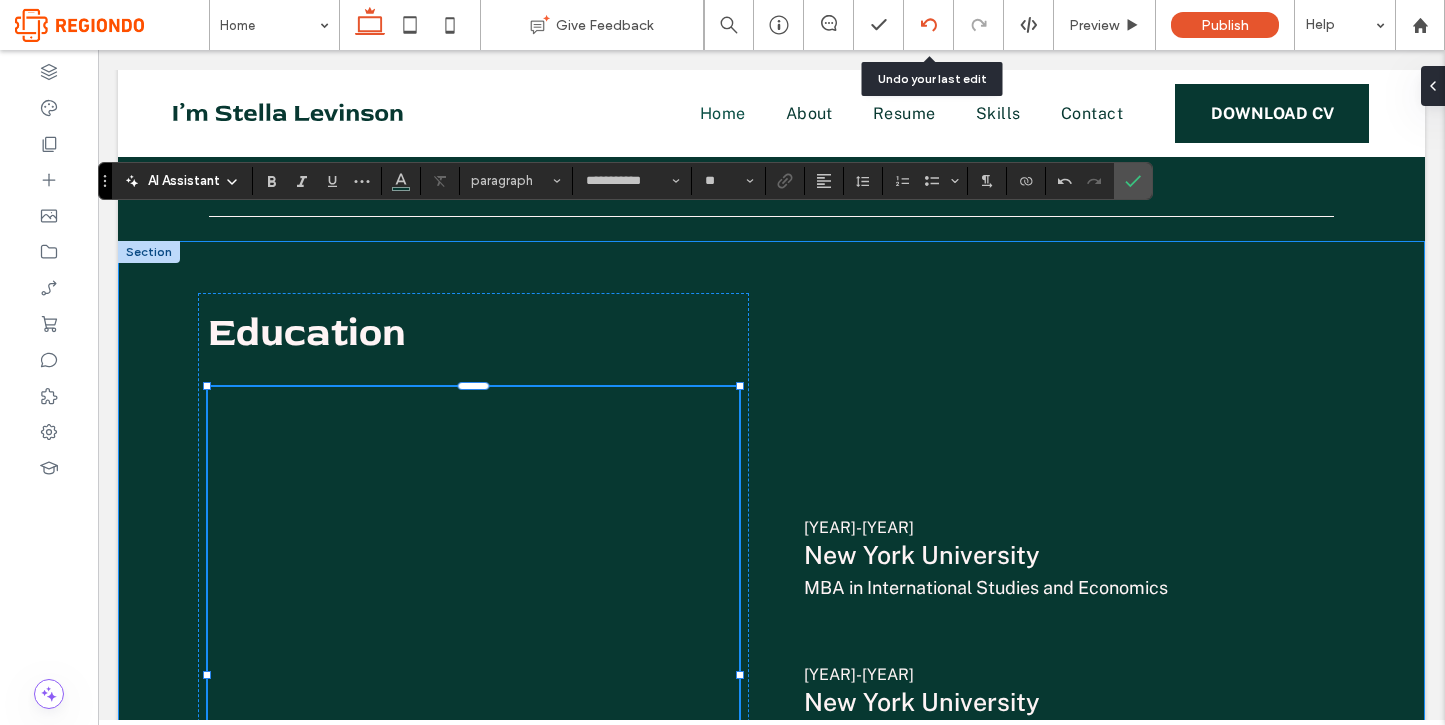 click at bounding box center (928, 25) 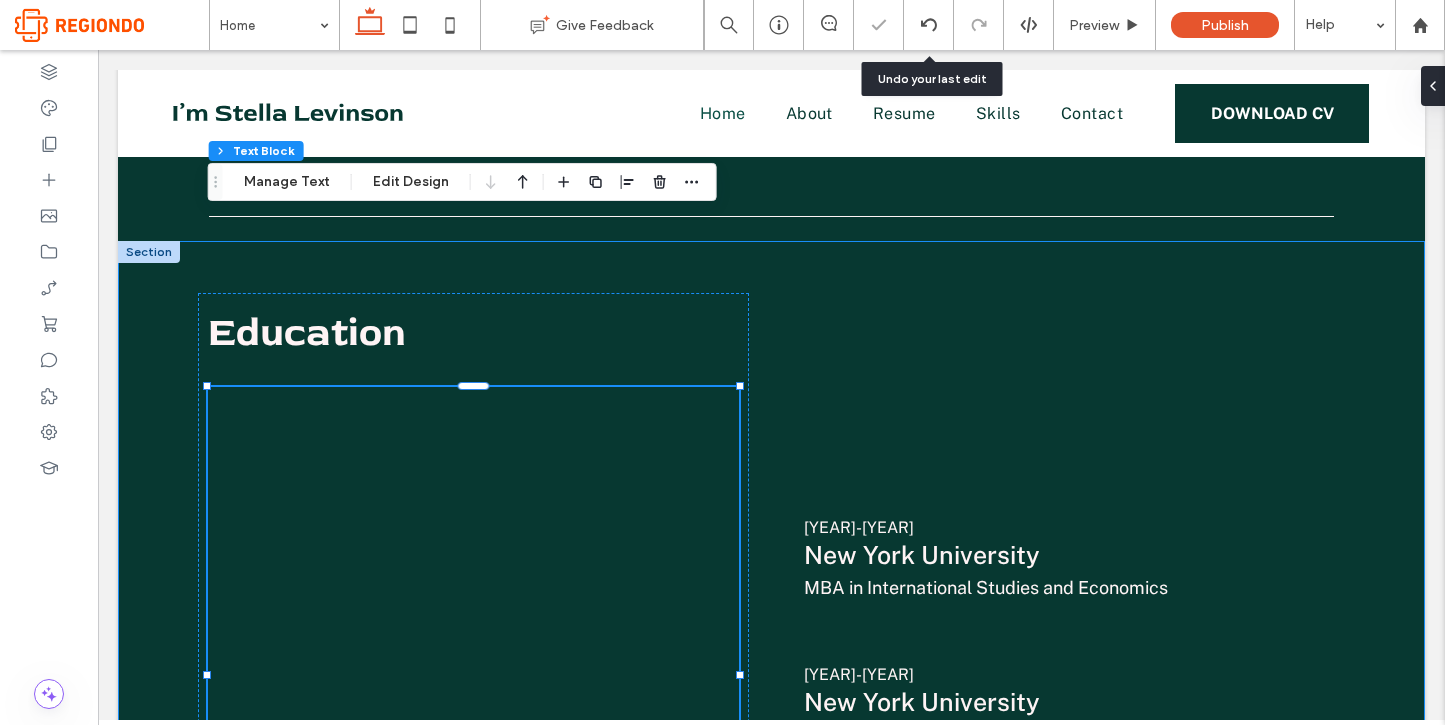 click on "Home Give Feedback Preview Publish Help
Design Panel Site Comments Team & Clients Automate new comments Instantly notify your team when someone adds or updates a comment on a site. See Zap Examples
Section Column Text Block Manage Text Edit Design Section Column Text Block Design Alignment Spacing Set margins and padding 0px 0% 0px 0% * px 0px * px 0px Reset padding Size Width *** % Height A More Size Options Animation Trigger None Position Position type Default Style Color Image Background color Border *** Corner radius * px" at bounding box center [722, 362] 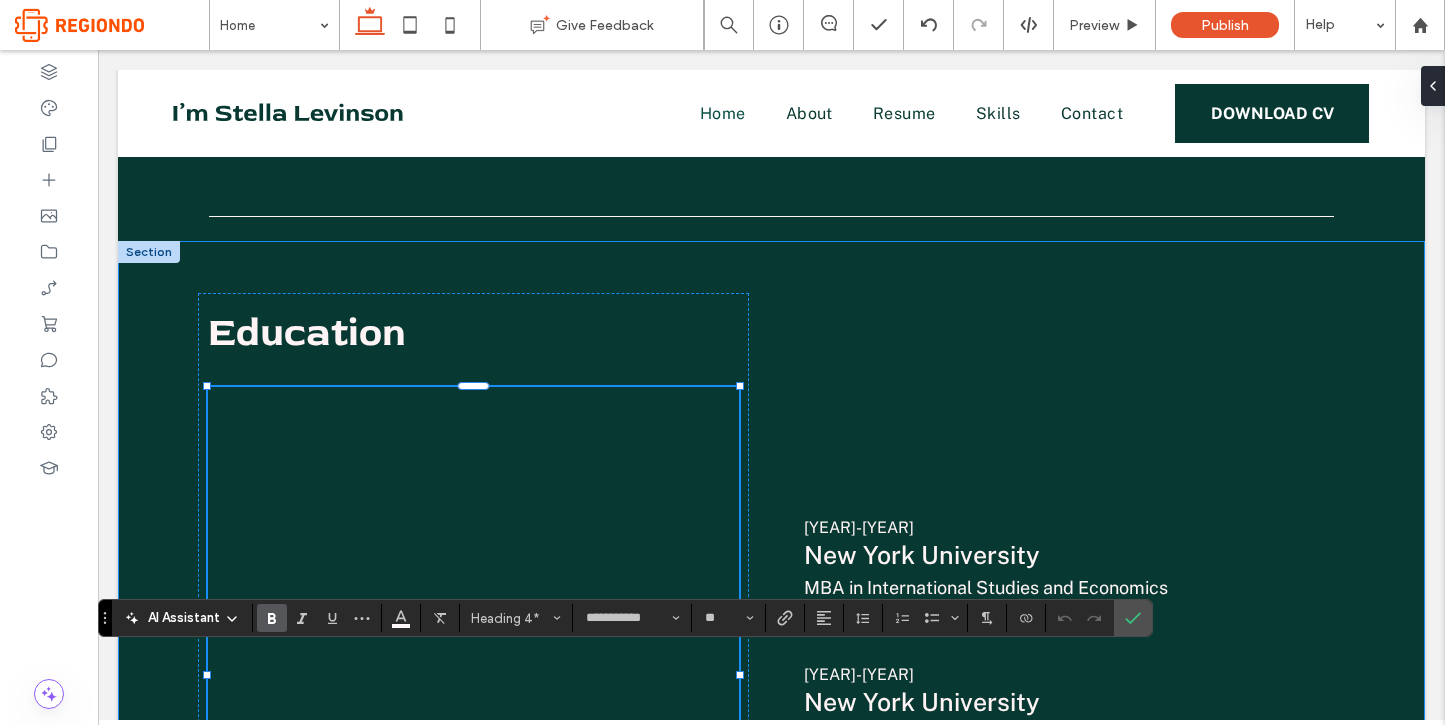 type on "**" 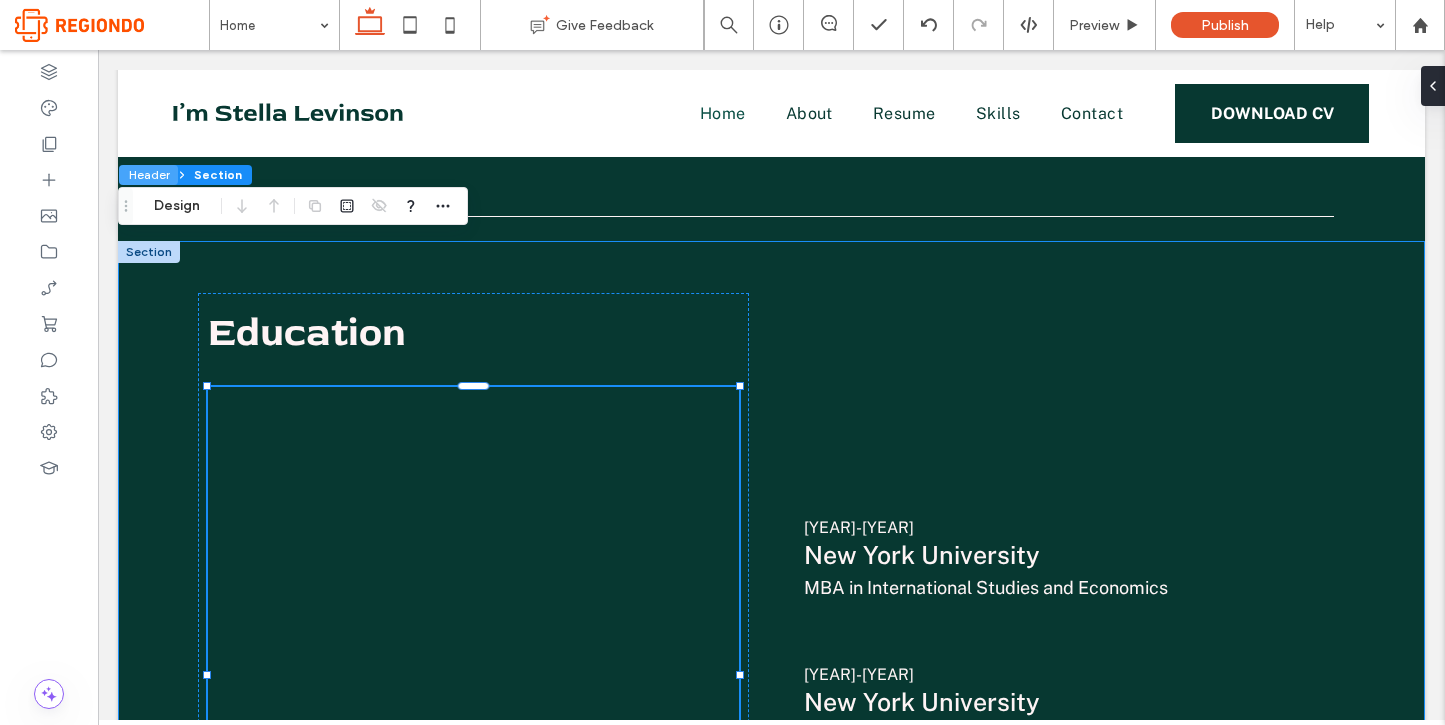 click on "Header" at bounding box center (148, 175) 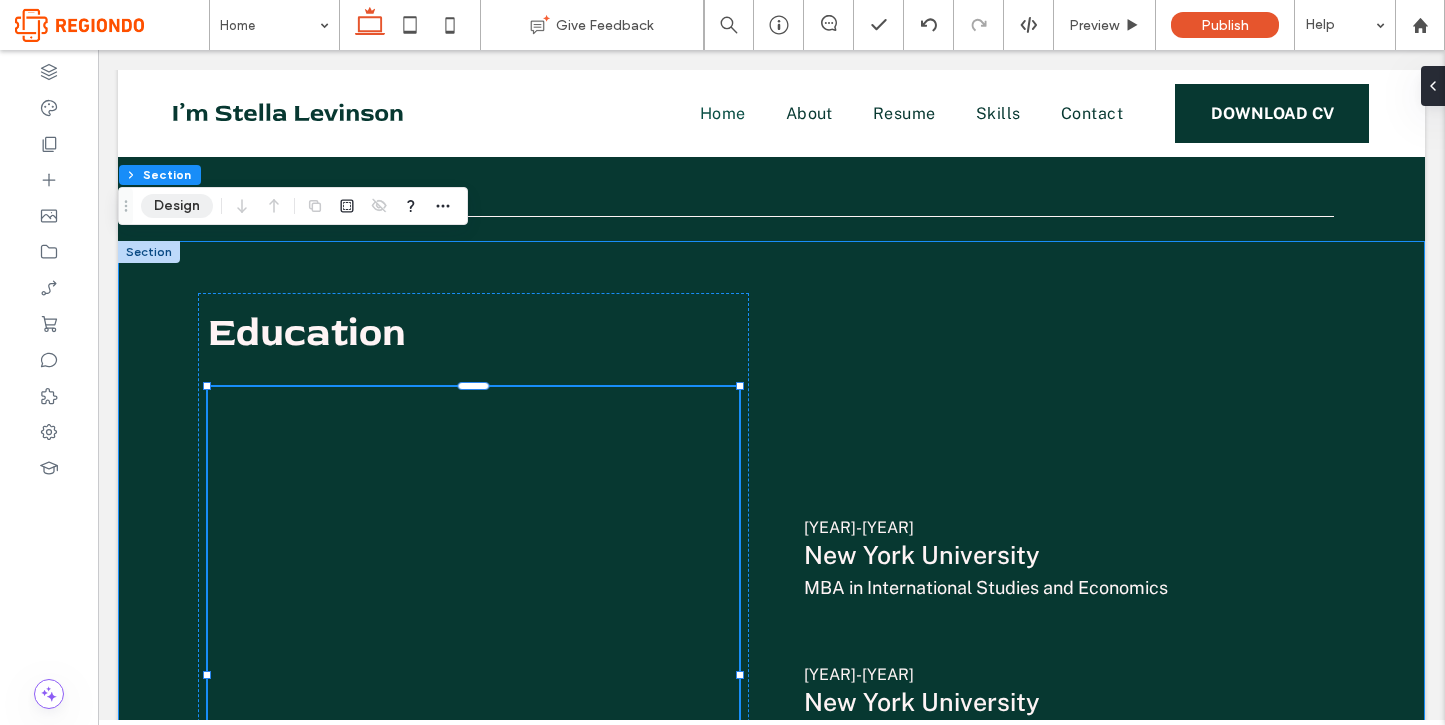 click on "Design" at bounding box center (177, 206) 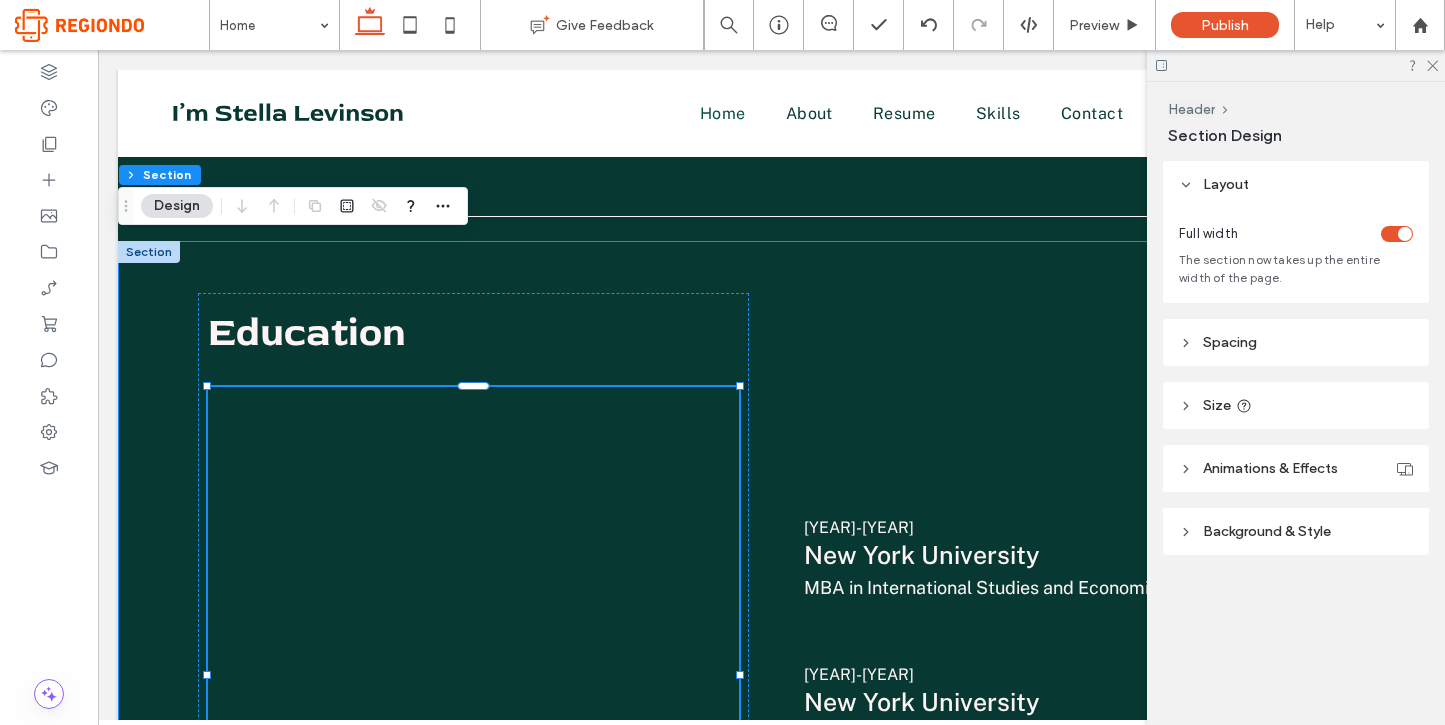 click on "Background & Style" at bounding box center (1267, 531) 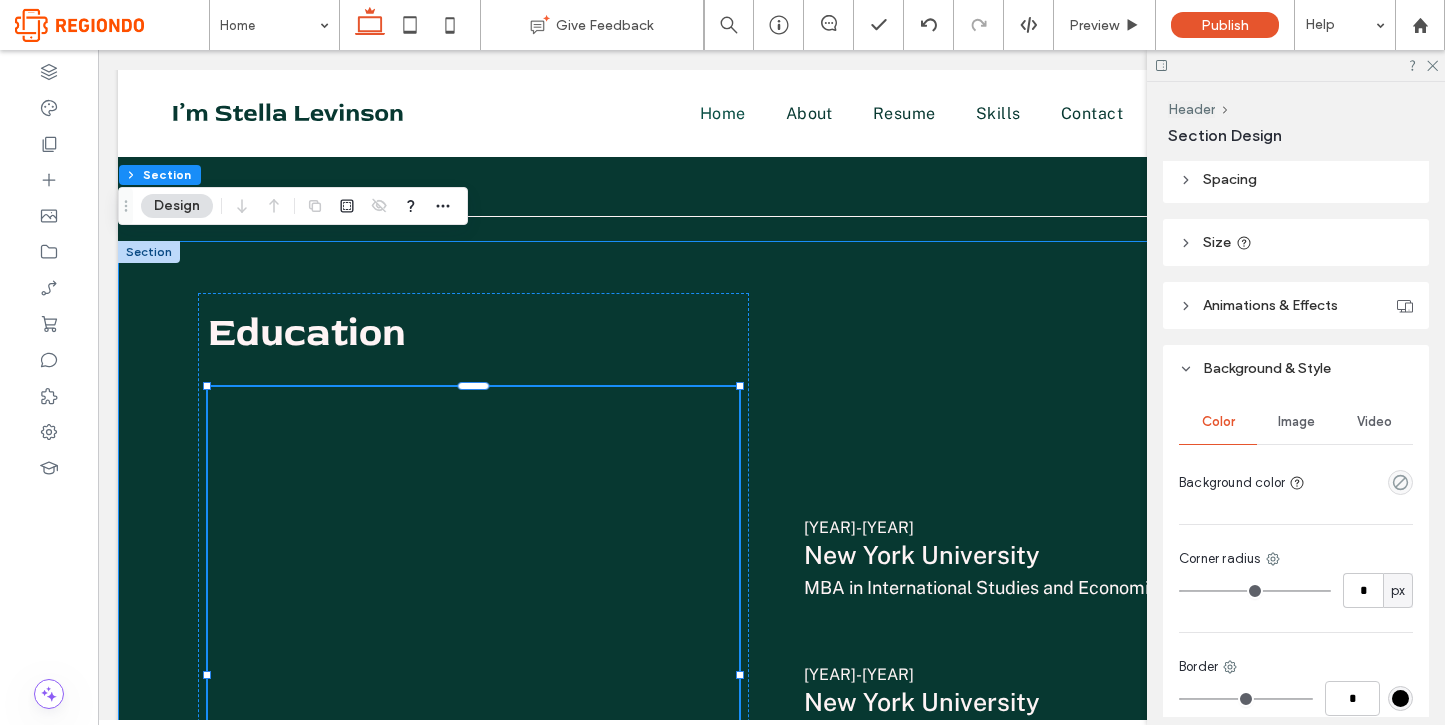 scroll, scrollTop: 170, scrollLeft: 0, axis: vertical 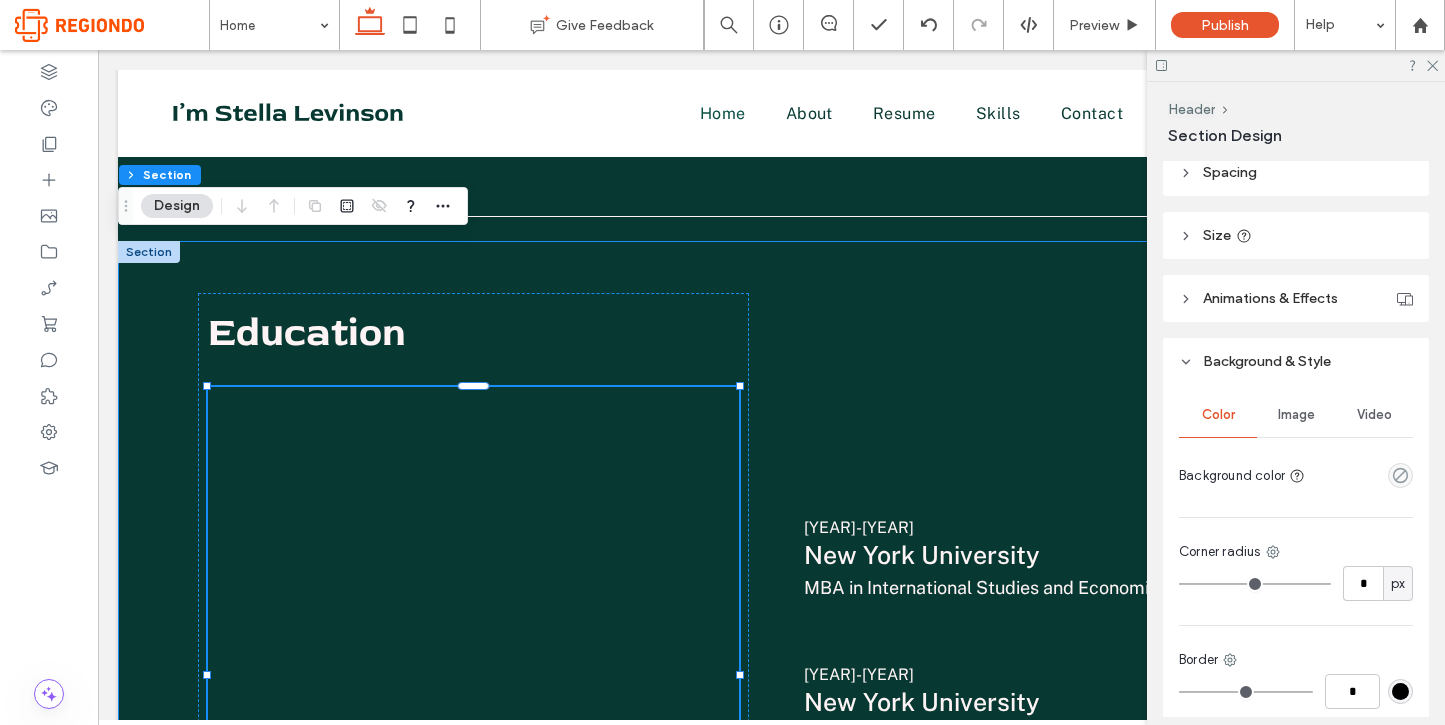 click on "Color" at bounding box center (1218, 415) 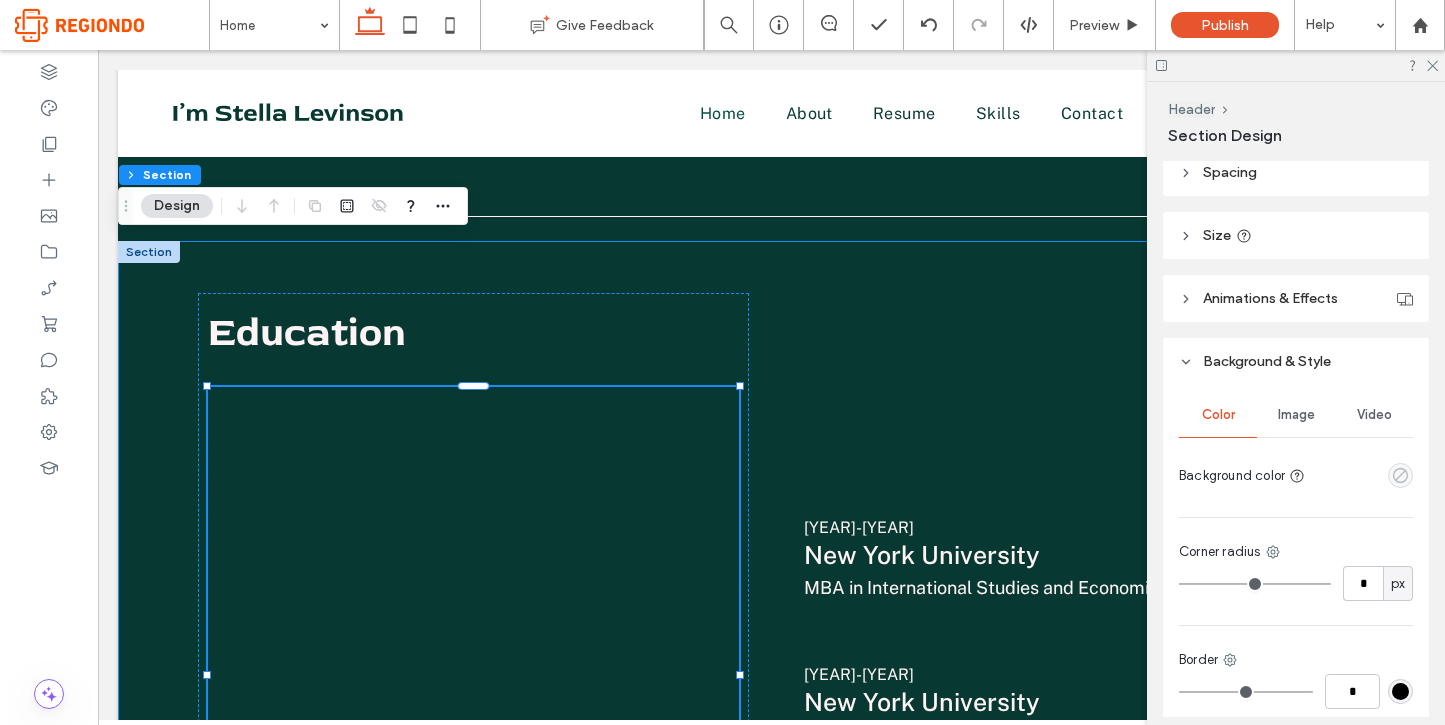 click 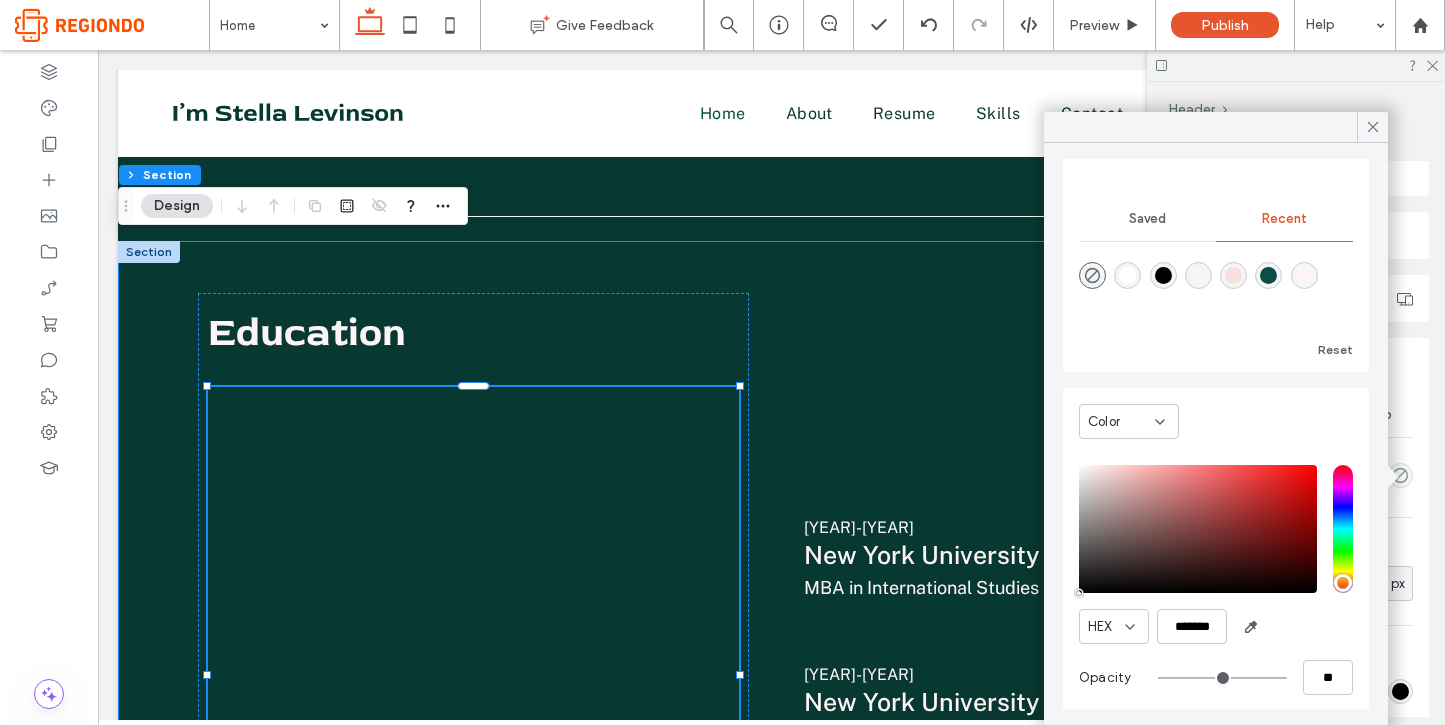 scroll, scrollTop: 137, scrollLeft: 0, axis: vertical 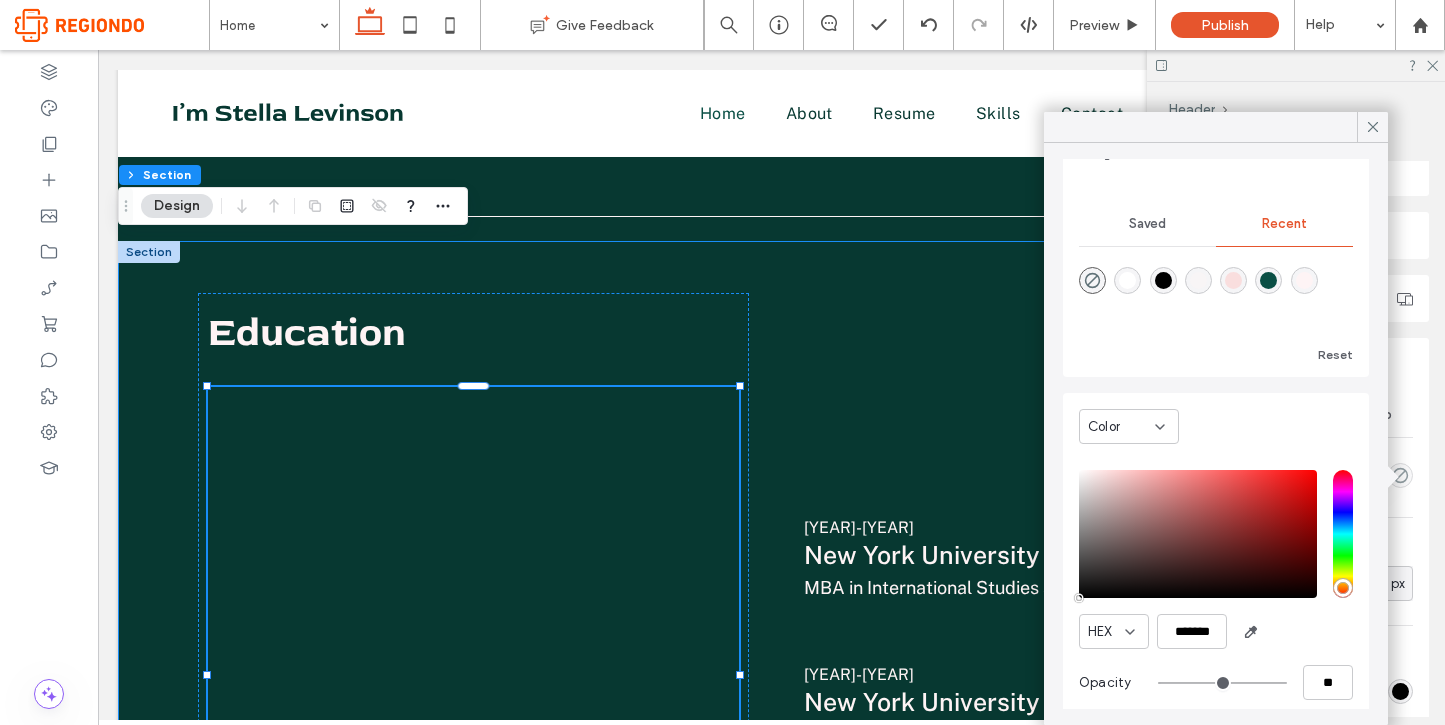 click at bounding box center [1268, 280] 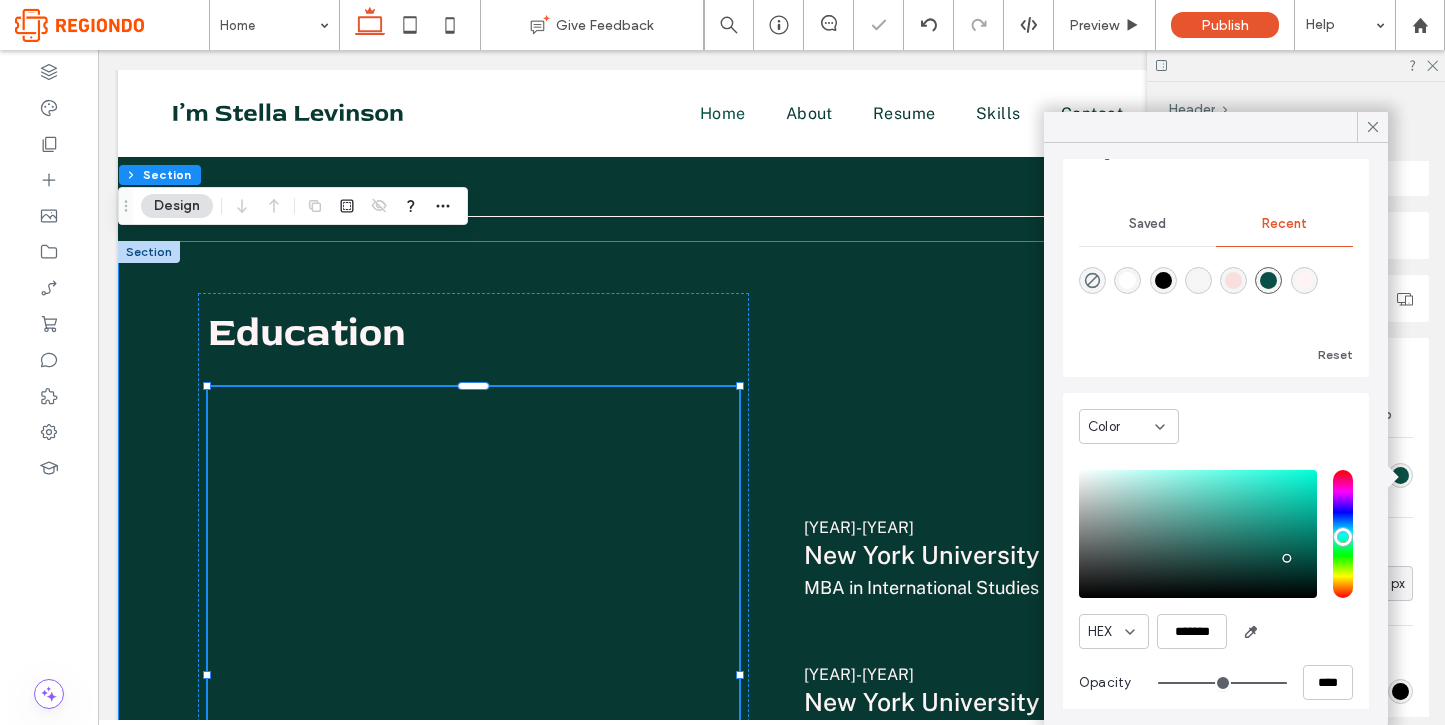 click at bounding box center [1233, 280] 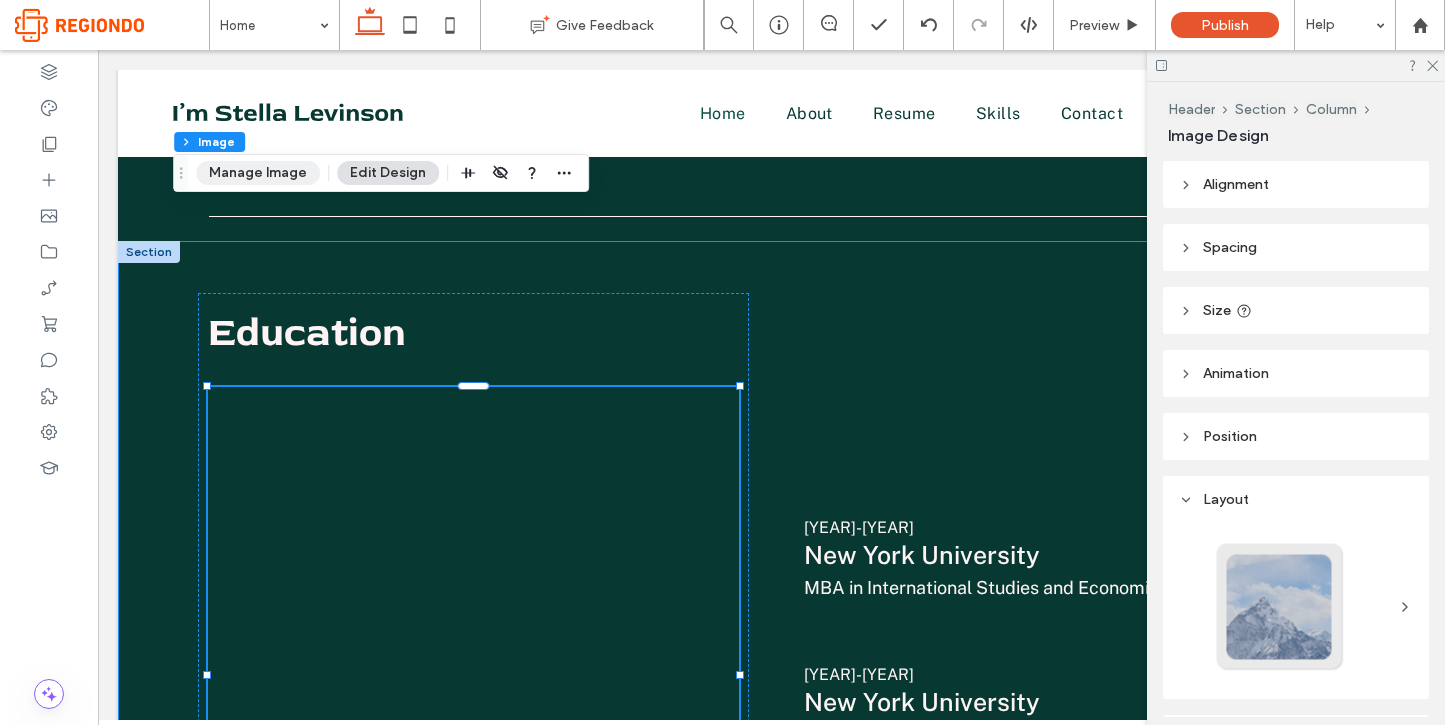 click on "Manage Image" at bounding box center (258, 173) 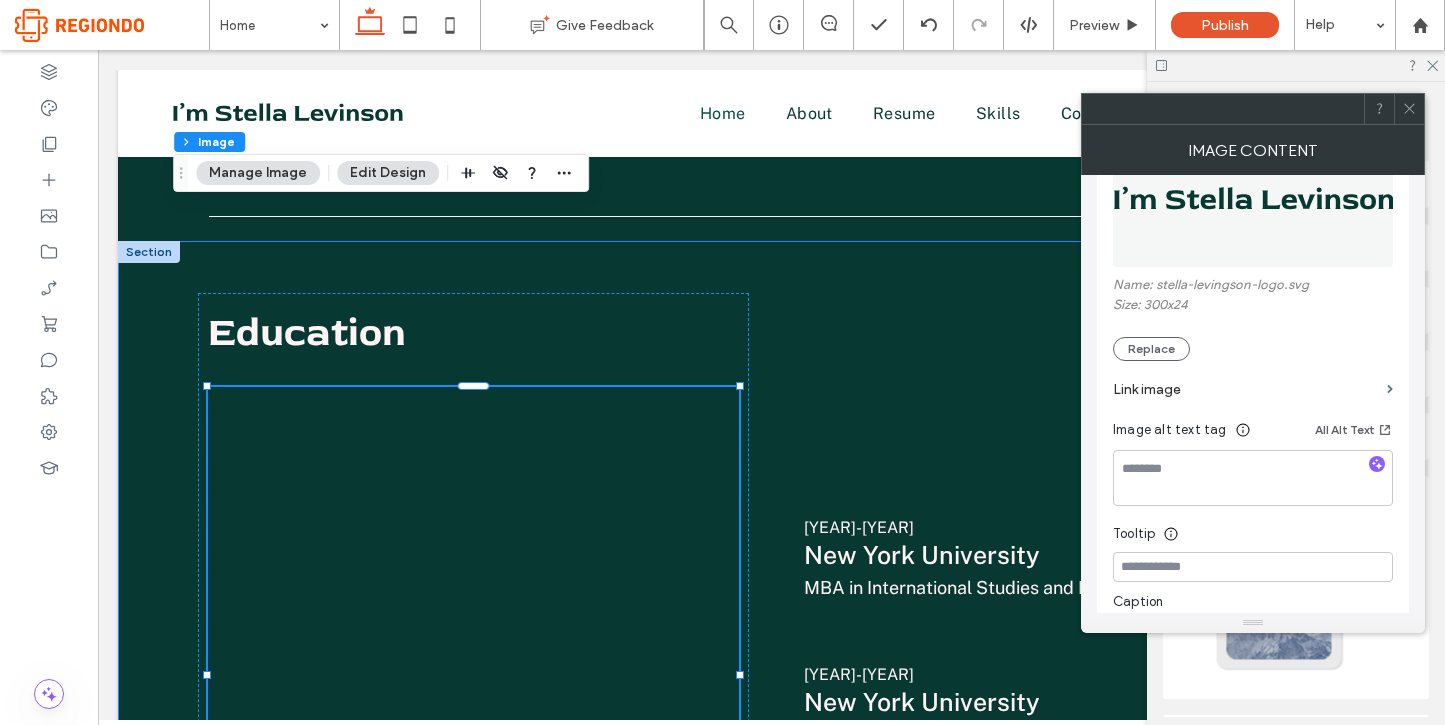 scroll, scrollTop: 326, scrollLeft: 0, axis: vertical 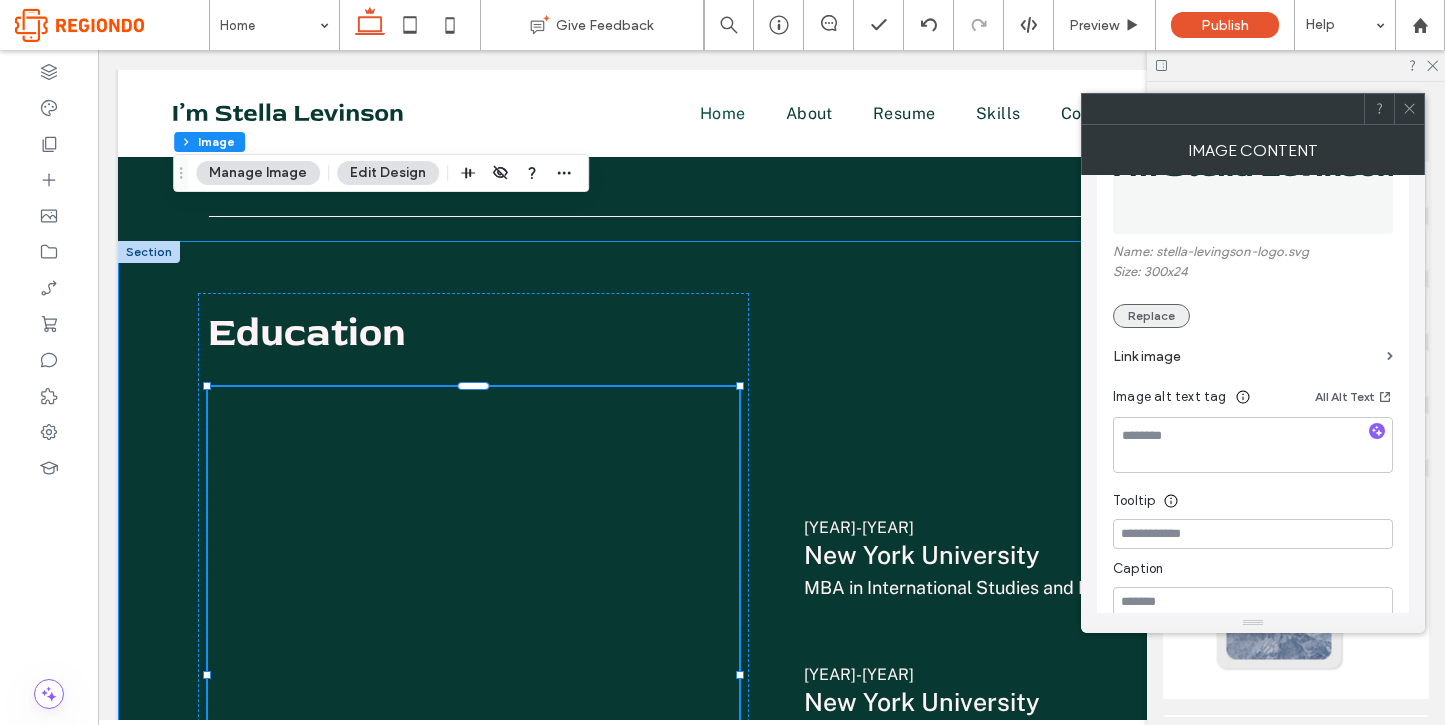 click on "Replace" at bounding box center (1151, 316) 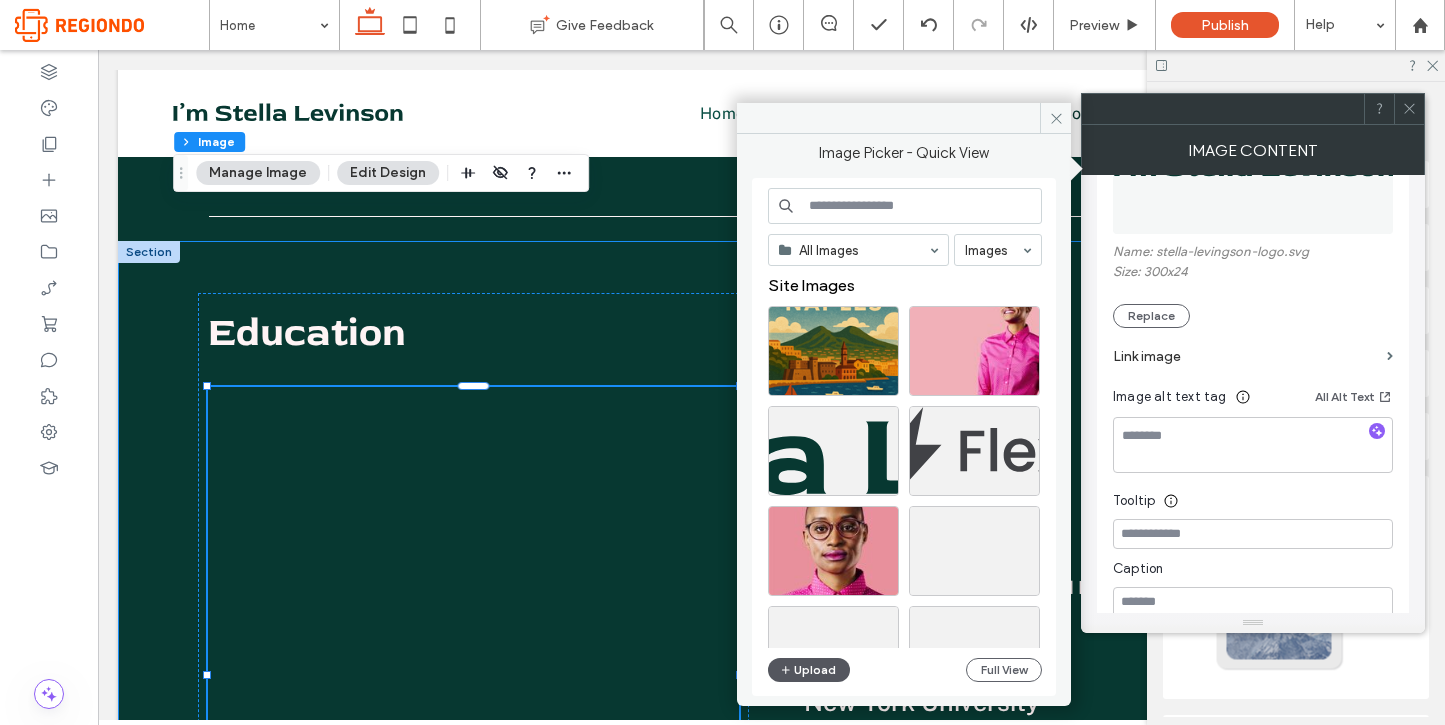 click on "Upload" at bounding box center [809, 670] 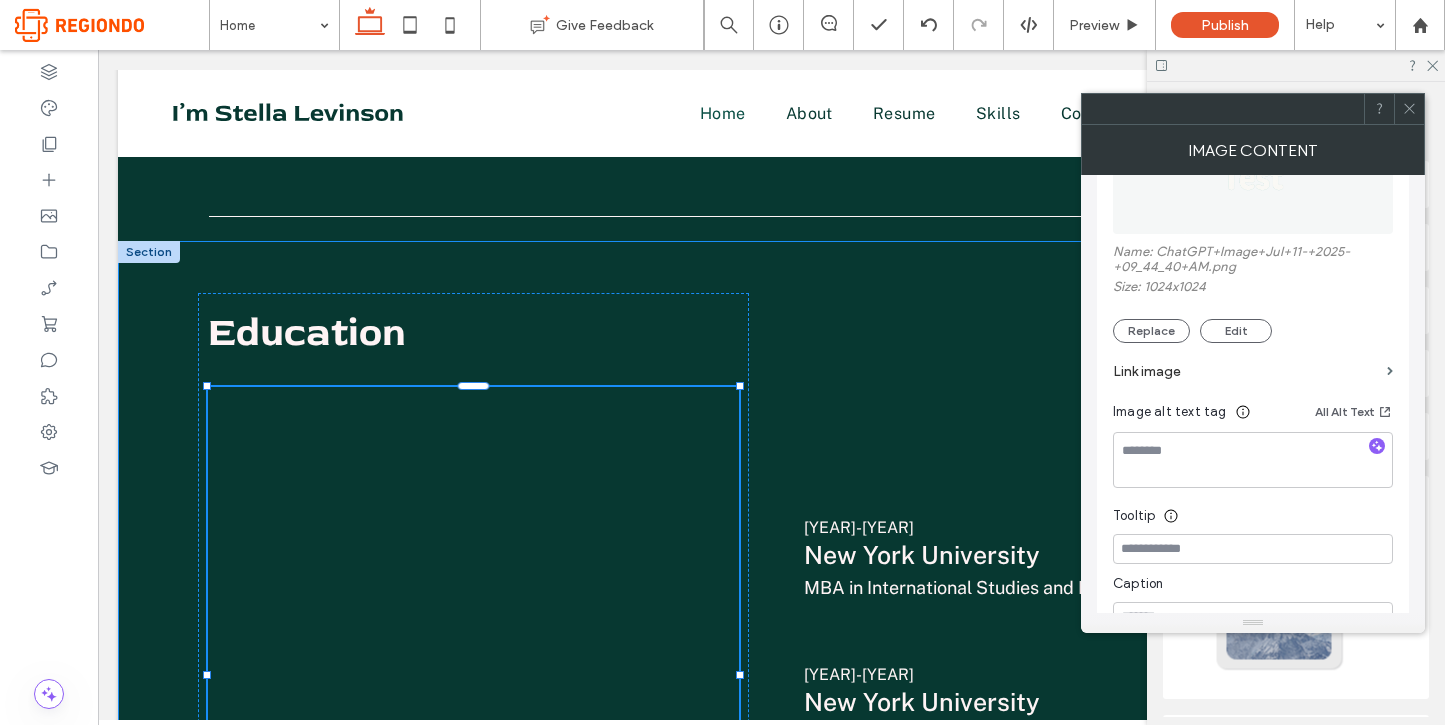 type on "**" 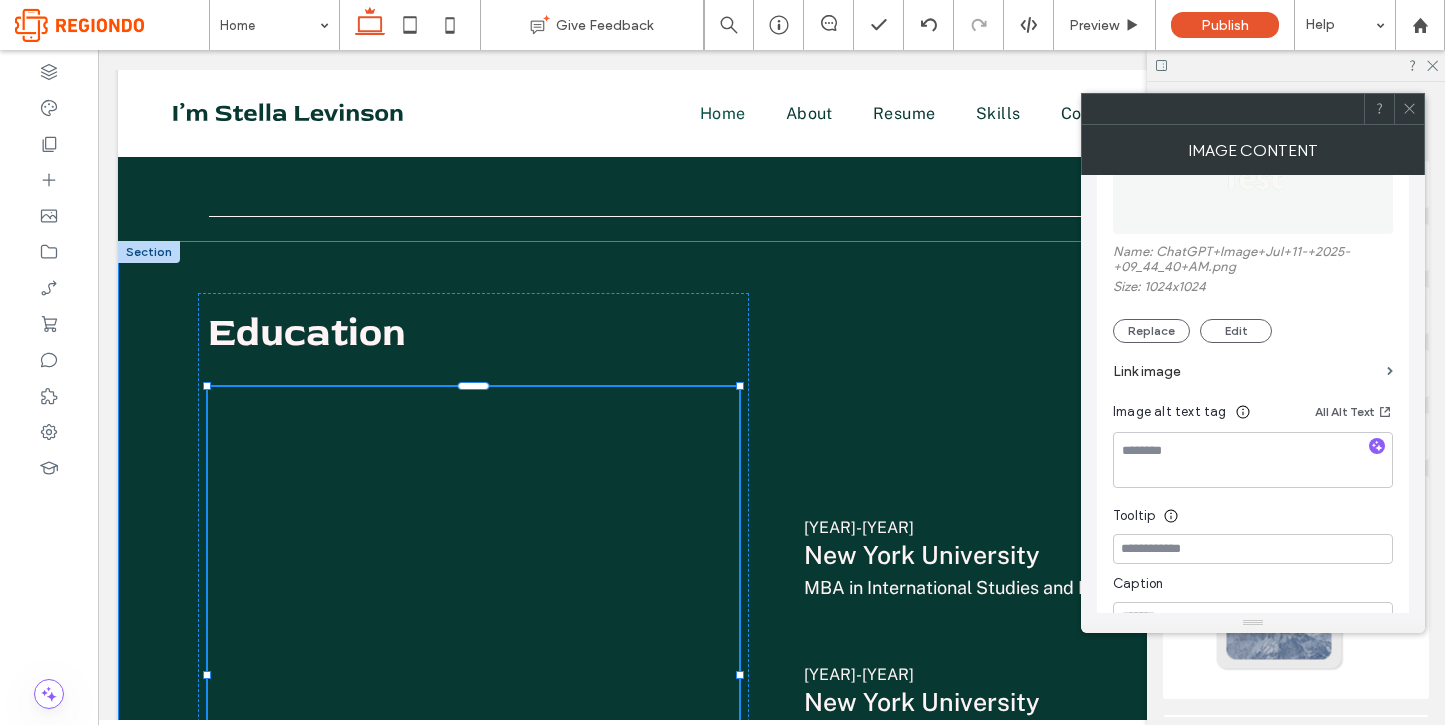 type on "**" 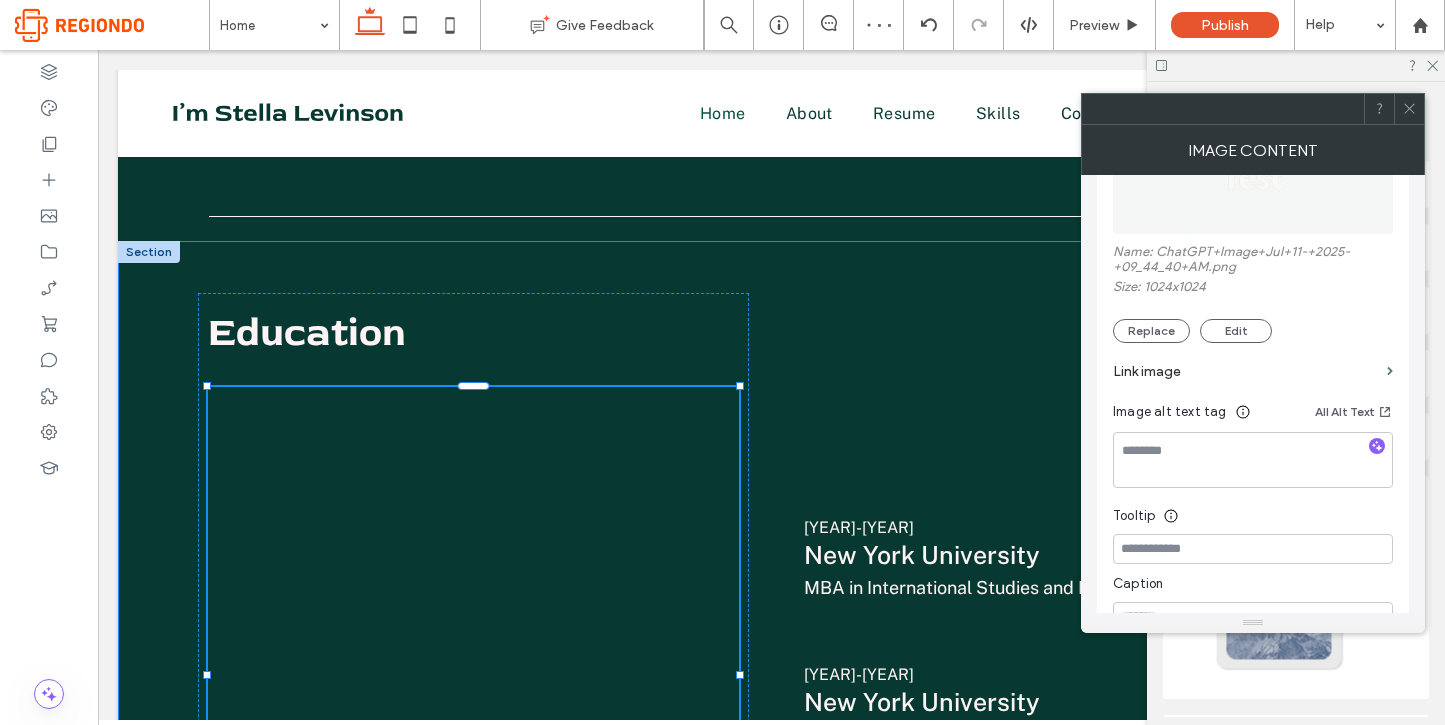 type on "**" 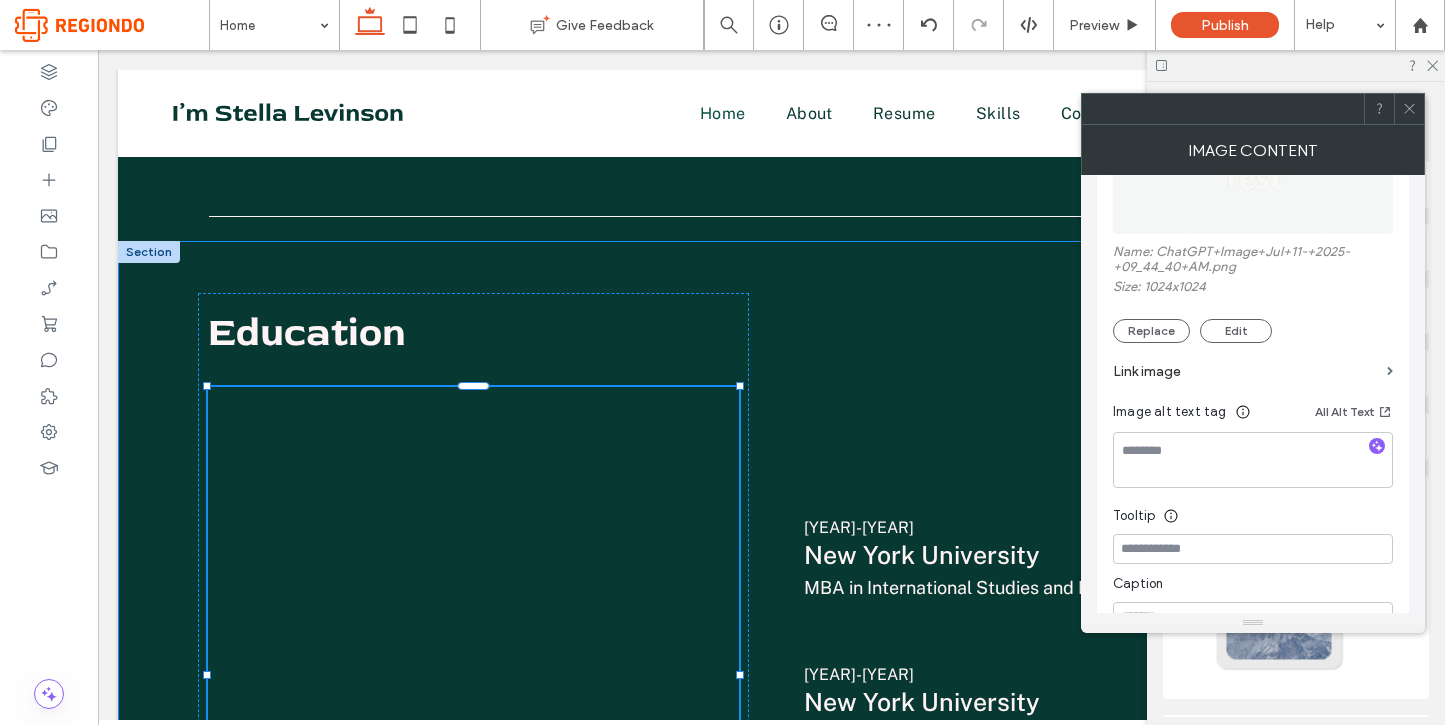 type on "**" 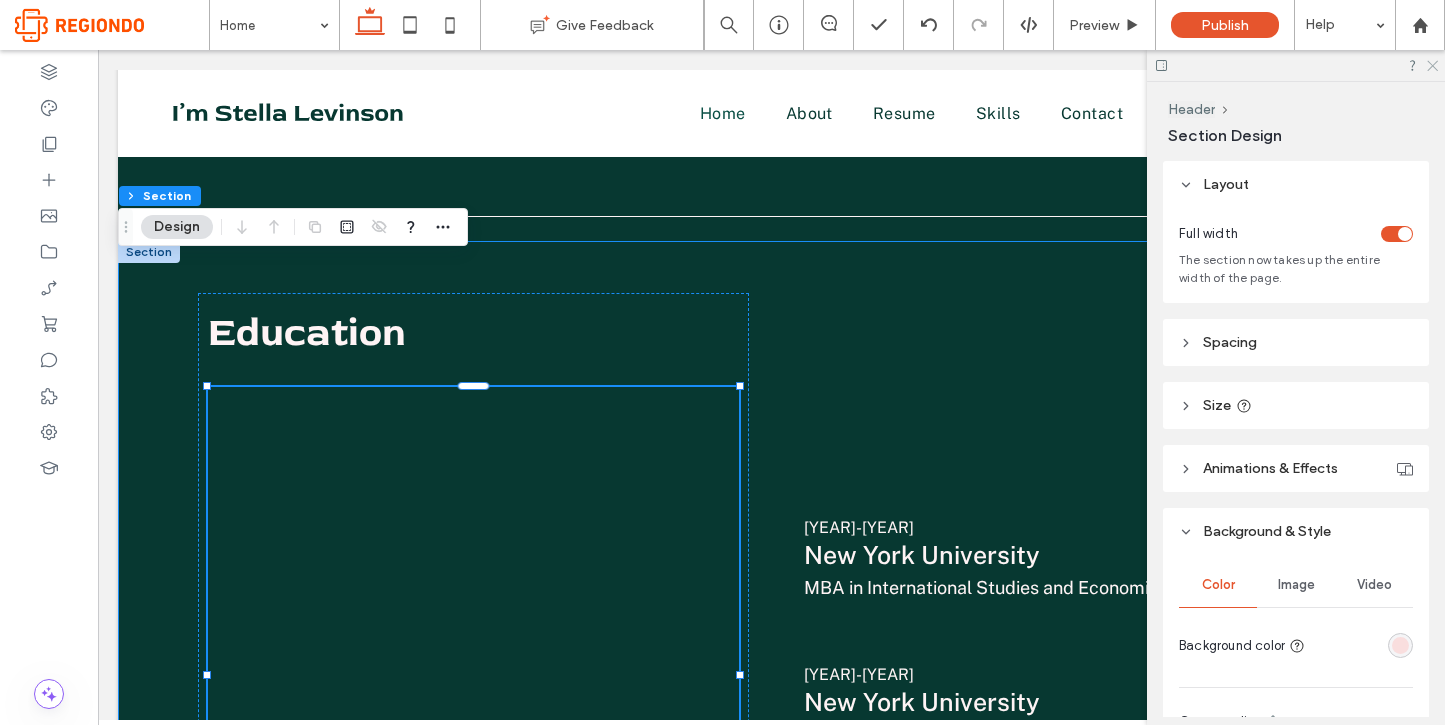 click 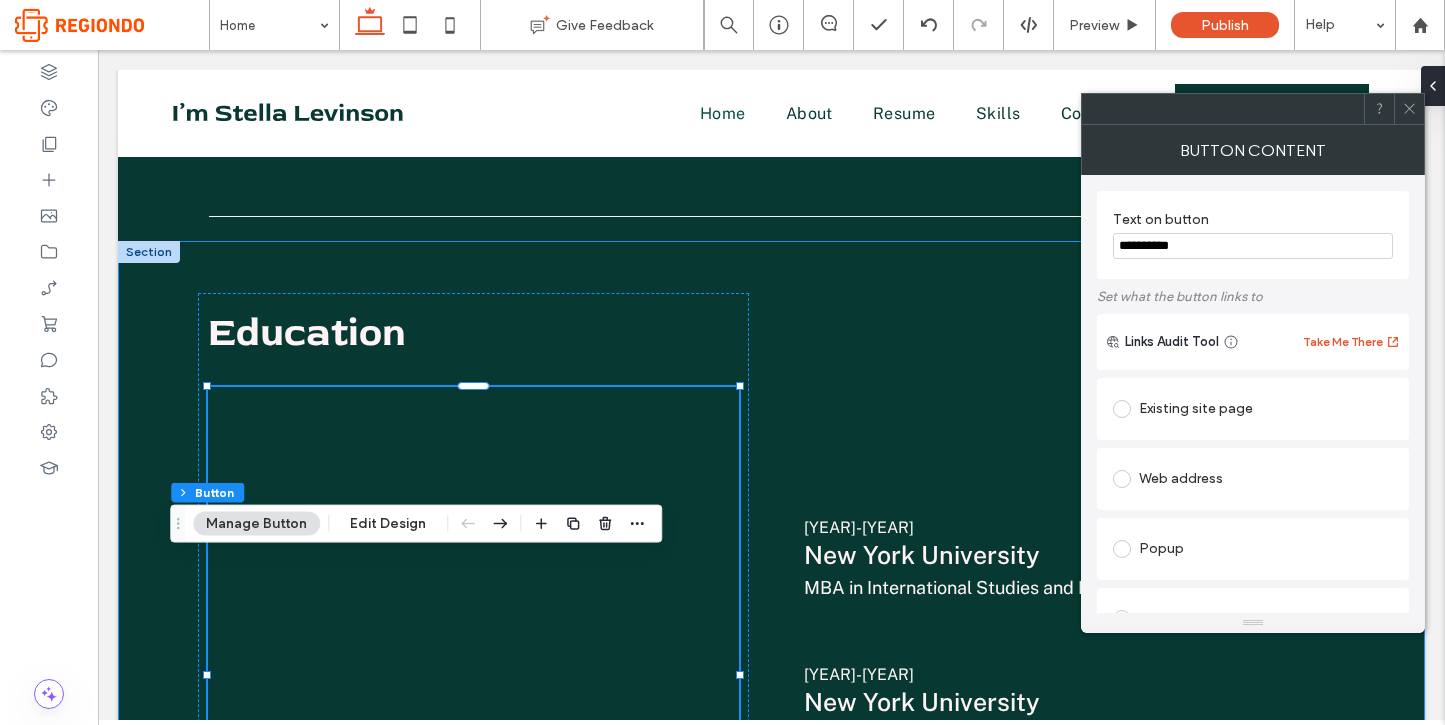 drag, startPoint x: 1205, startPoint y: 251, endPoint x: 1149, endPoint y: 239, distance: 57.271286 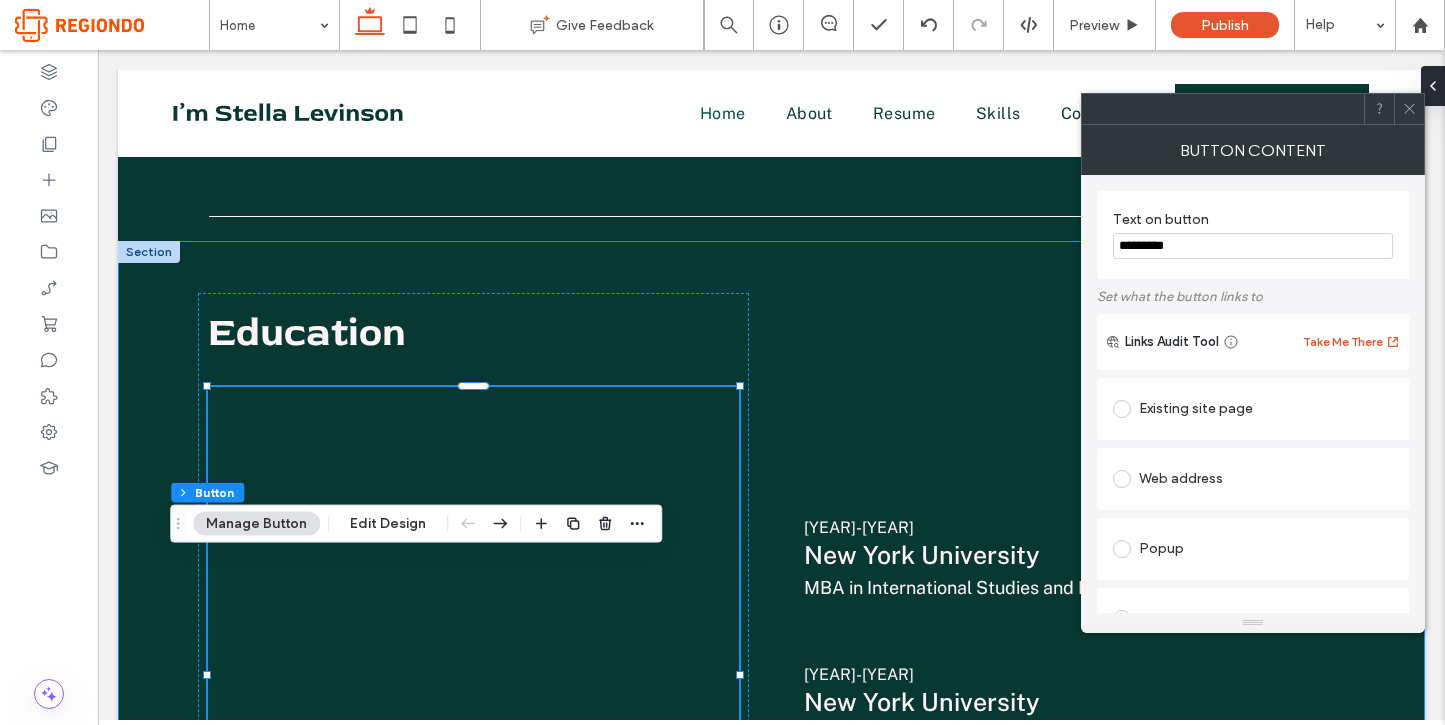 type on "*********" 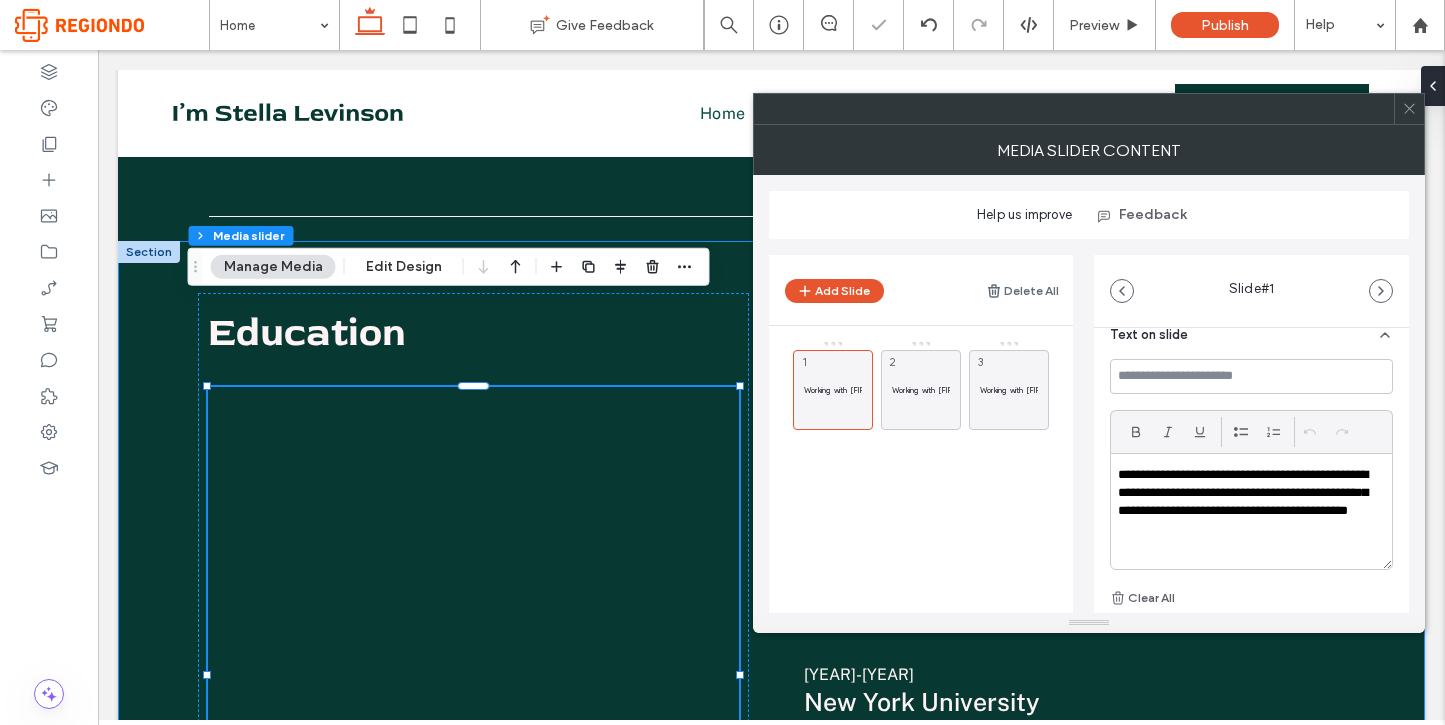 scroll, scrollTop: 117, scrollLeft: 0, axis: vertical 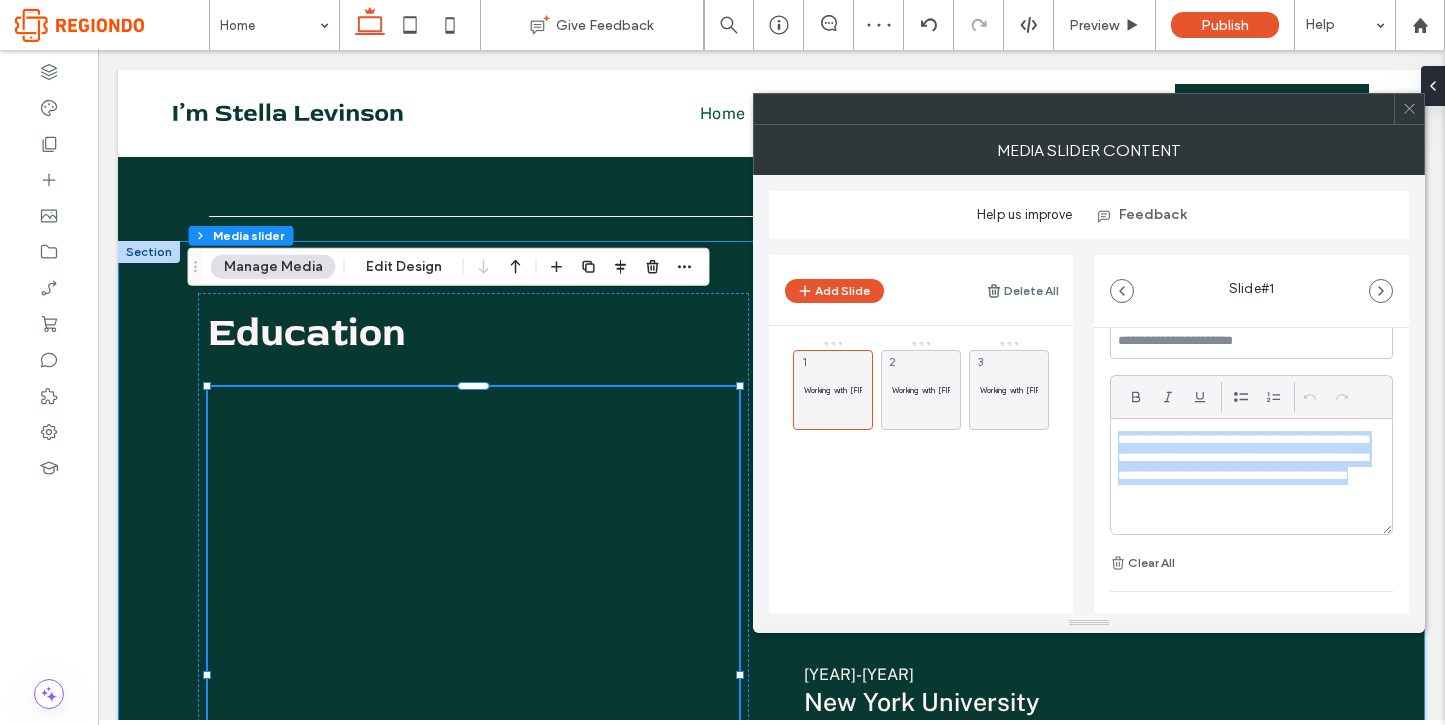 drag, startPoint x: 1210, startPoint y: 500, endPoint x: 1115, endPoint y: 440, distance: 112.36102 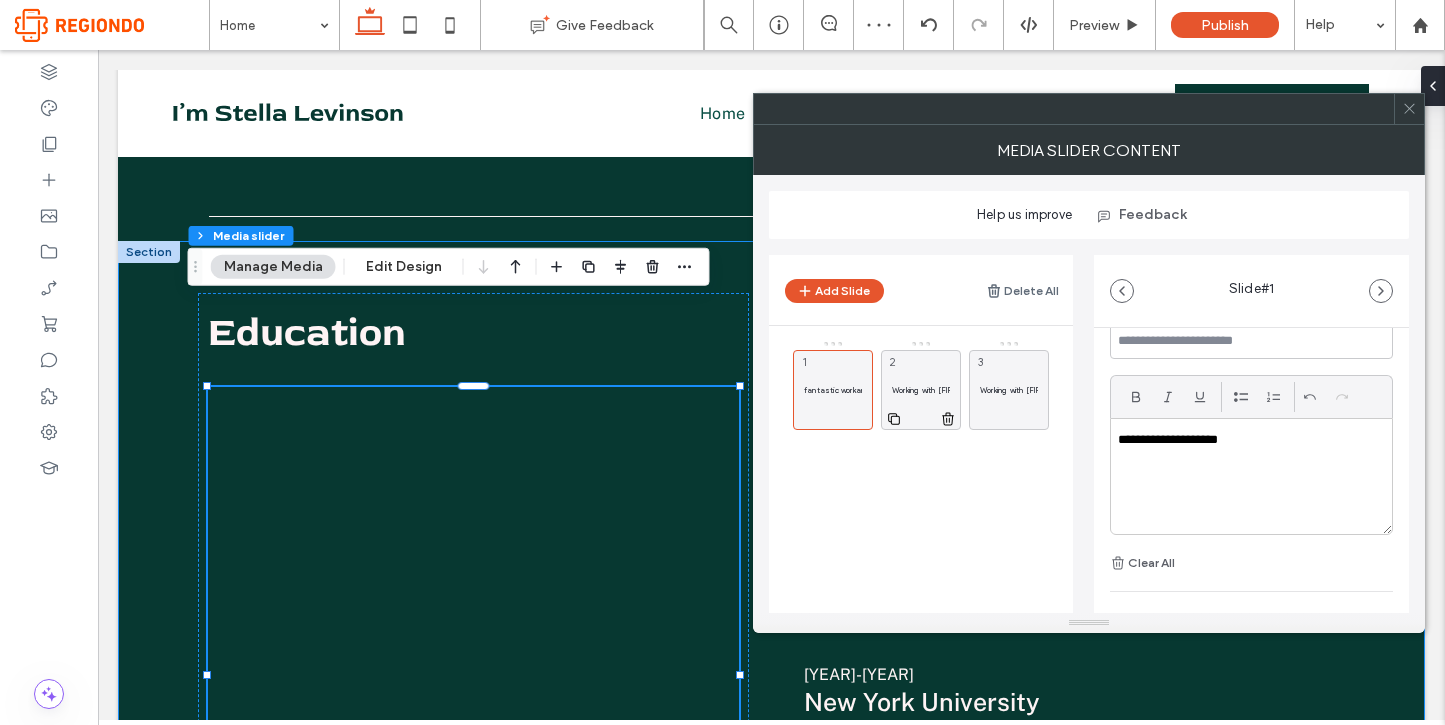 click on "Working with [FIRST] [LAST] was an unforgettable experience! She is insightful, engaging and full of energy. She had an incredible impact on the project.  2" at bounding box center (921, 390) 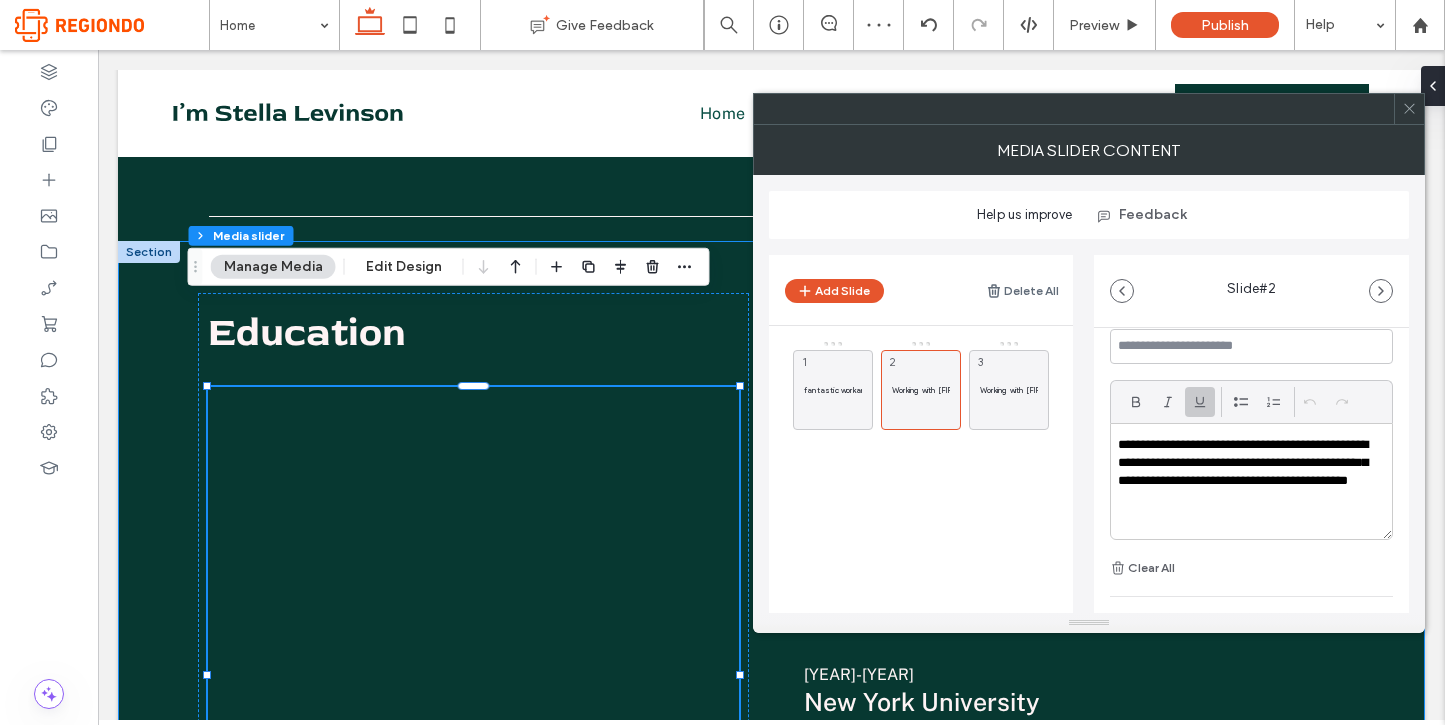 scroll, scrollTop: 143, scrollLeft: 0, axis: vertical 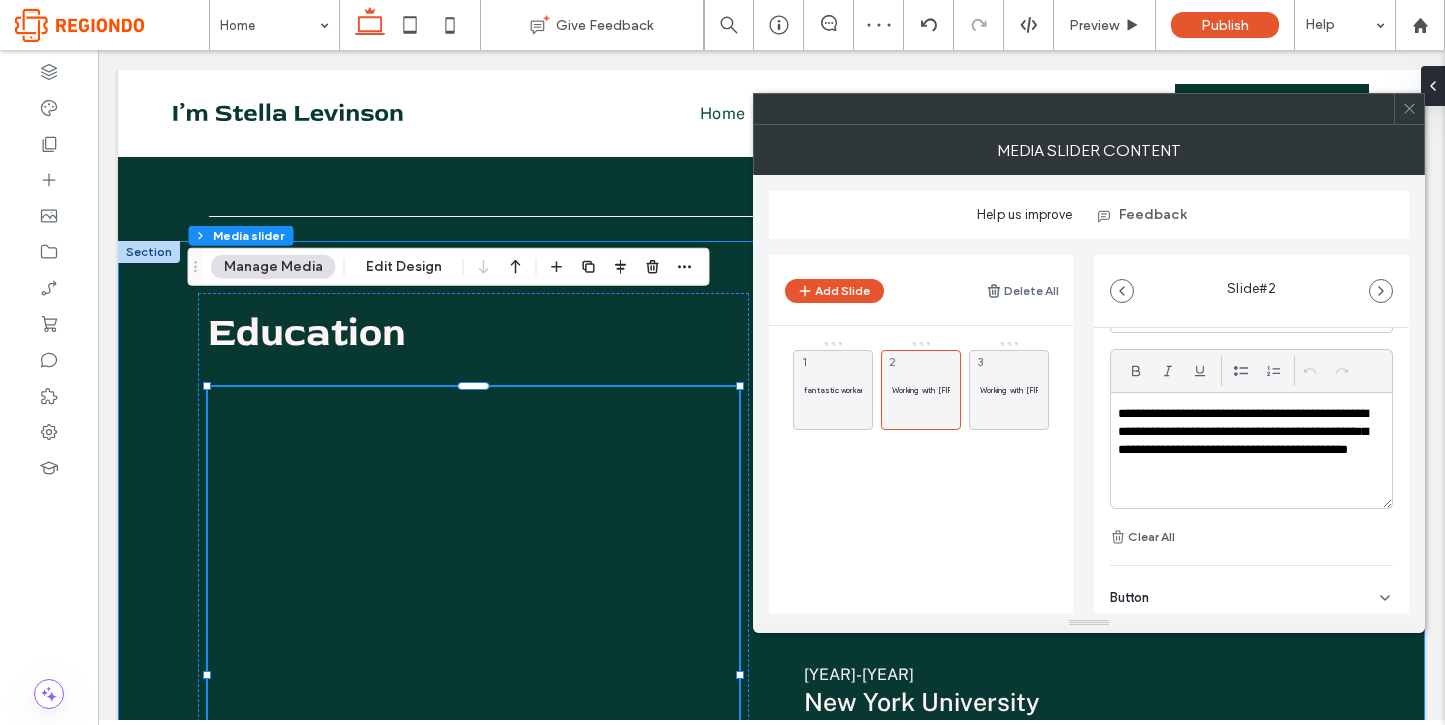 click on "**********" at bounding box center (1251, 450) 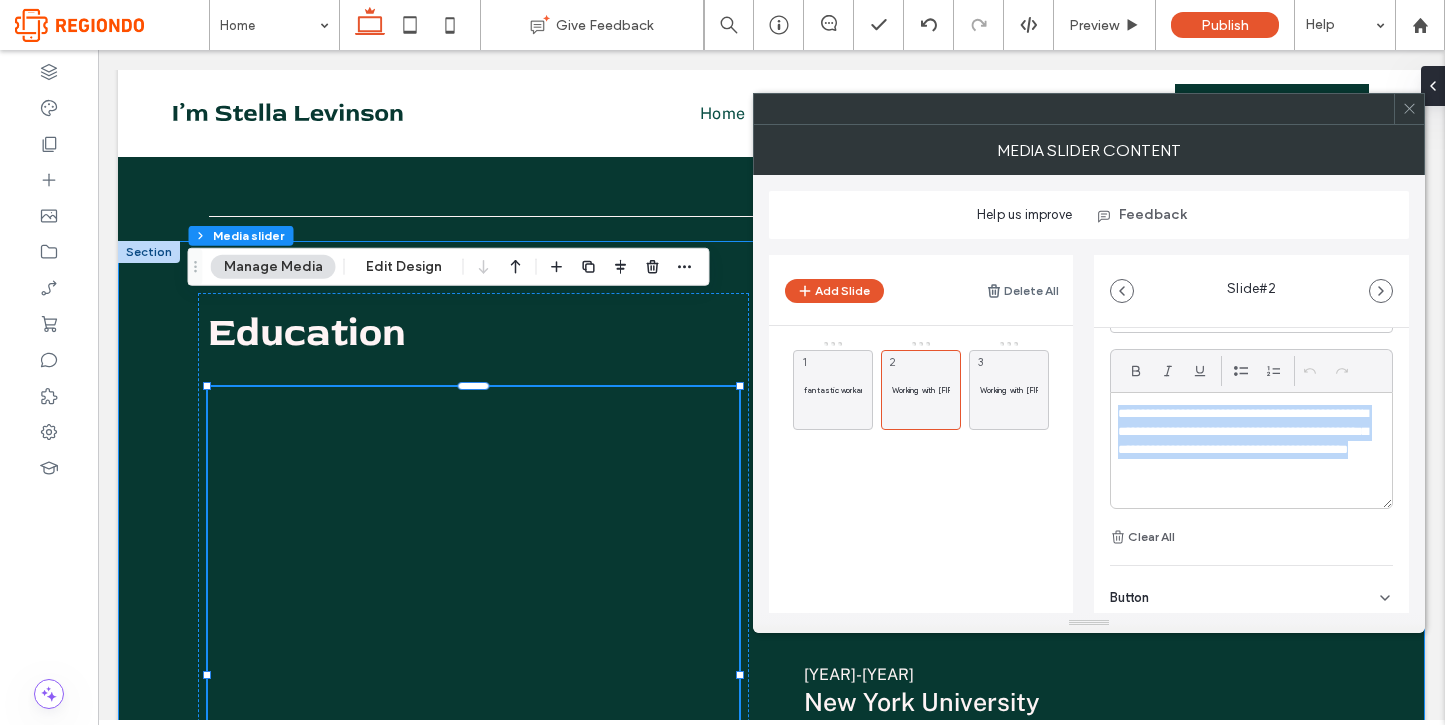drag, startPoint x: 1256, startPoint y: 465, endPoint x: 1089, endPoint y: 386, distance: 184.74306 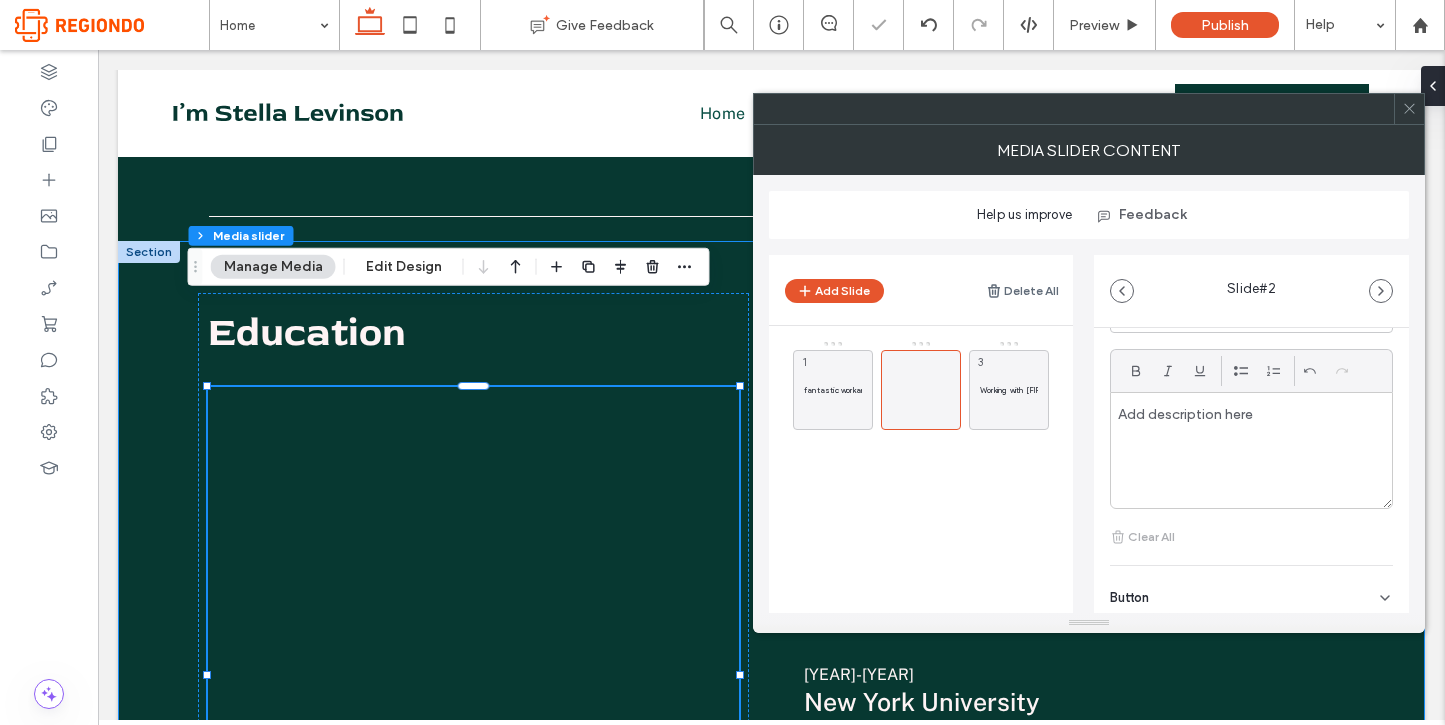 type 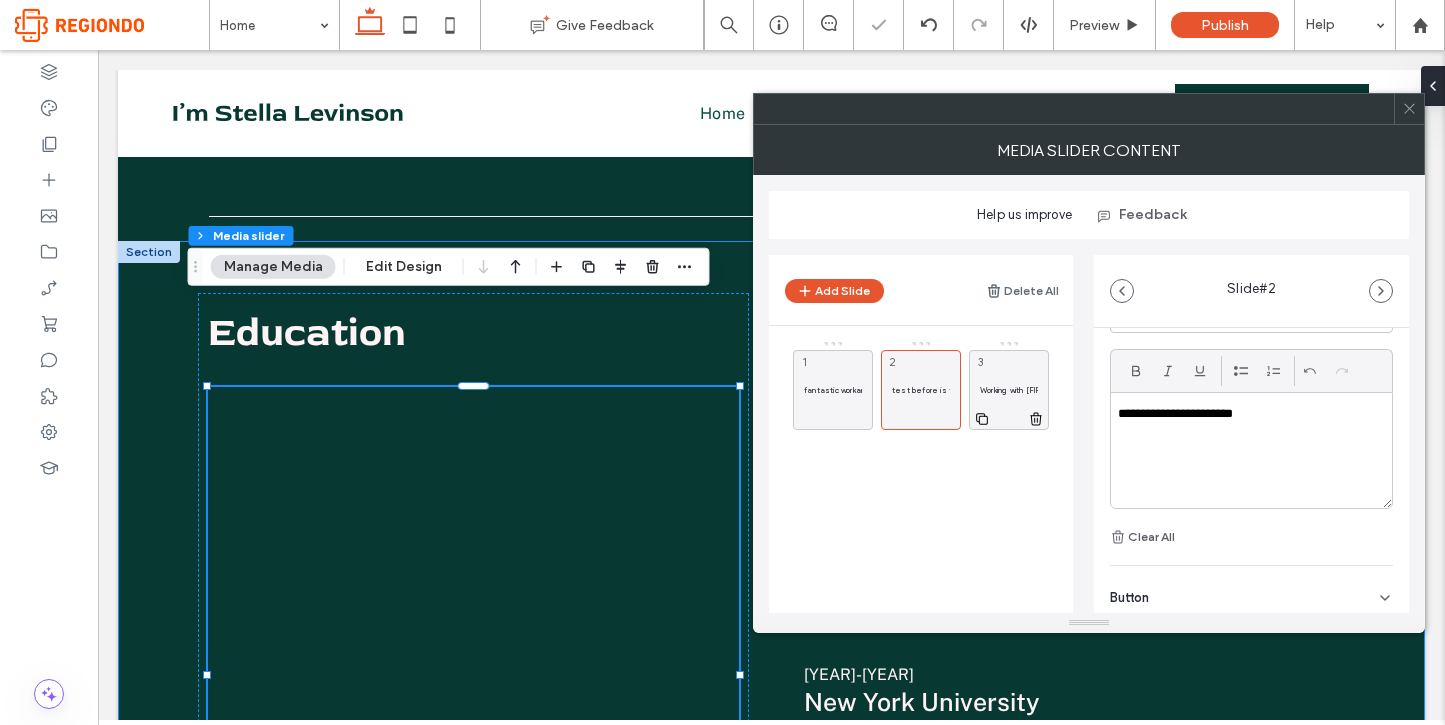 click on "Working with [FIRST] [LAST] was an unforgettable experience! She is insightful, engaging and full of energy. She had an incredible impact on the project.  3" at bounding box center (1009, 390) 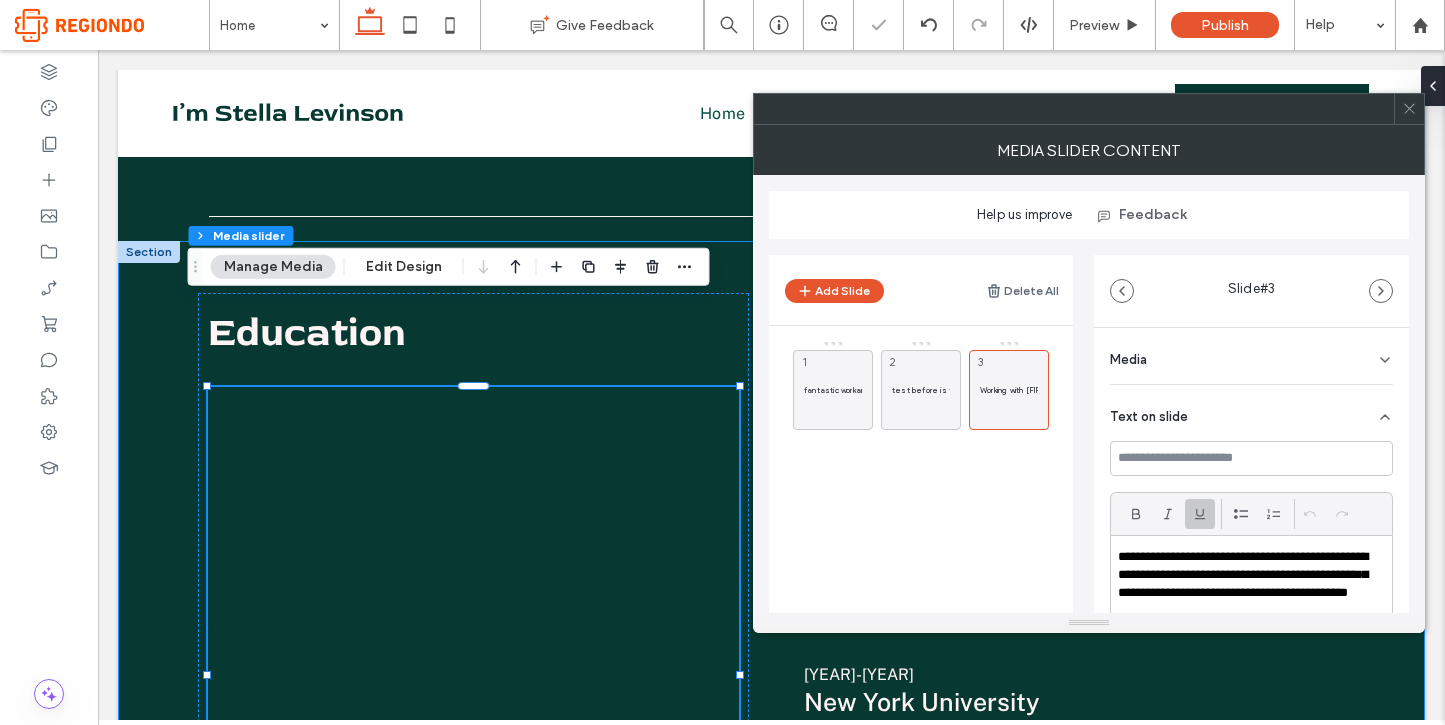 scroll, scrollTop: 59, scrollLeft: 0, axis: vertical 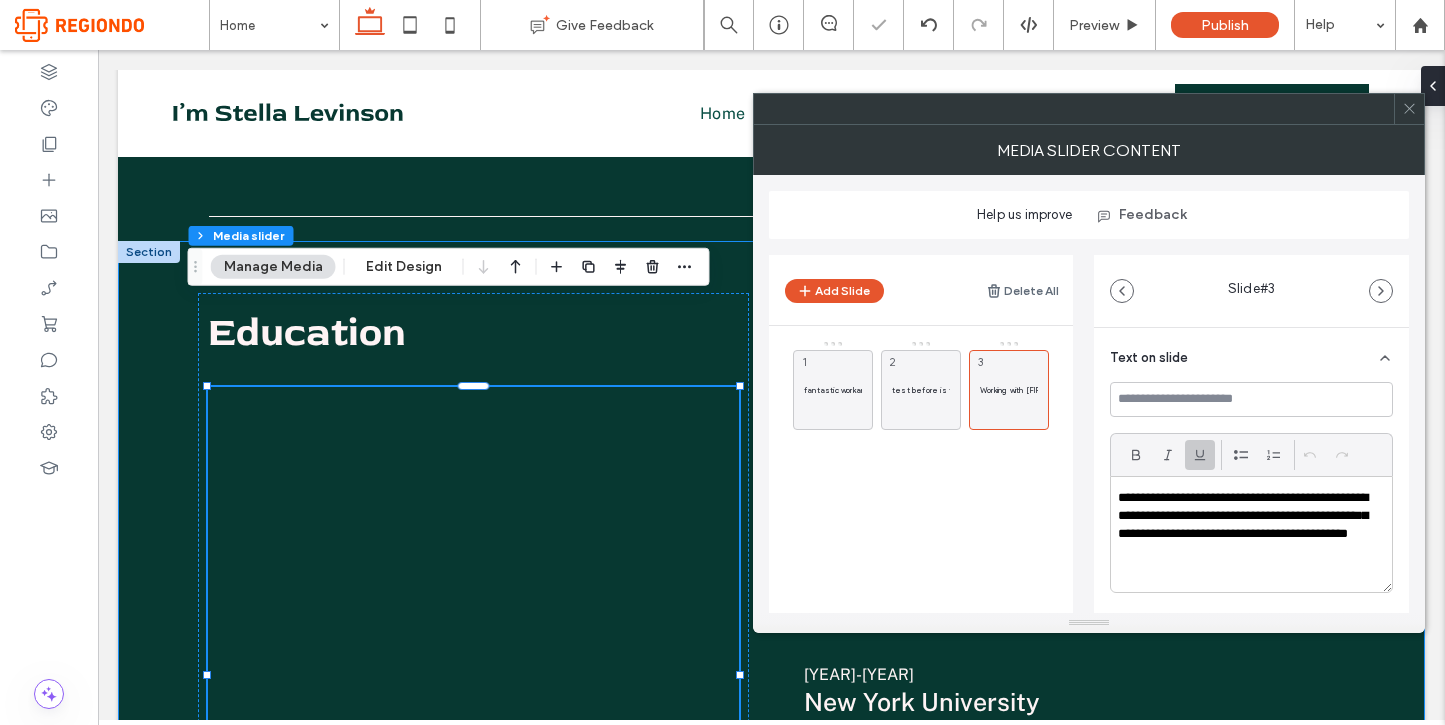 click on "**********" at bounding box center [1246, 526] 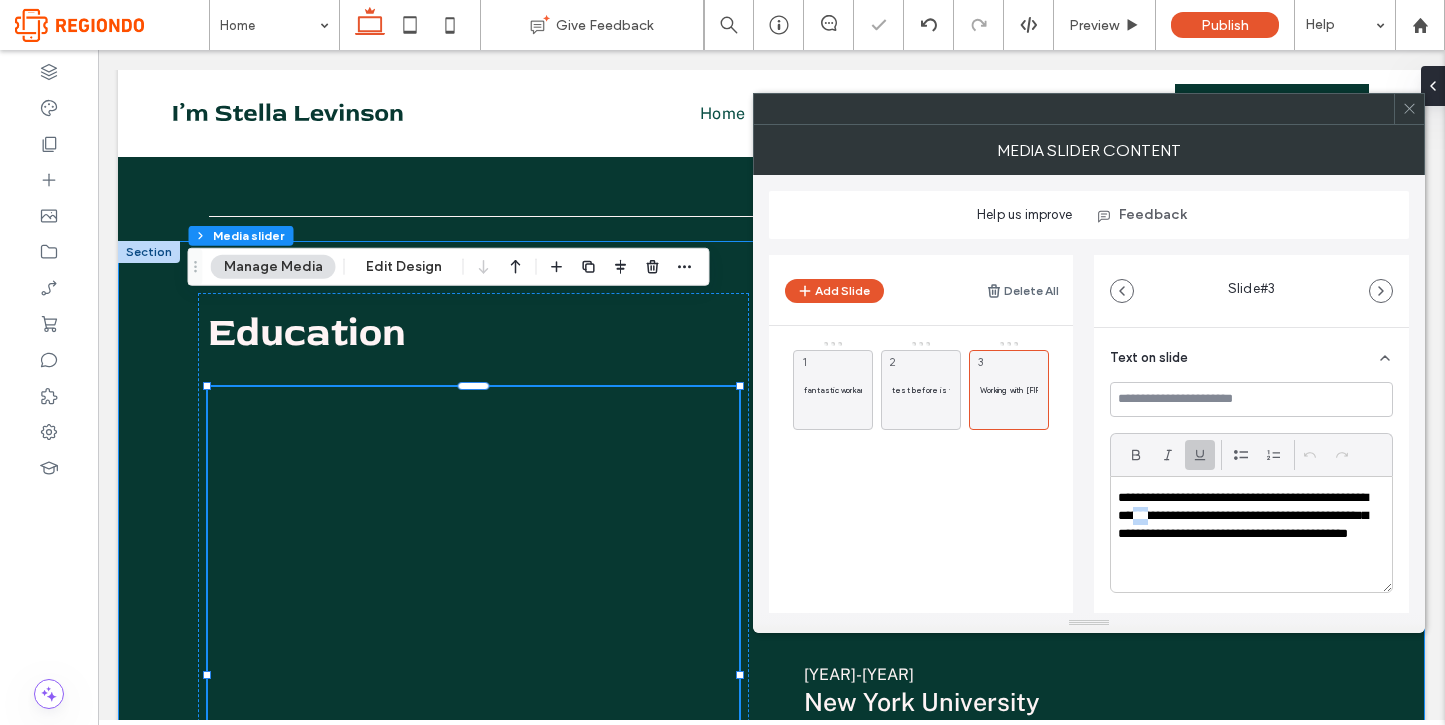 click on "**********" at bounding box center (1246, 526) 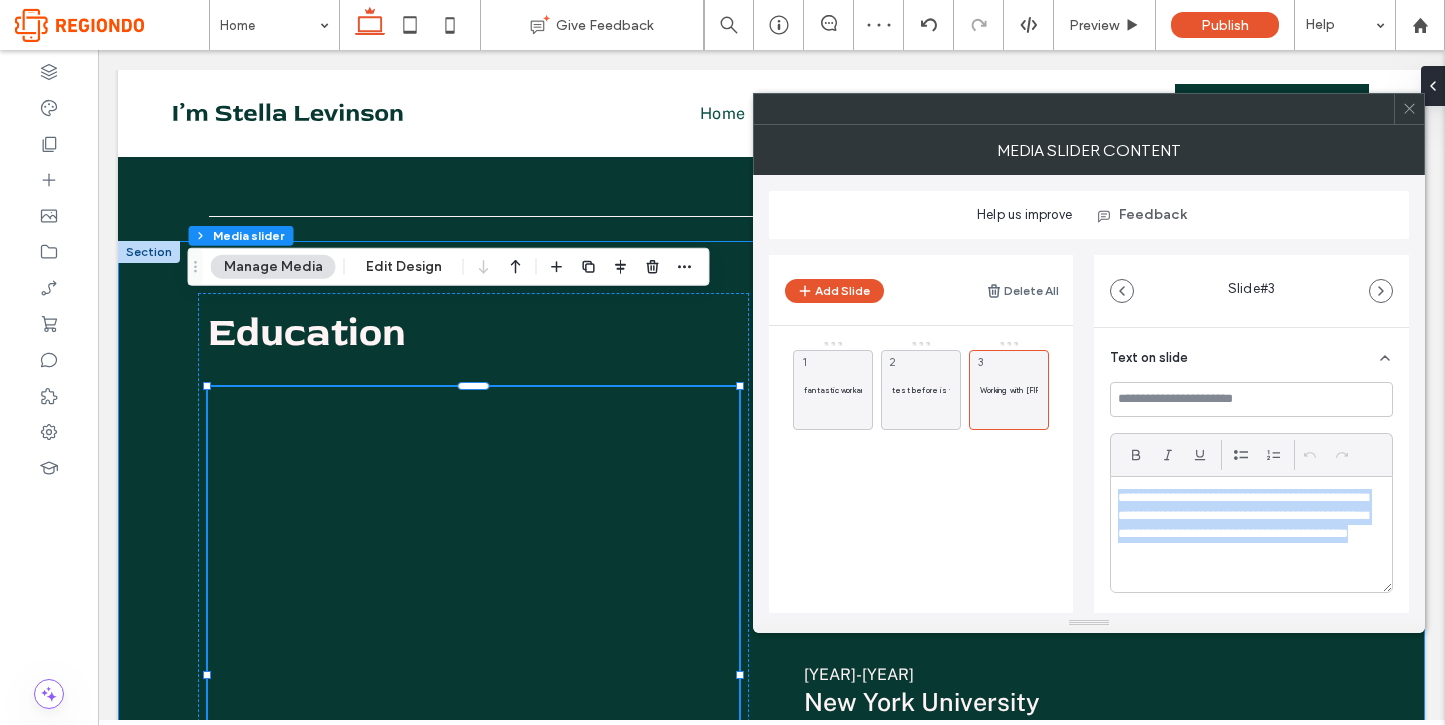 drag, startPoint x: 1210, startPoint y: 562, endPoint x: 1115, endPoint y: 493, distance: 117.413795 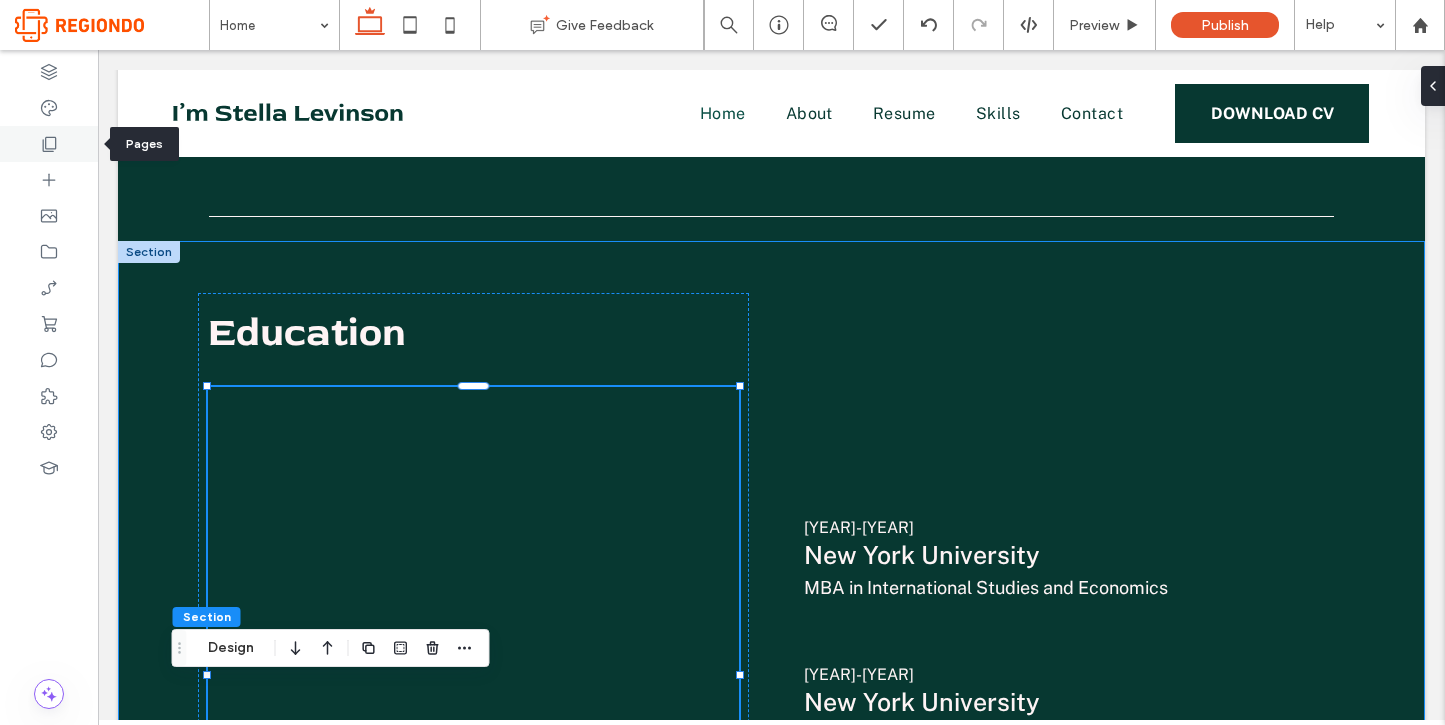 click at bounding box center [49, 144] 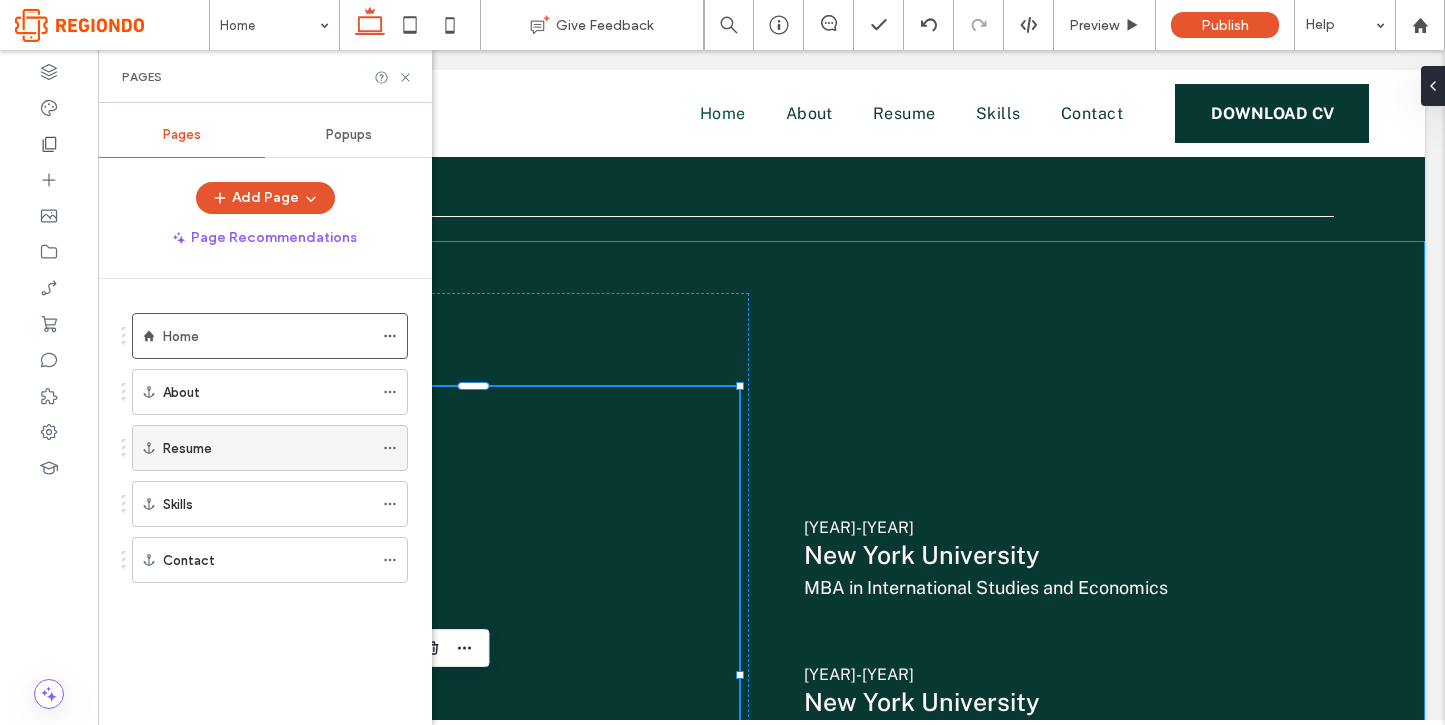 click 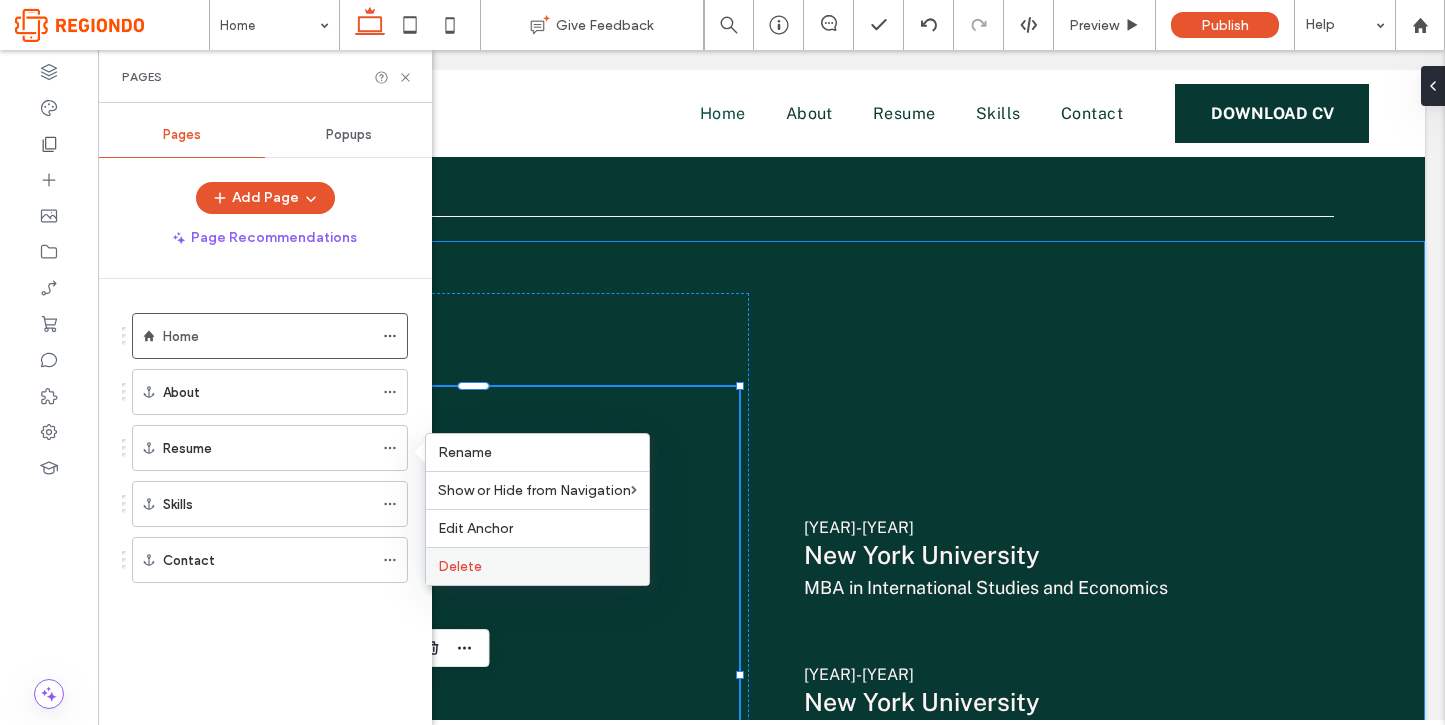 click on "Delete" at bounding box center (460, 566) 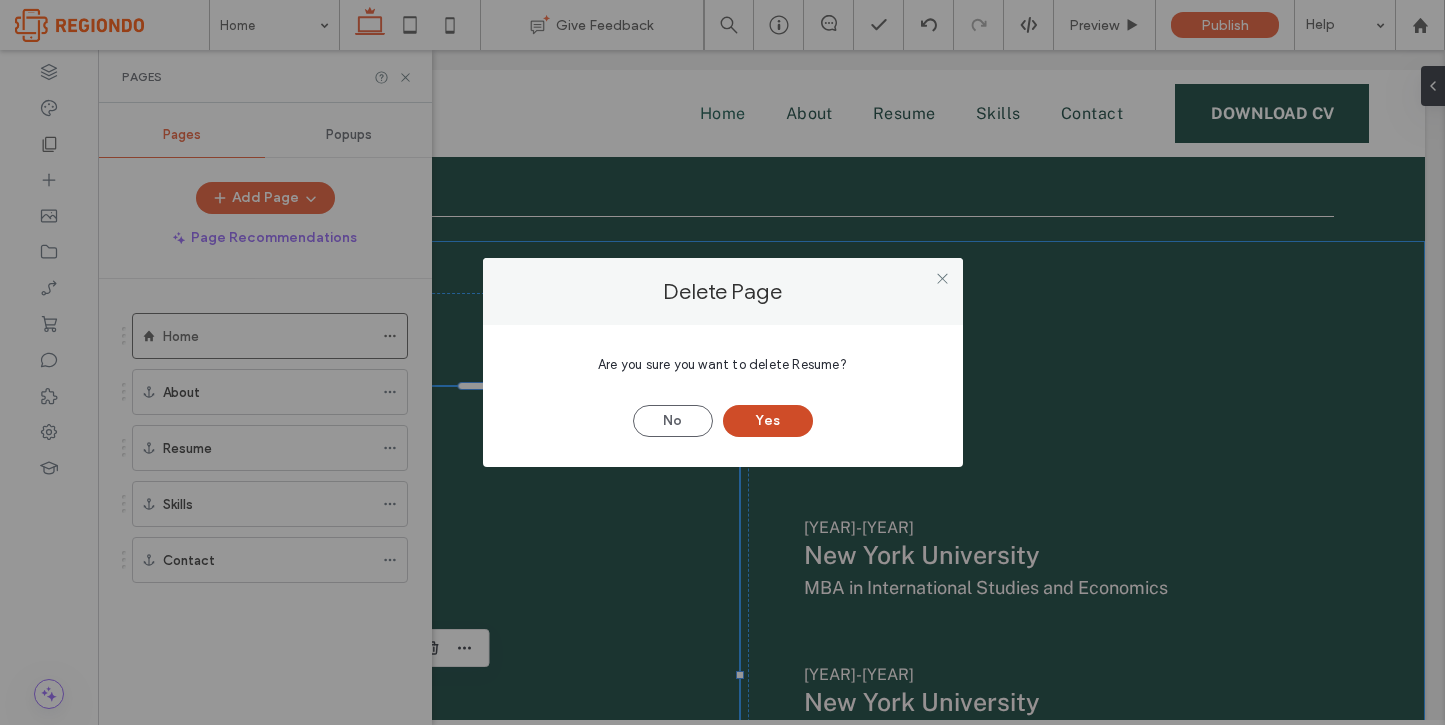 click on "Yes" at bounding box center (768, 421) 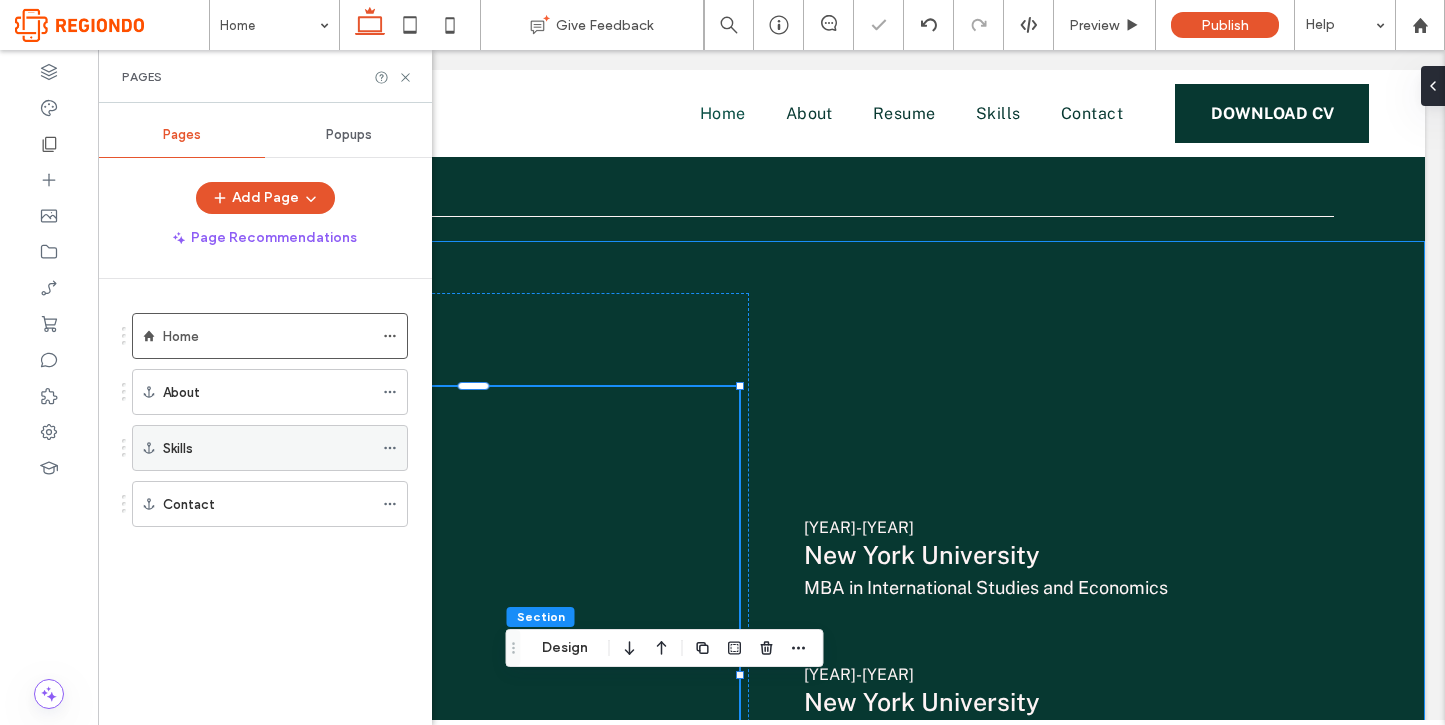 click 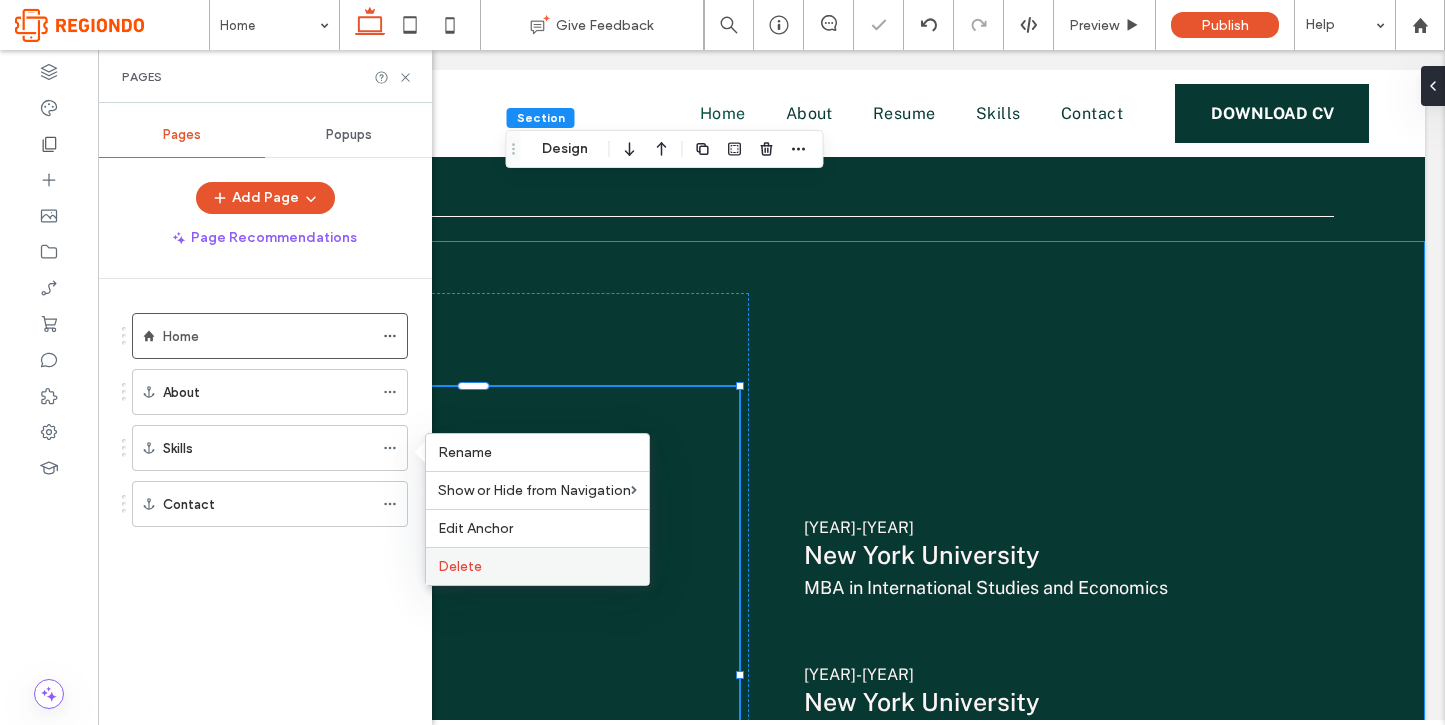 click on "Delete" at bounding box center (537, 566) 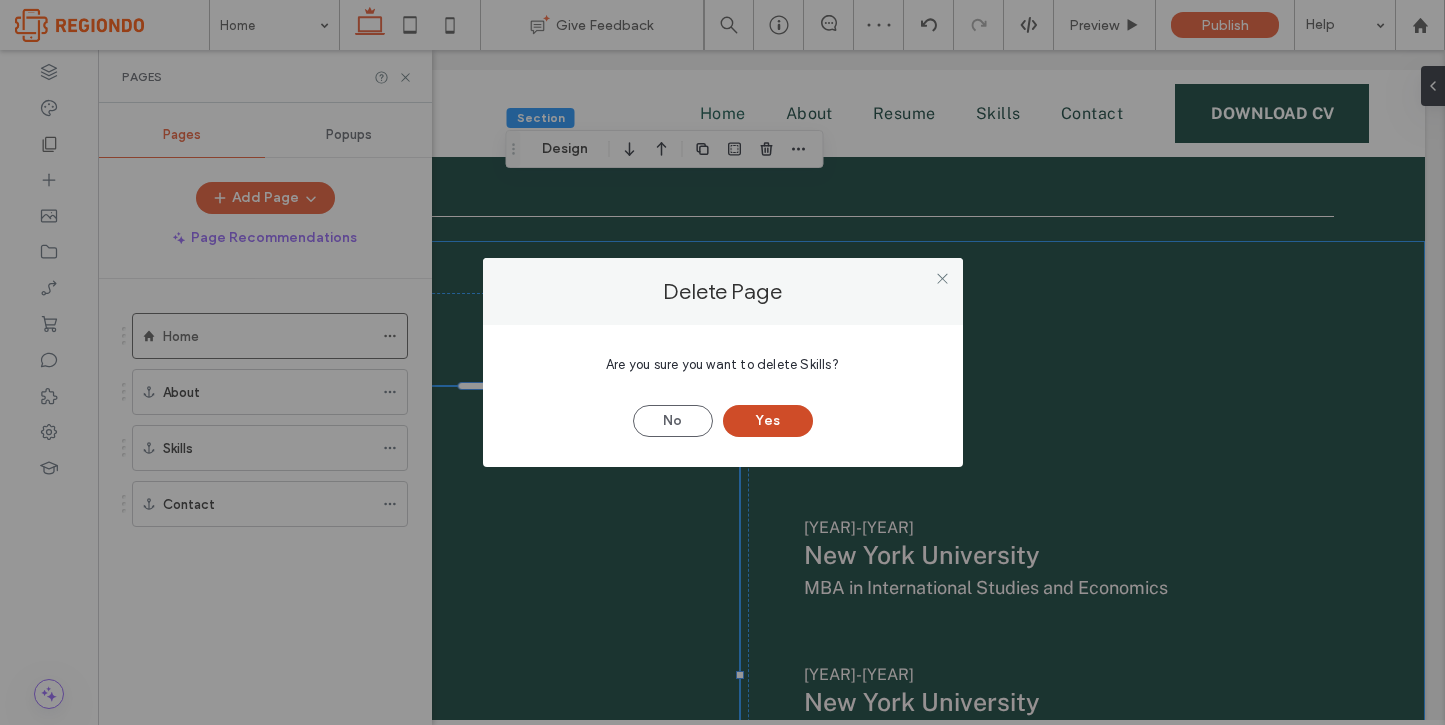 click on "Yes" at bounding box center (768, 421) 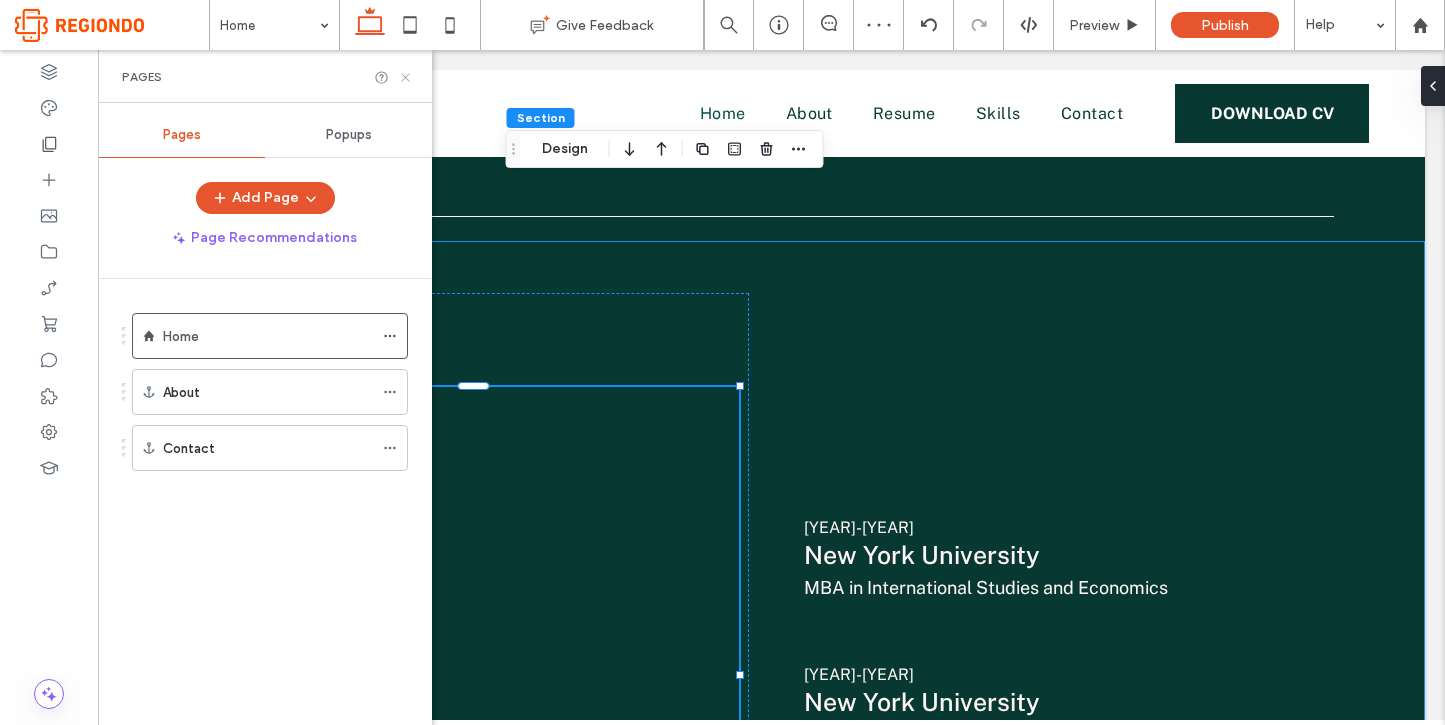 click 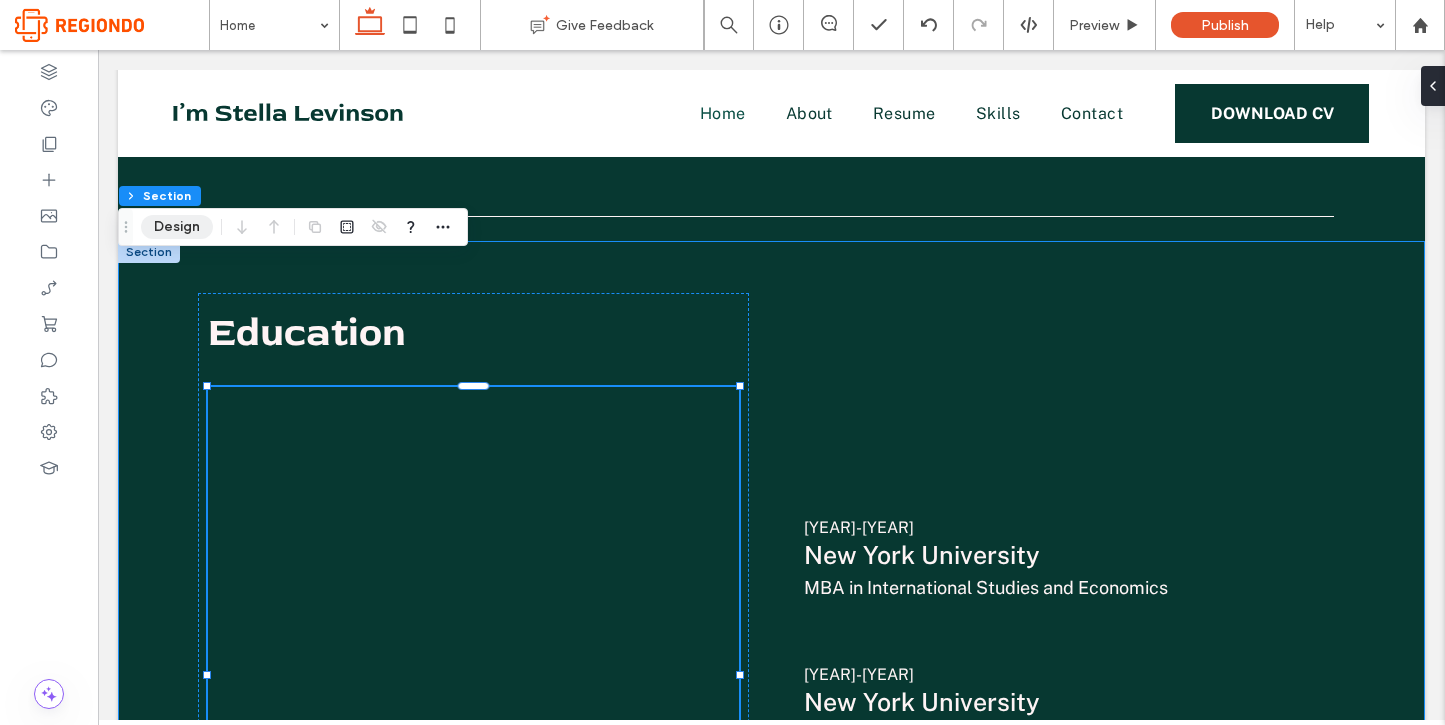 click on "Design" at bounding box center [177, 227] 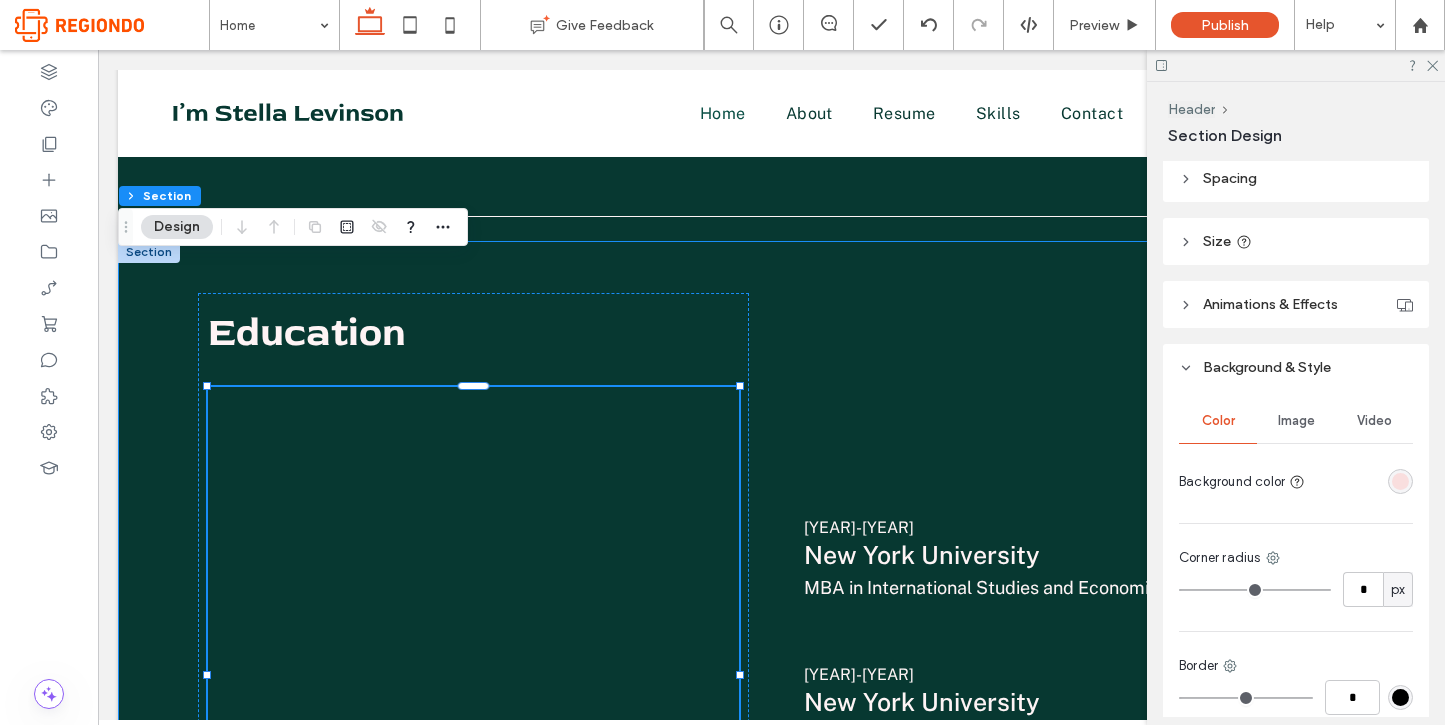 scroll, scrollTop: 174, scrollLeft: 0, axis: vertical 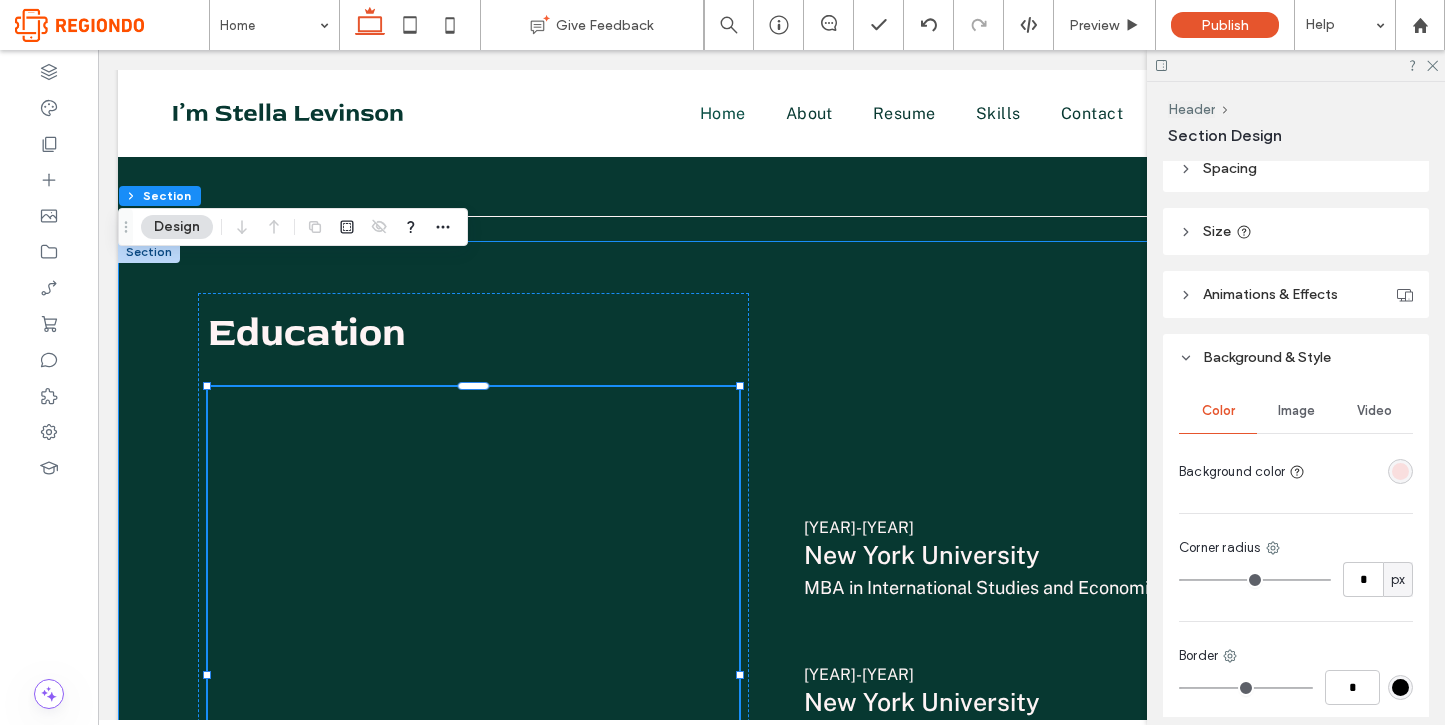 click at bounding box center (1400, 471) 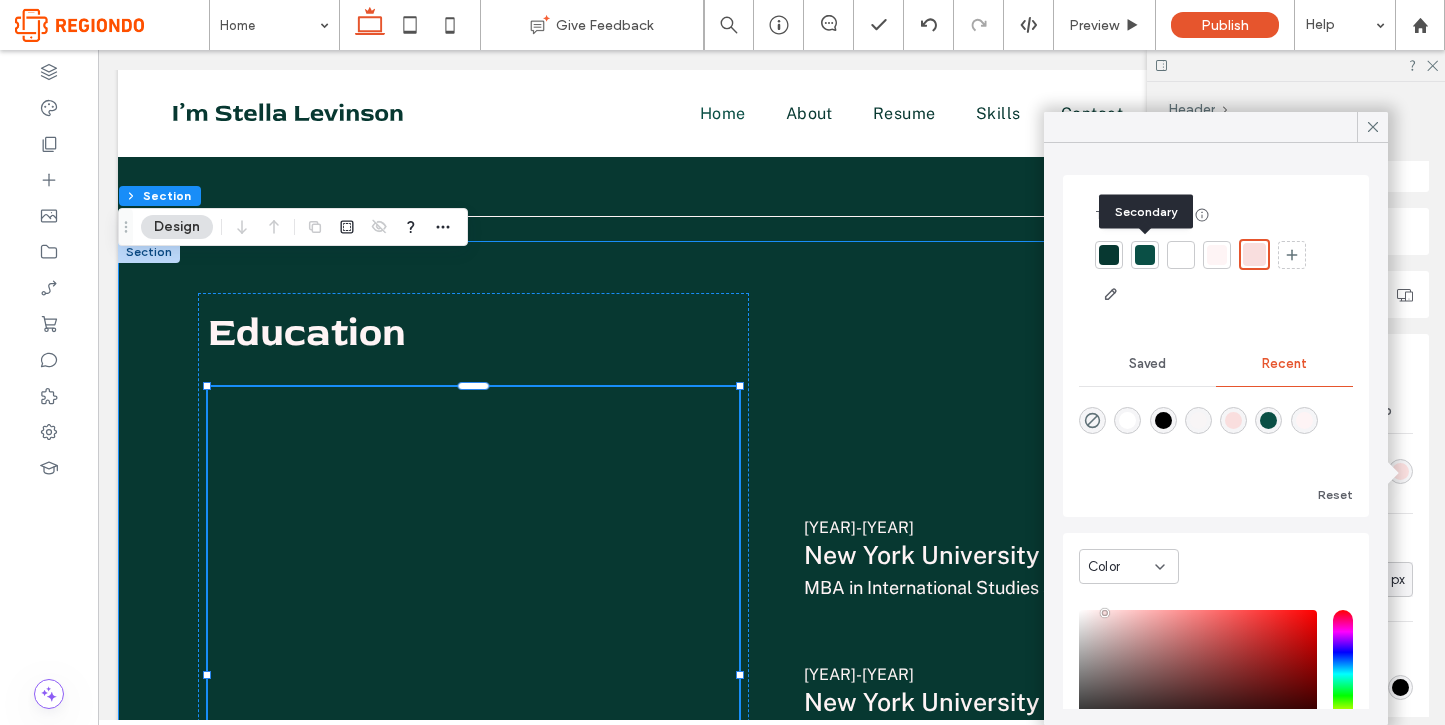 click at bounding box center (1145, 255) 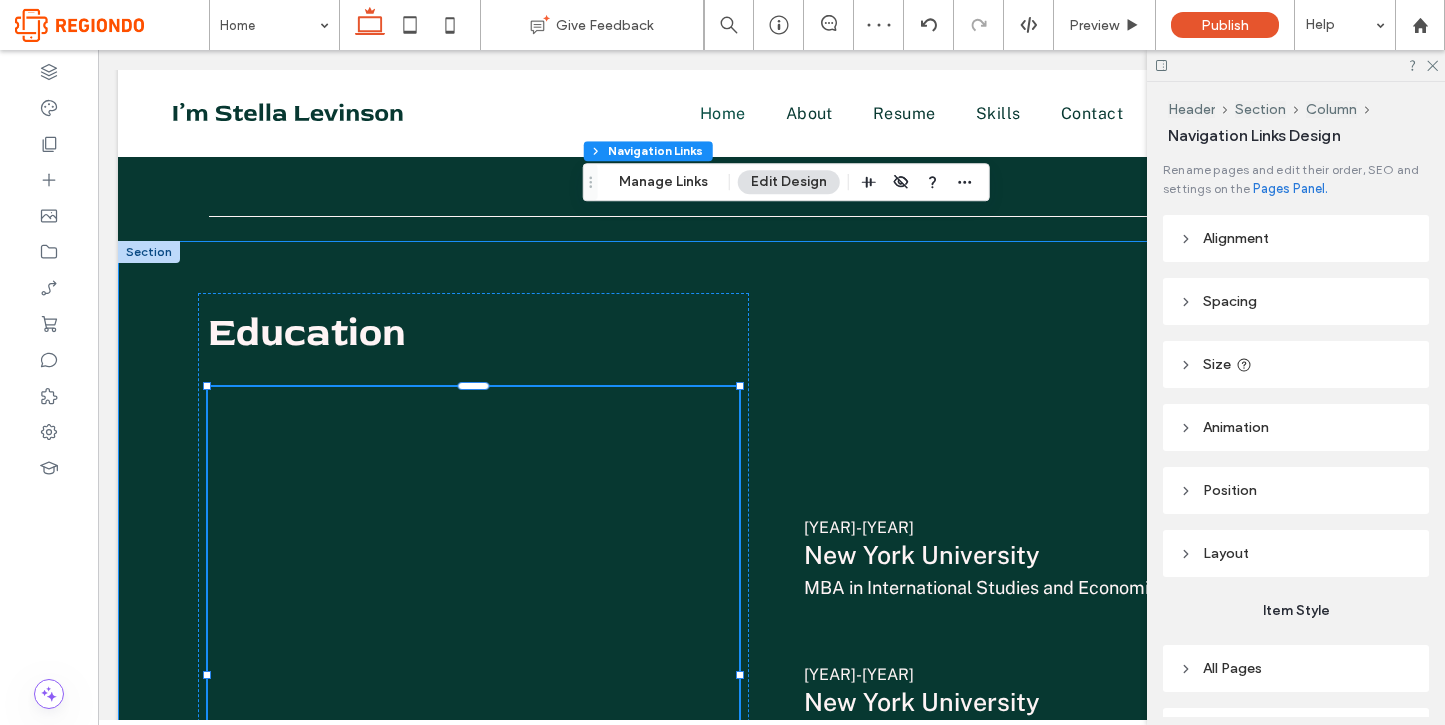 click on "Edit Design" at bounding box center (789, 182) 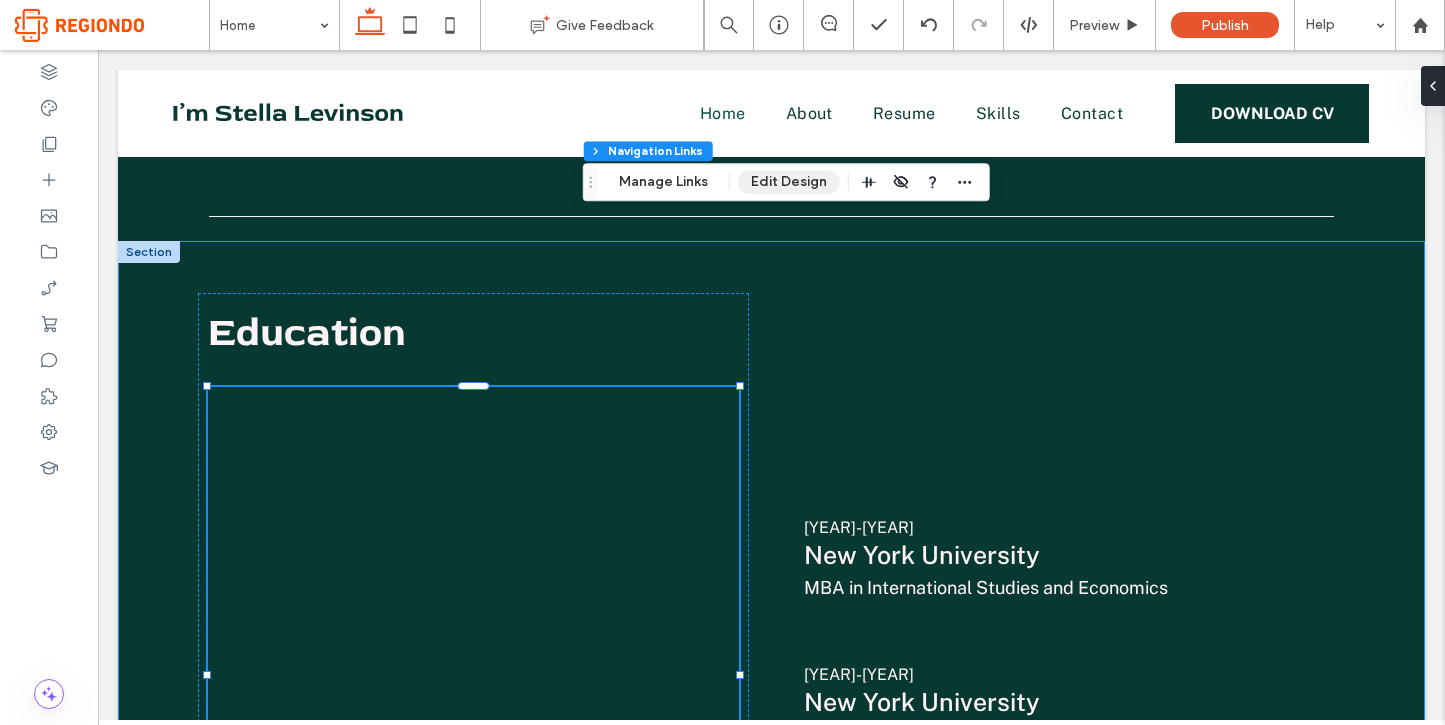 click on "Edit Design" at bounding box center (789, 182) 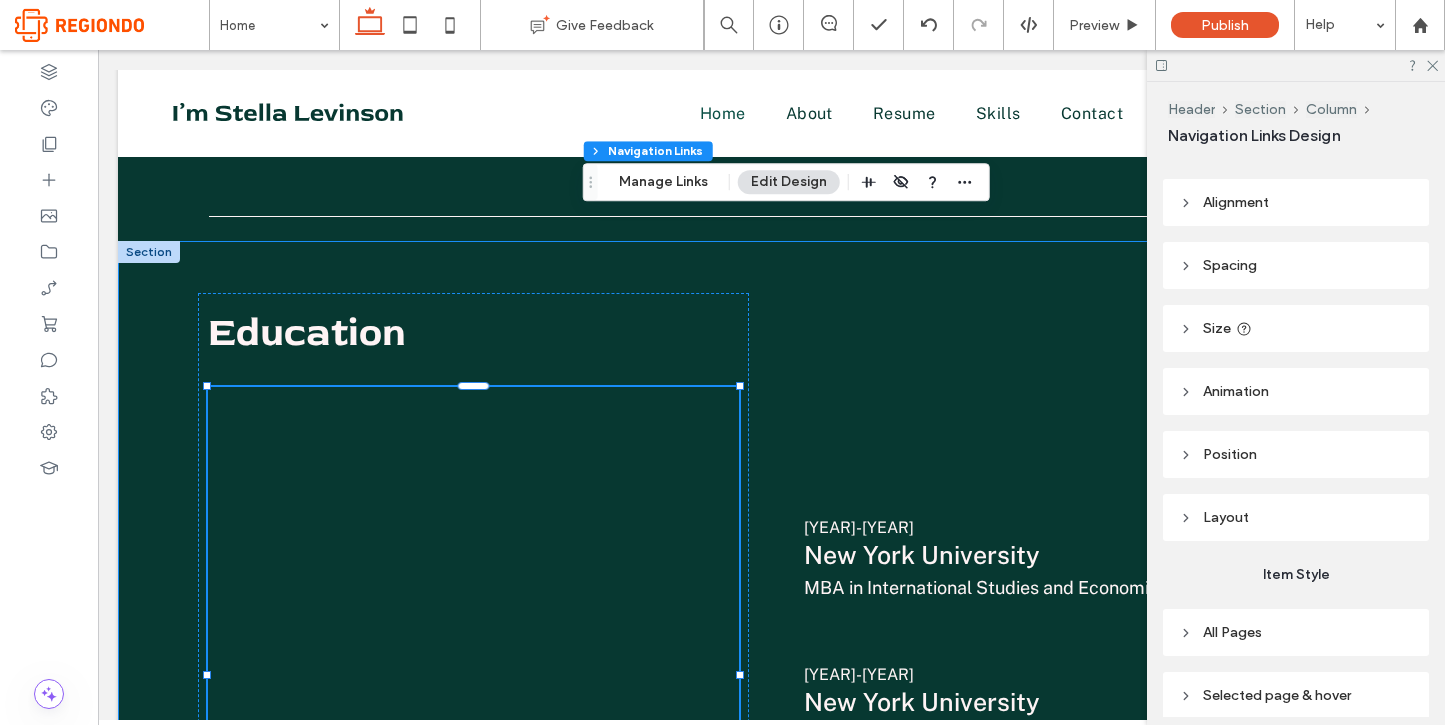 scroll, scrollTop: 119, scrollLeft: 0, axis: vertical 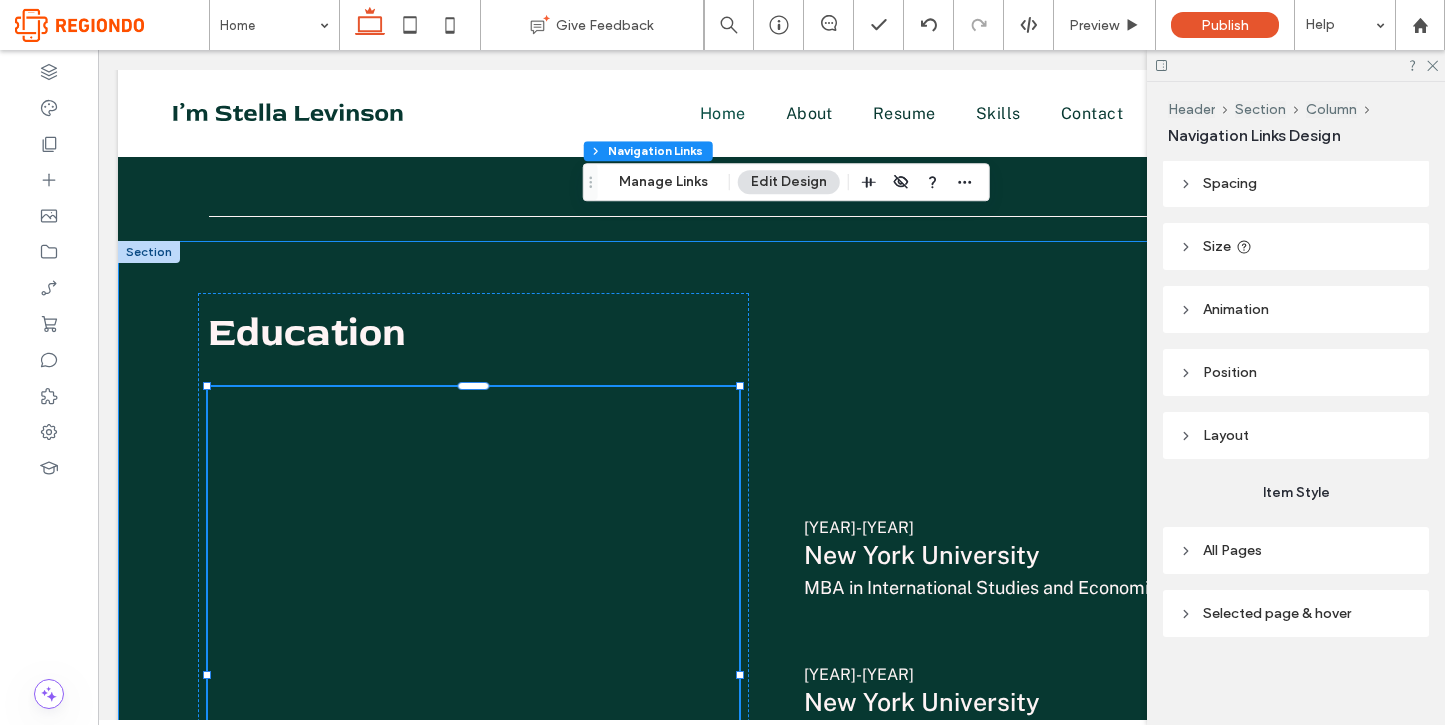 click on "Spacing" at bounding box center [1296, 183] 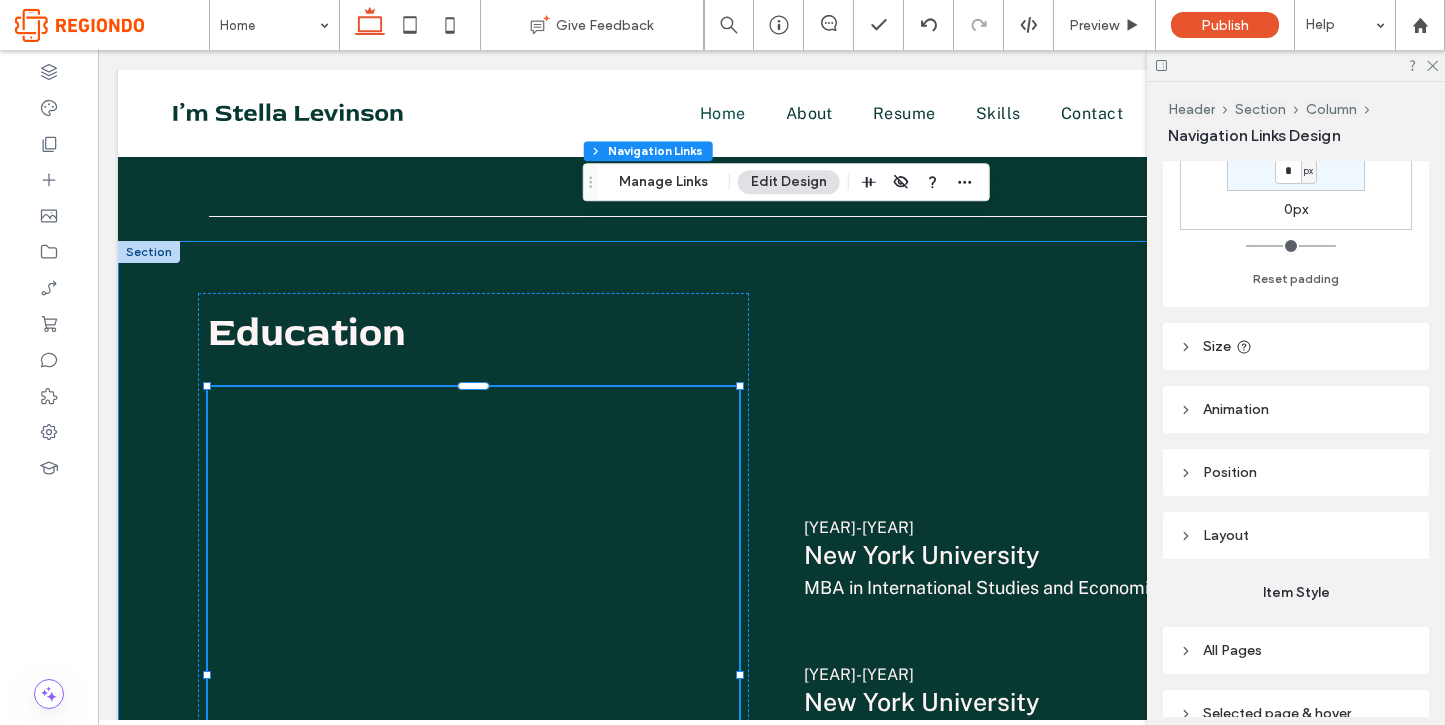 scroll, scrollTop: 426, scrollLeft: 0, axis: vertical 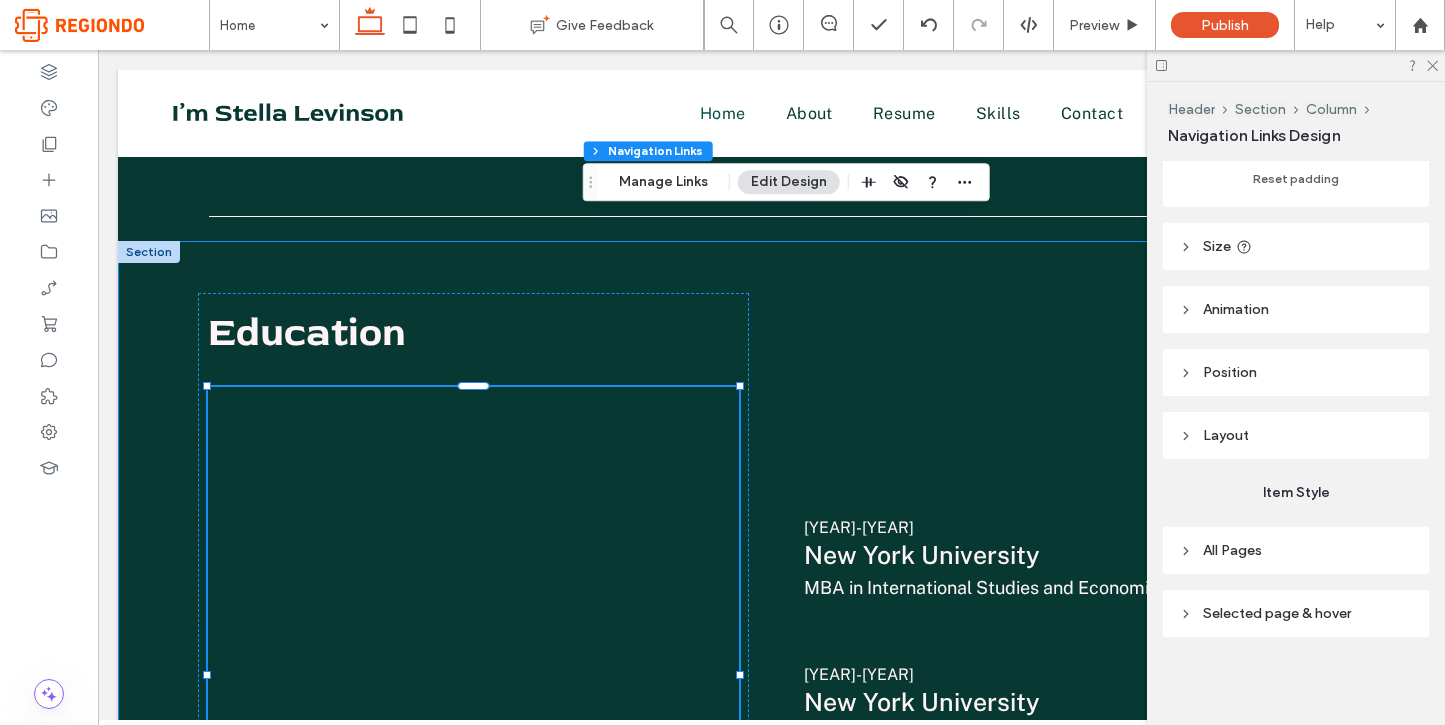 click on "Selected page & hover" at bounding box center [1277, 613] 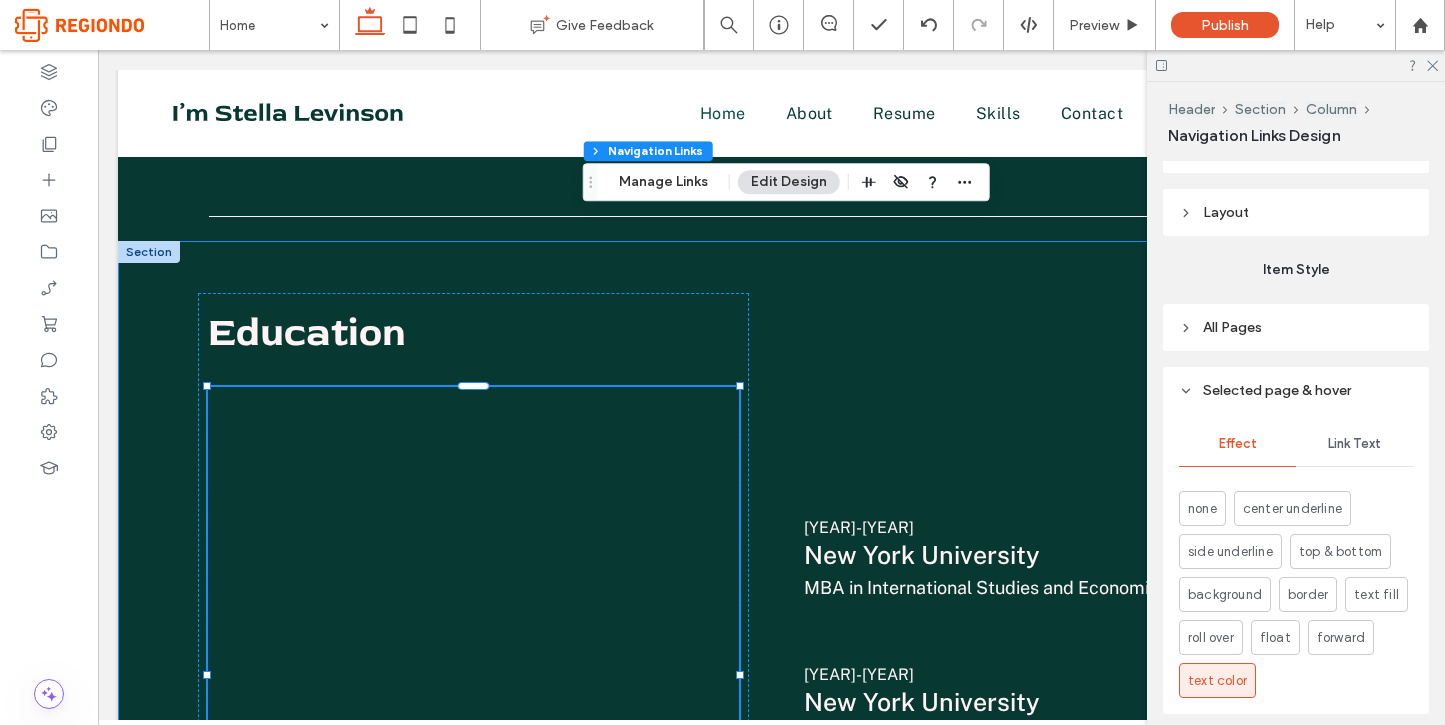 scroll, scrollTop: 726, scrollLeft: 0, axis: vertical 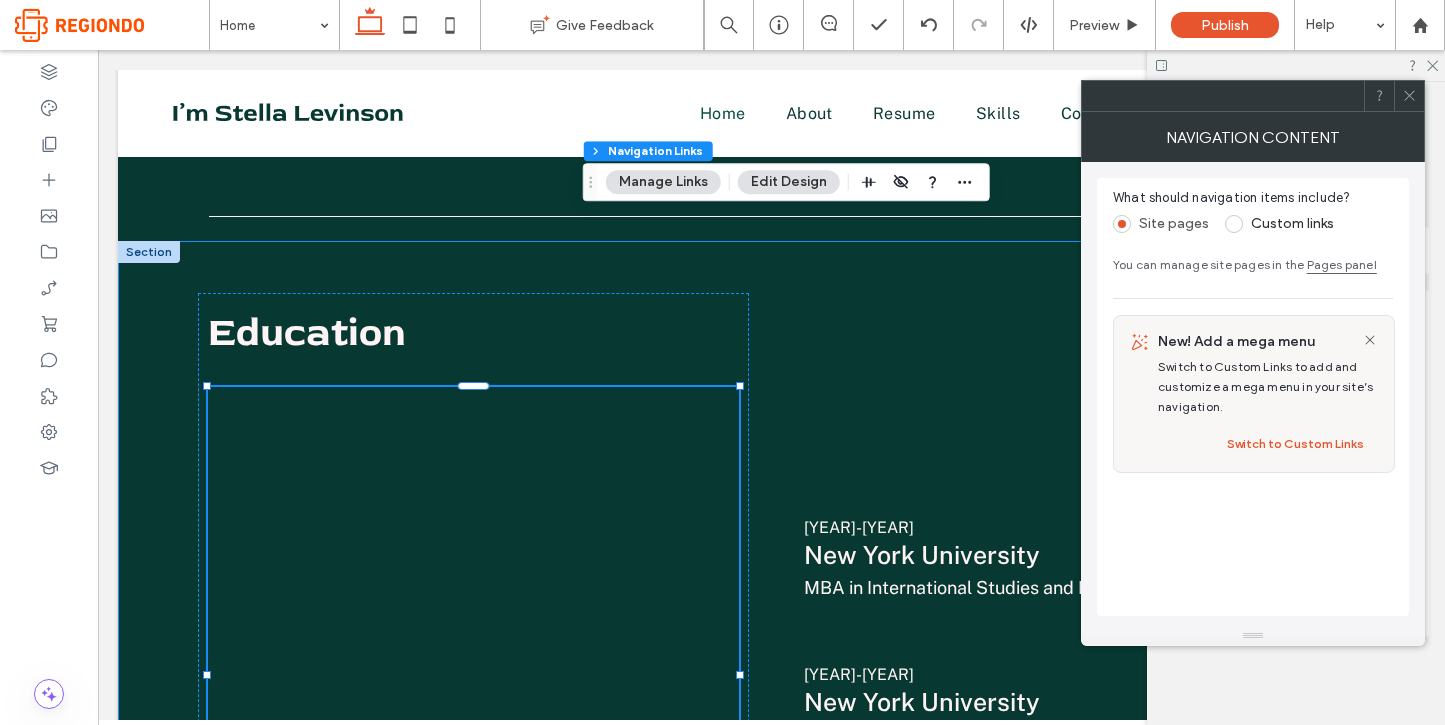 click 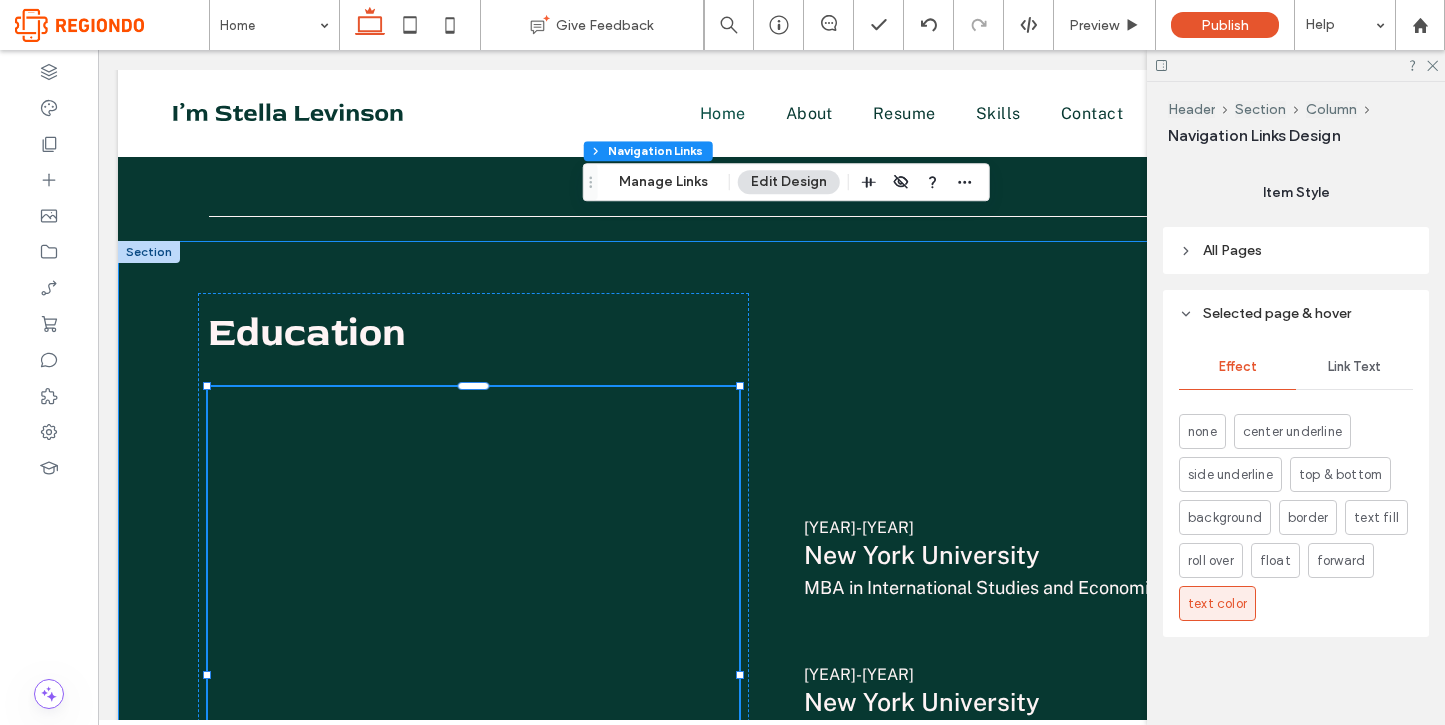 scroll, scrollTop: 0, scrollLeft: 0, axis: both 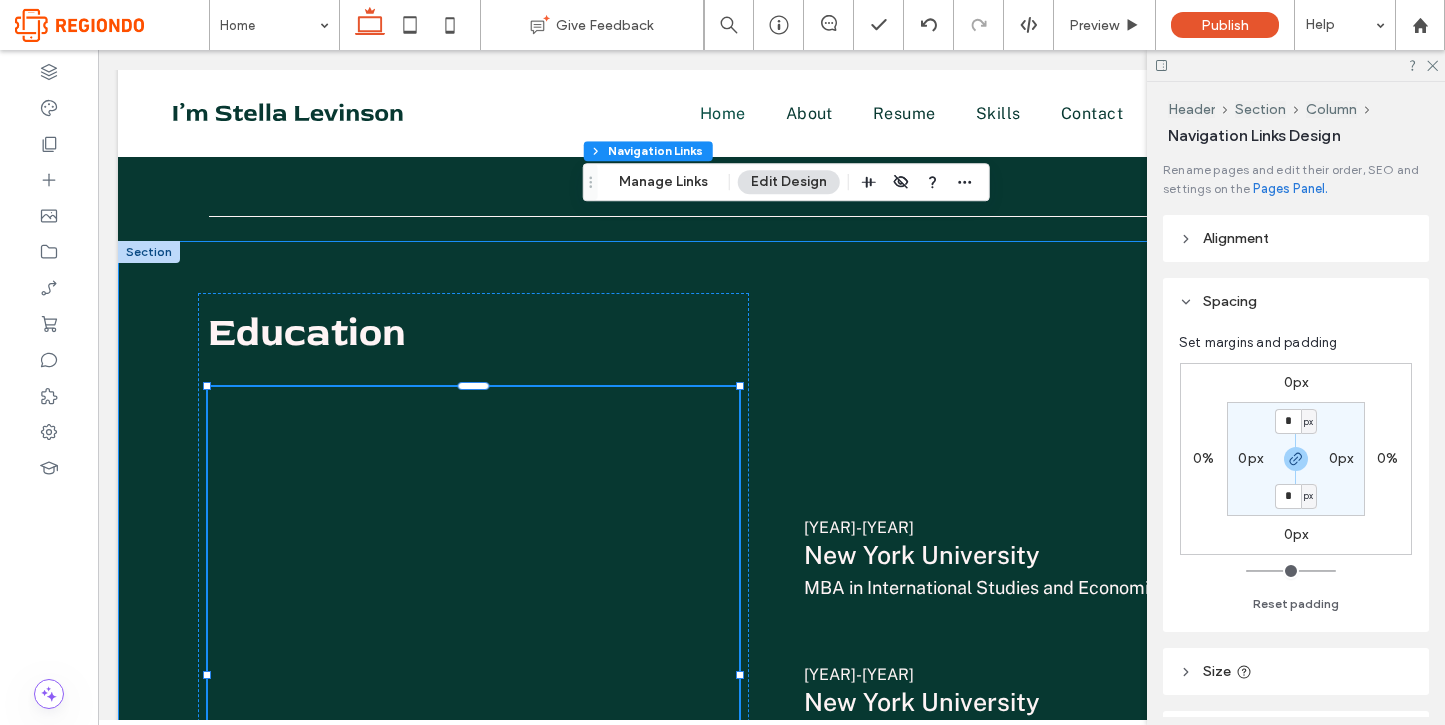 click on "Alignment" at bounding box center [1296, 238] 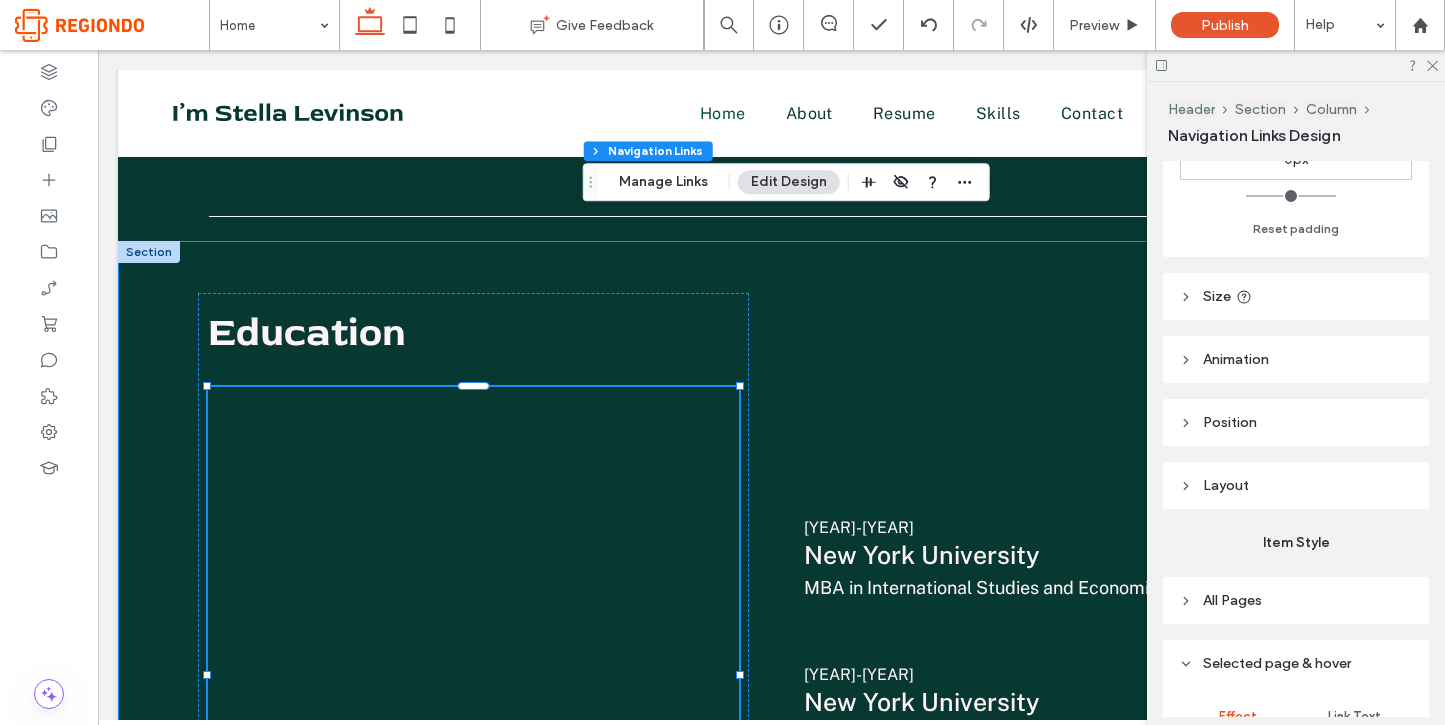 scroll, scrollTop: 785, scrollLeft: 0, axis: vertical 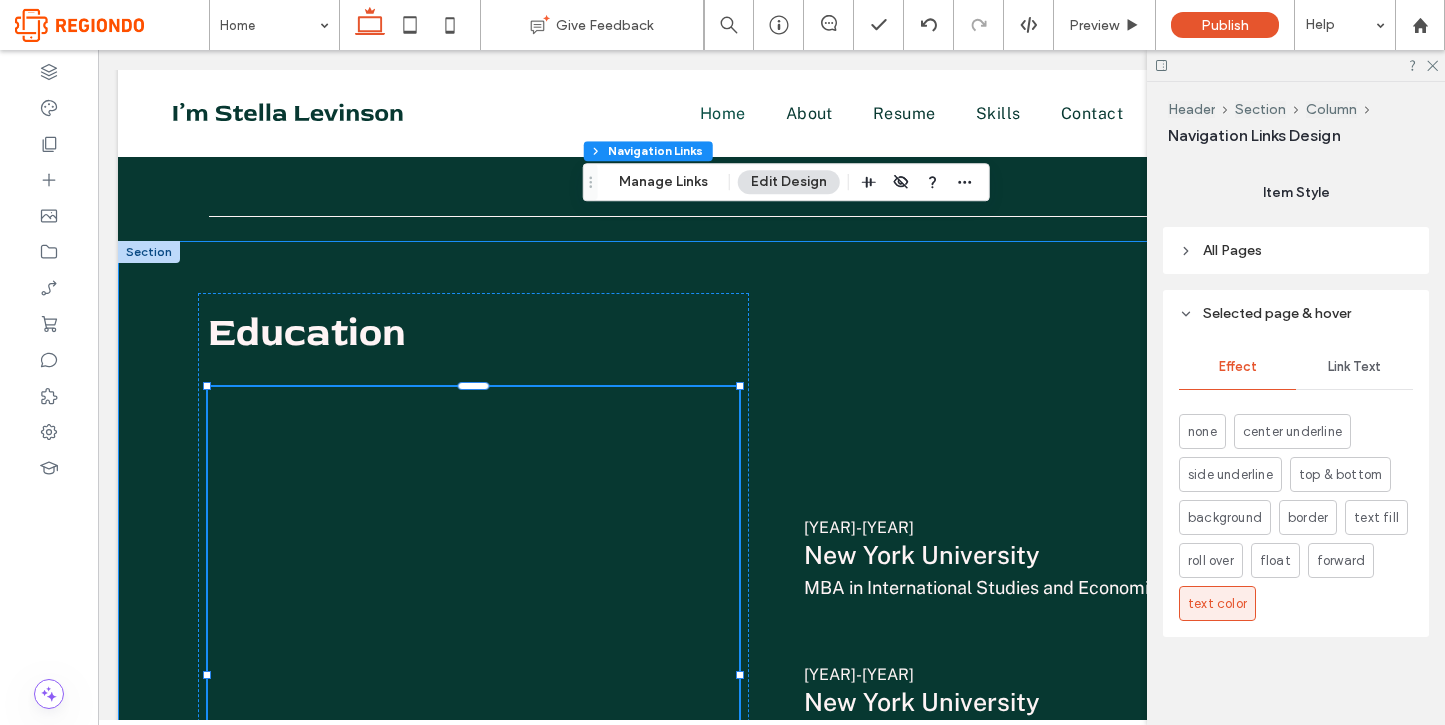 click on "Link Text" at bounding box center [1354, 367] 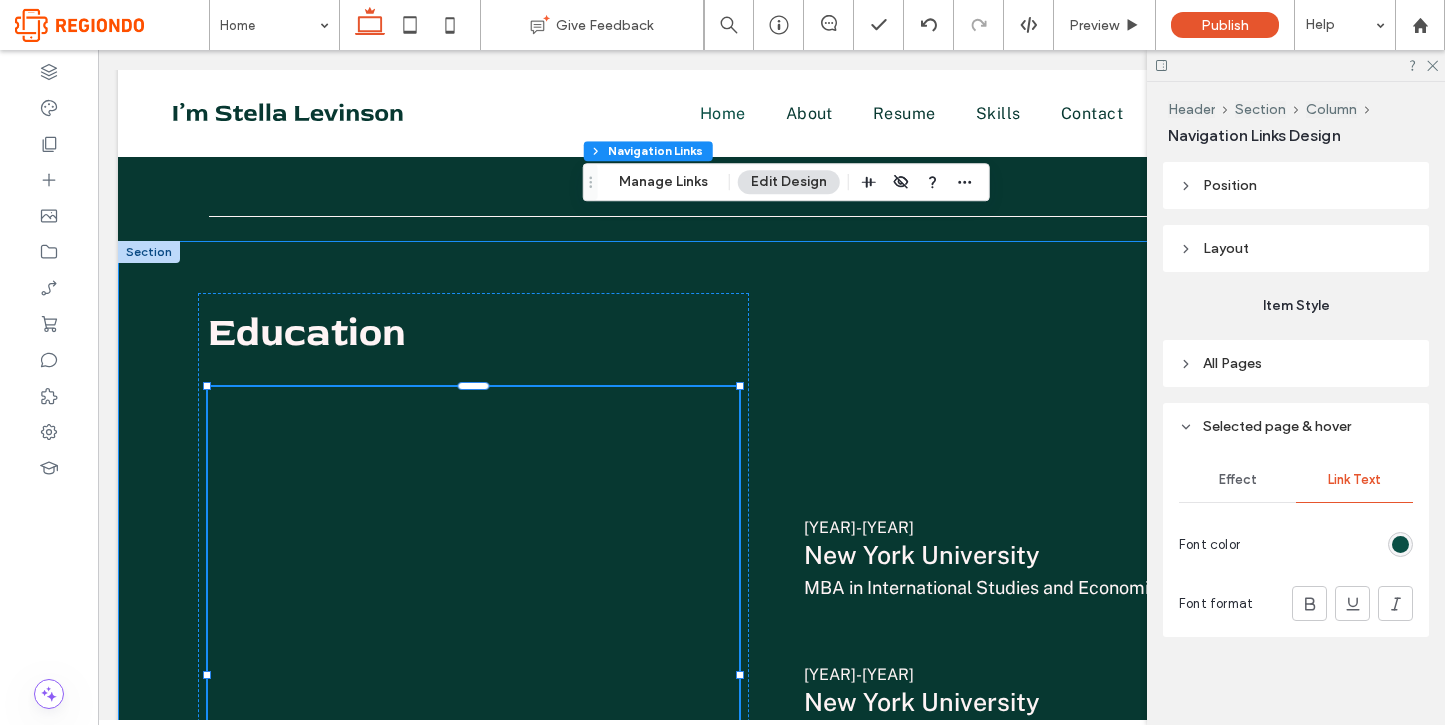scroll, scrollTop: 672, scrollLeft: 0, axis: vertical 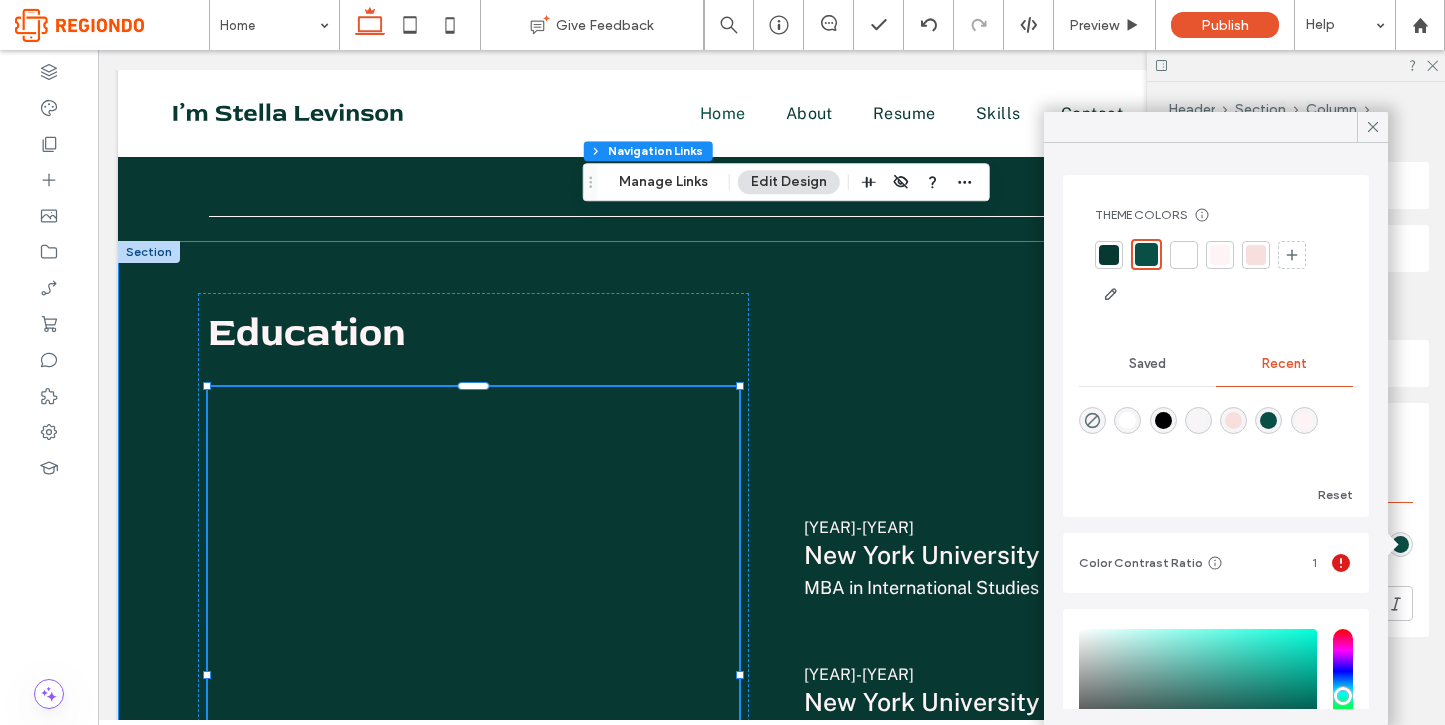 click at bounding box center (1220, 255) 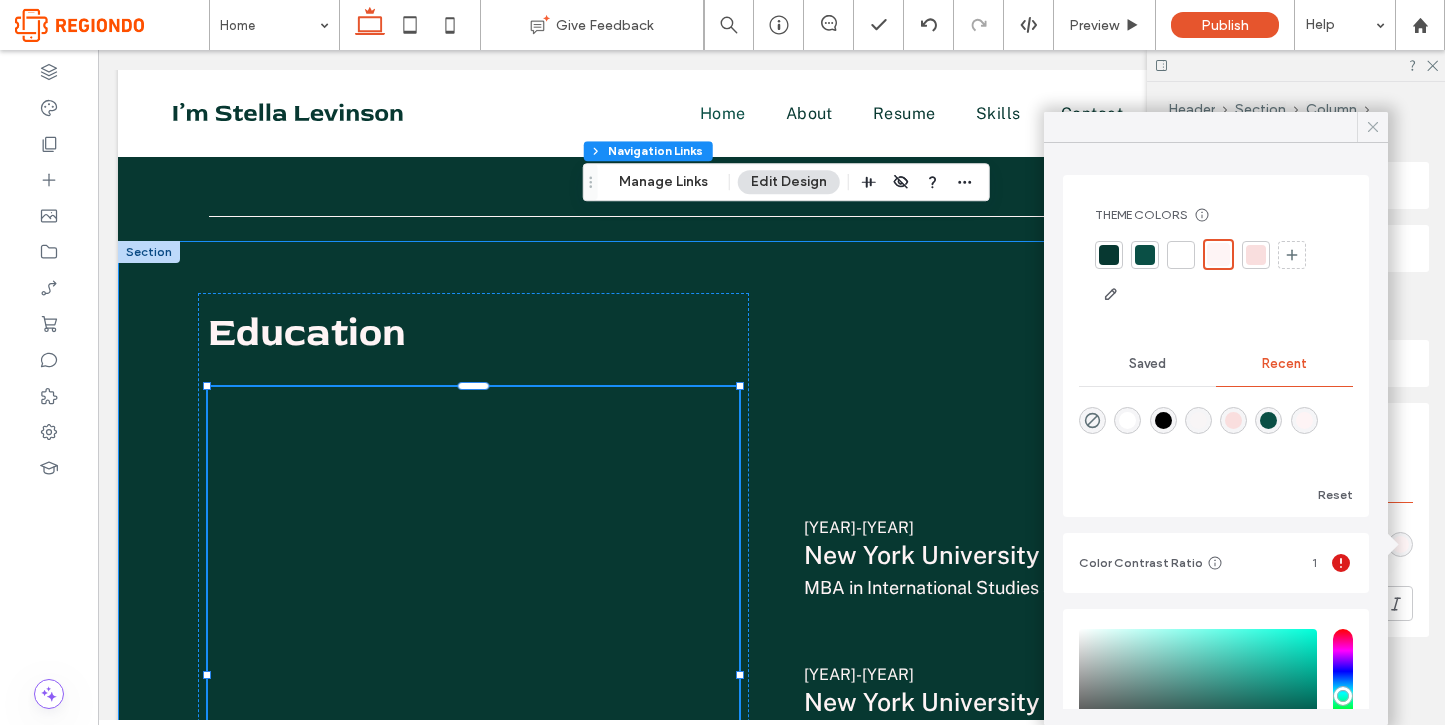 click 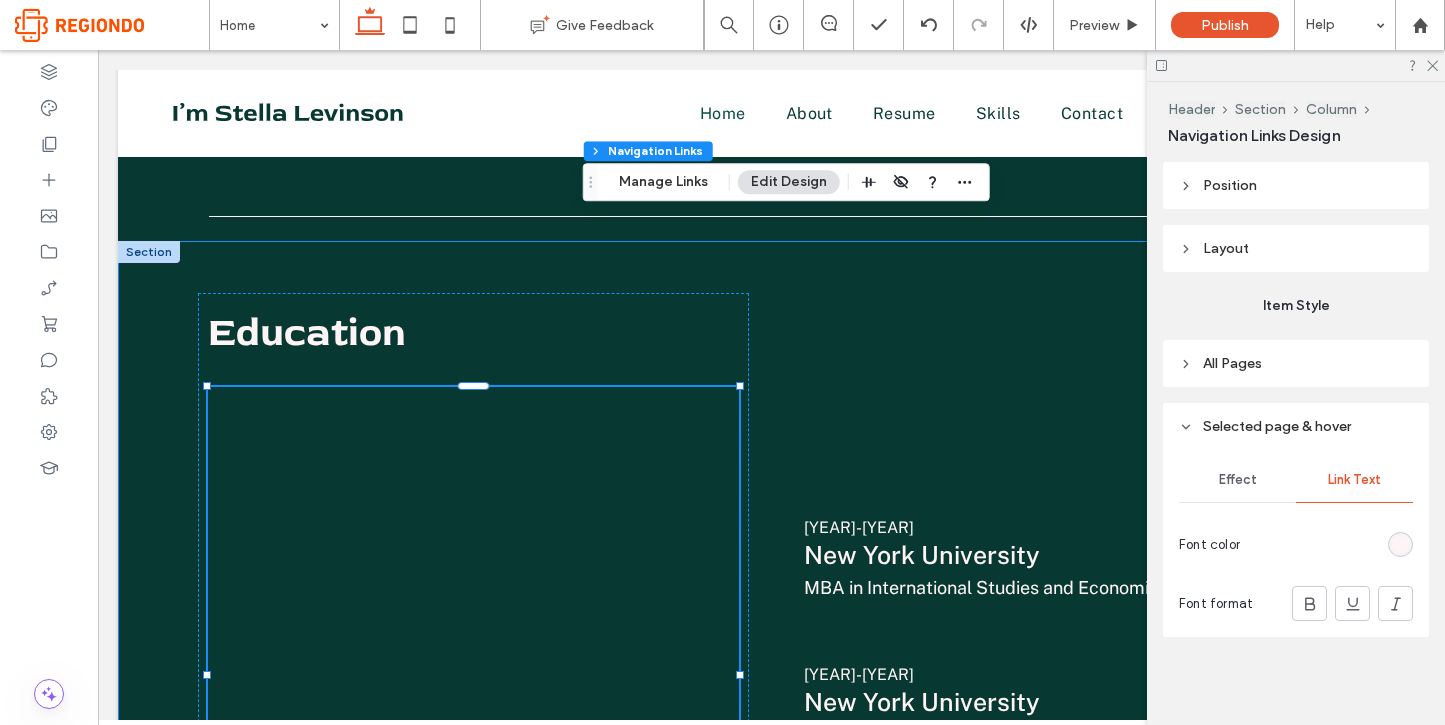 click at bounding box center (1296, 65) 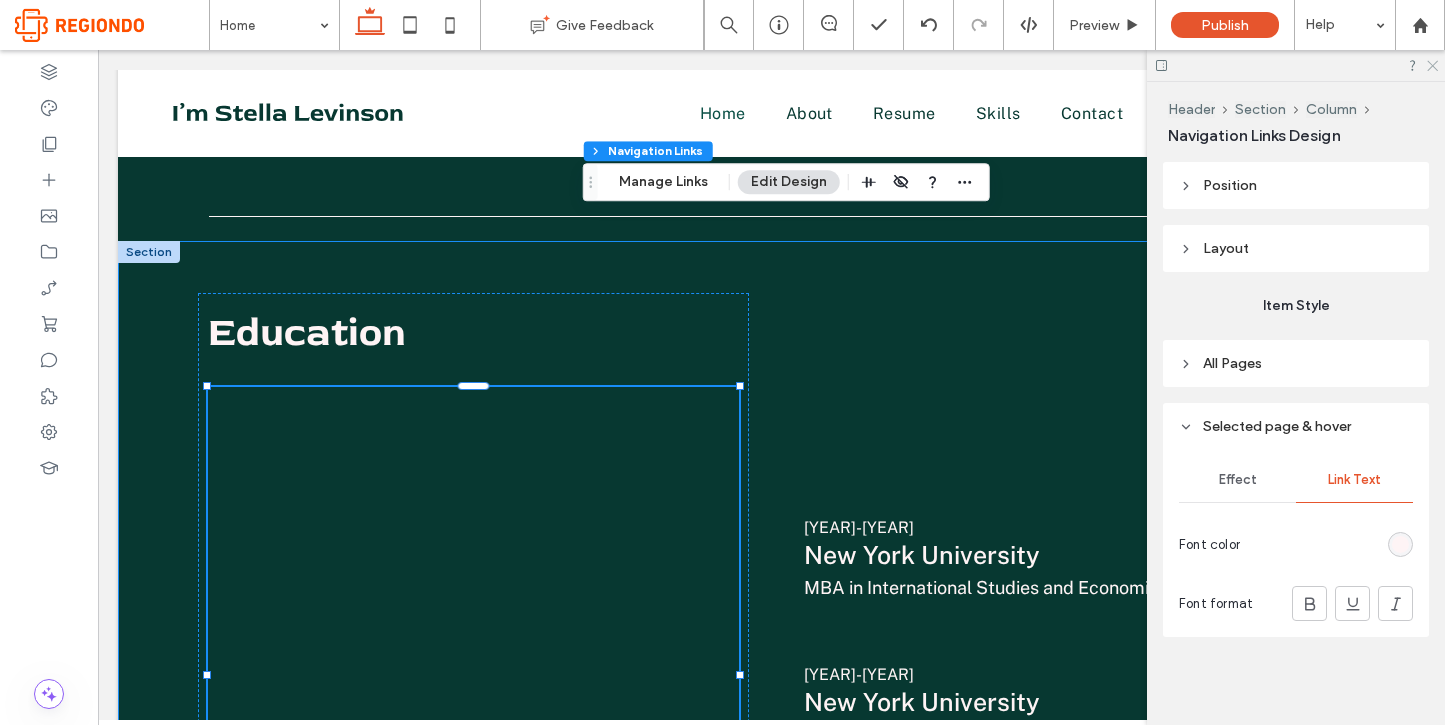 click 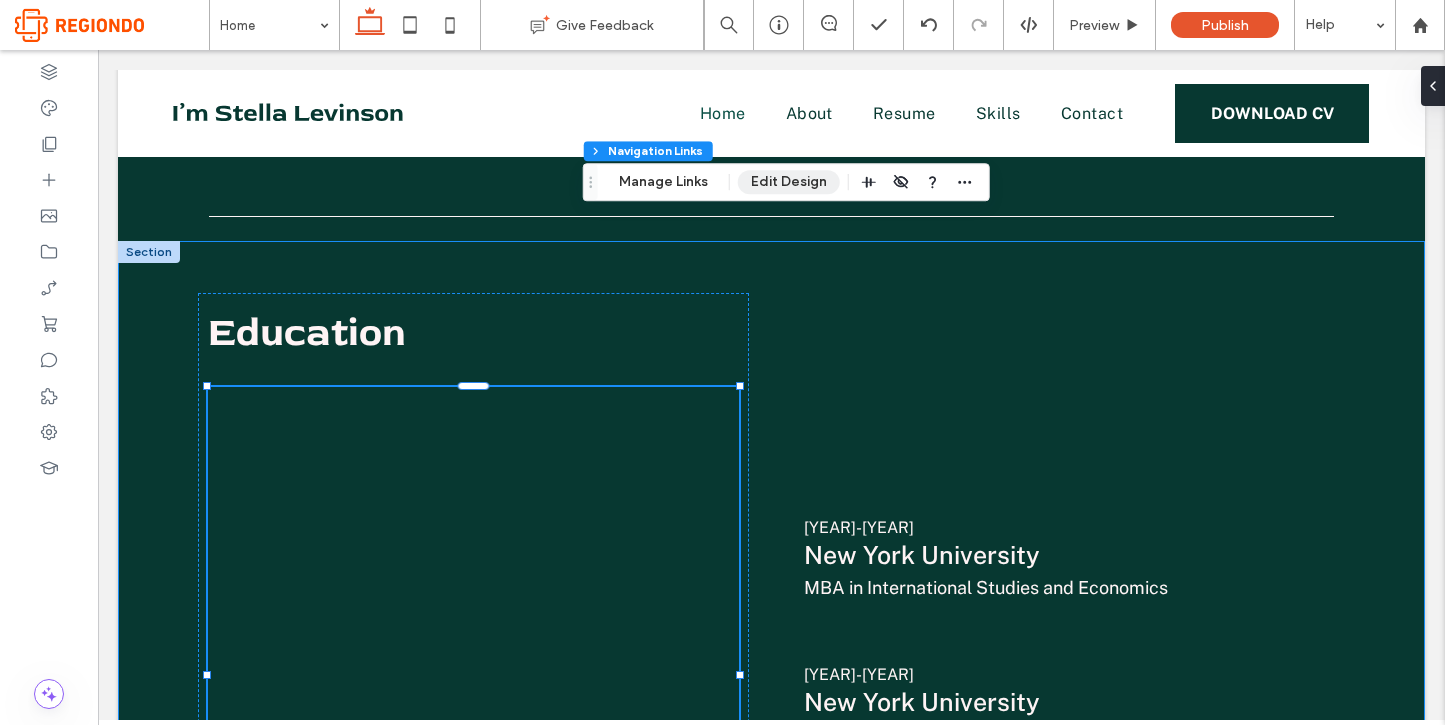 click on "Edit Design" at bounding box center [789, 182] 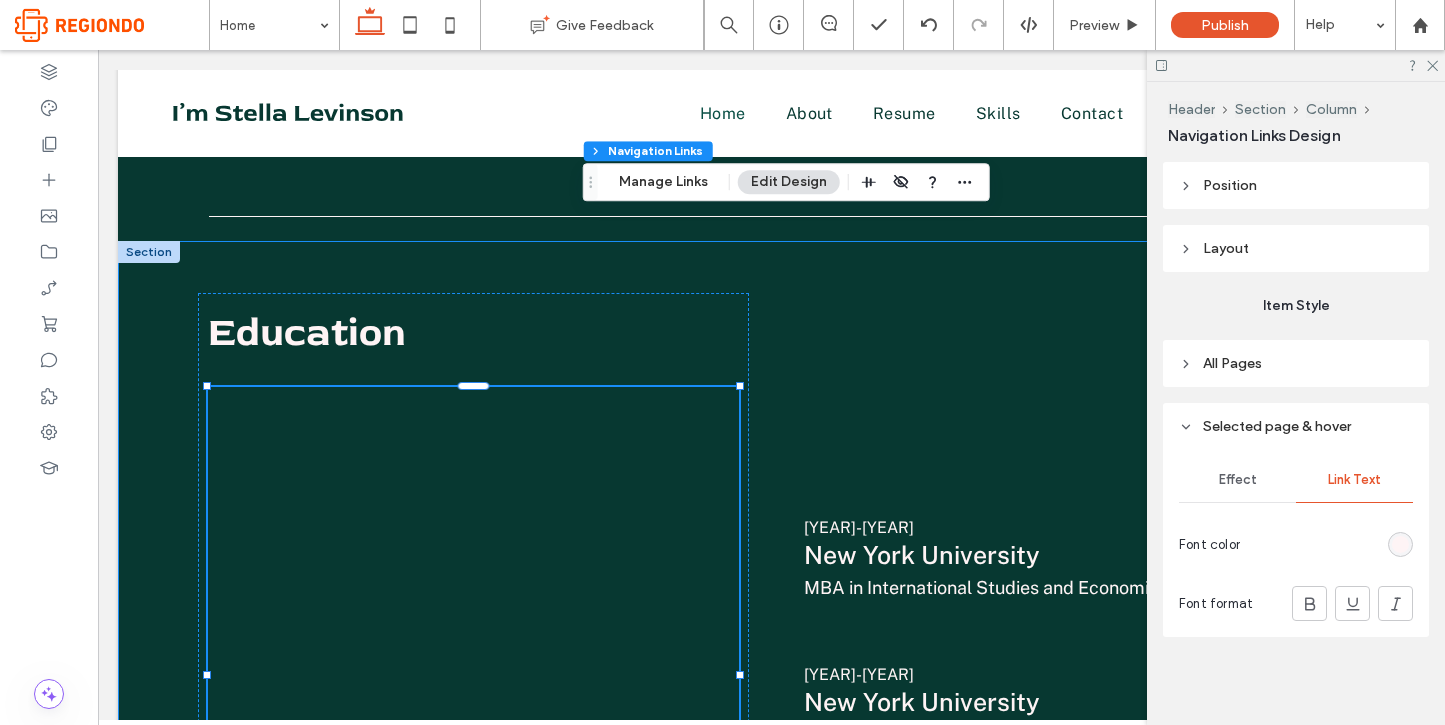 click on "Effect" at bounding box center (1238, 480) 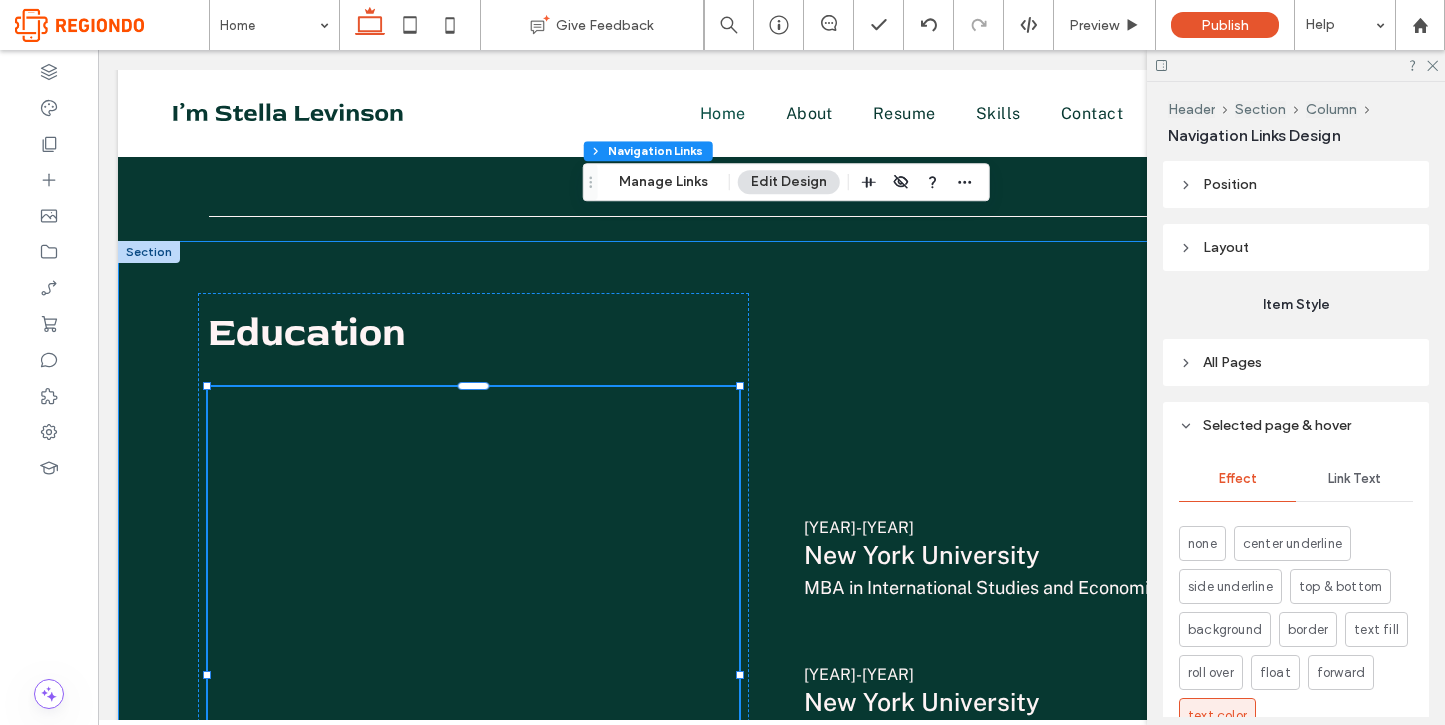 scroll, scrollTop: 785, scrollLeft: 0, axis: vertical 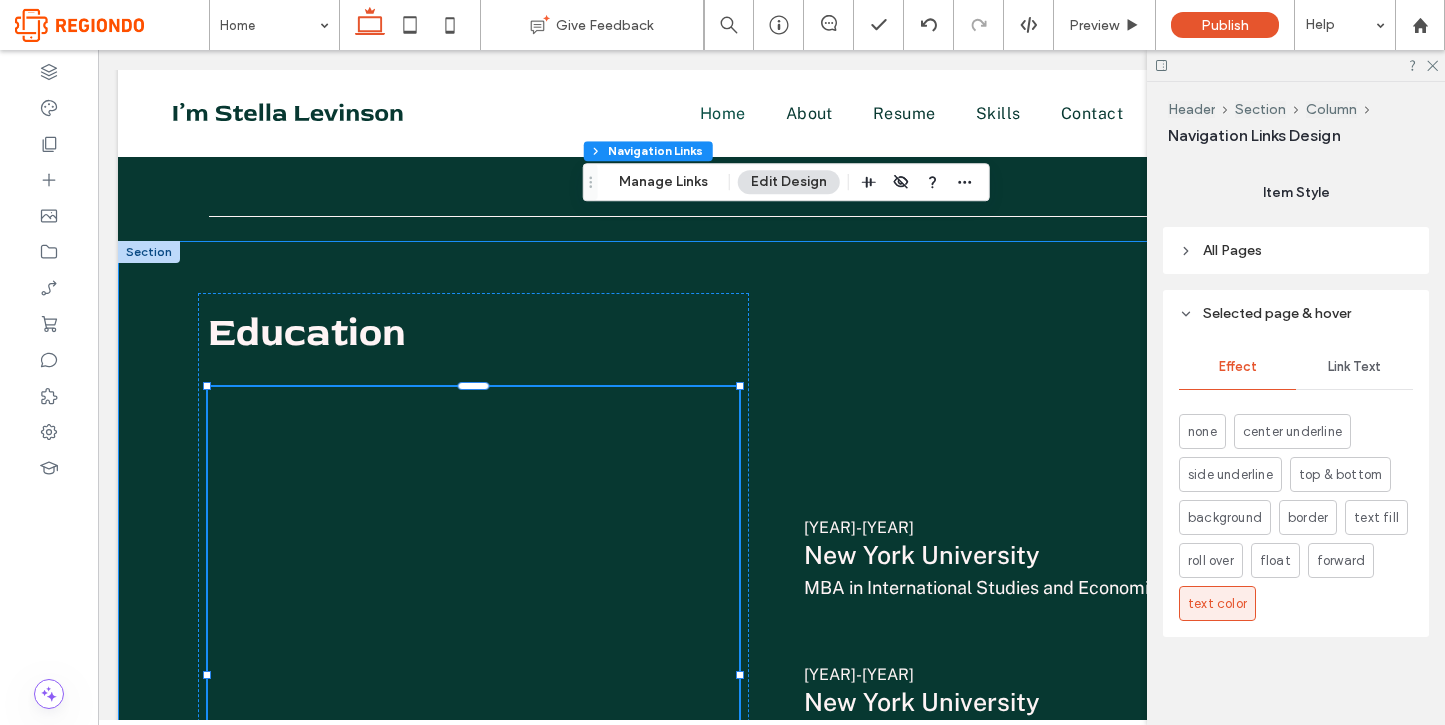 click on "All Pages" at bounding box center [1296, 250] 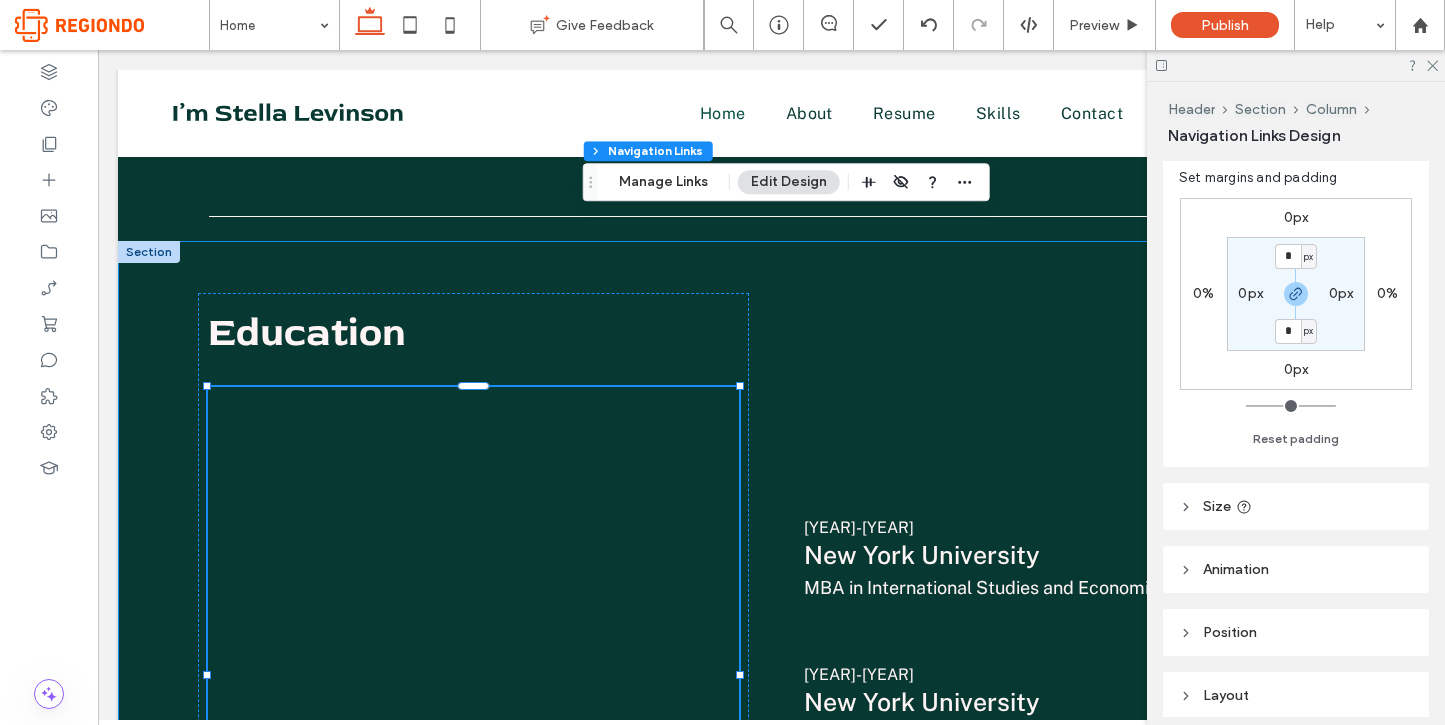 scroll, scrollTop: 0, scrollLeft: 0, axis: both 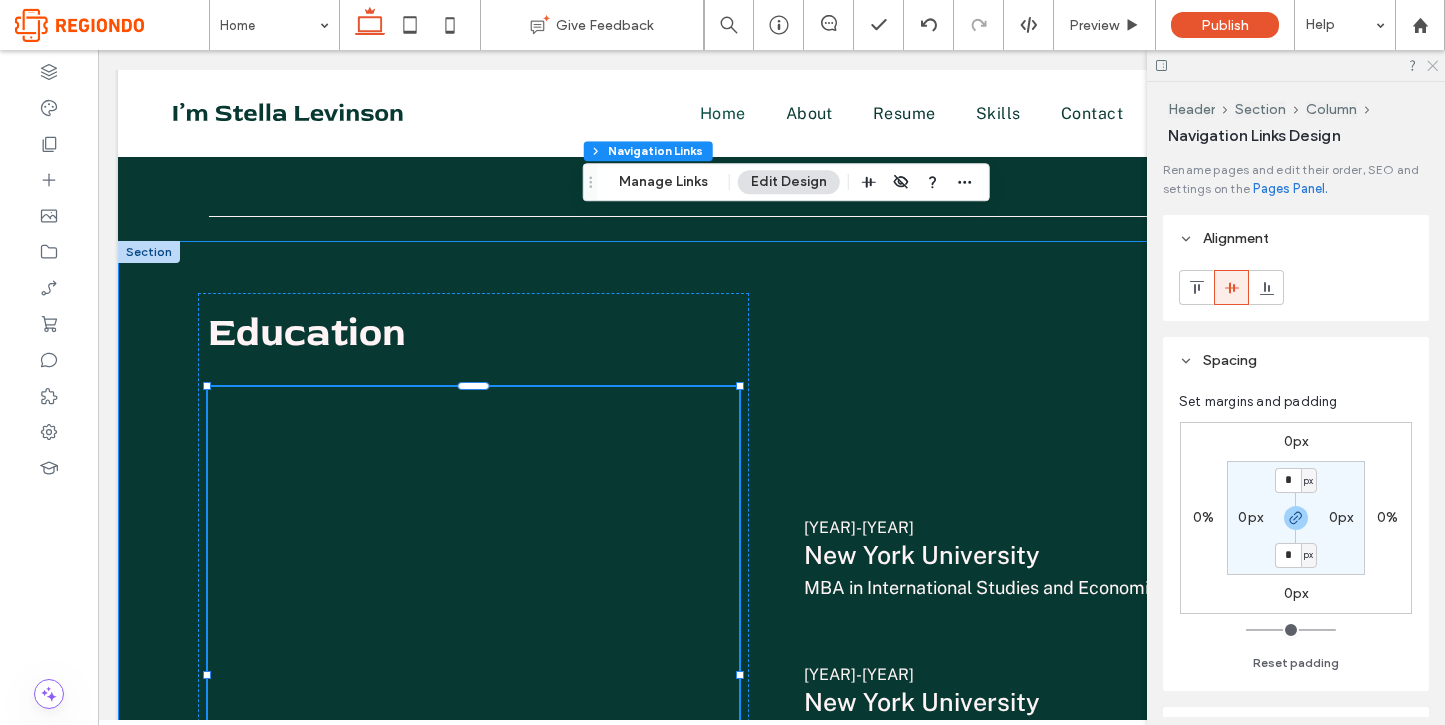 click 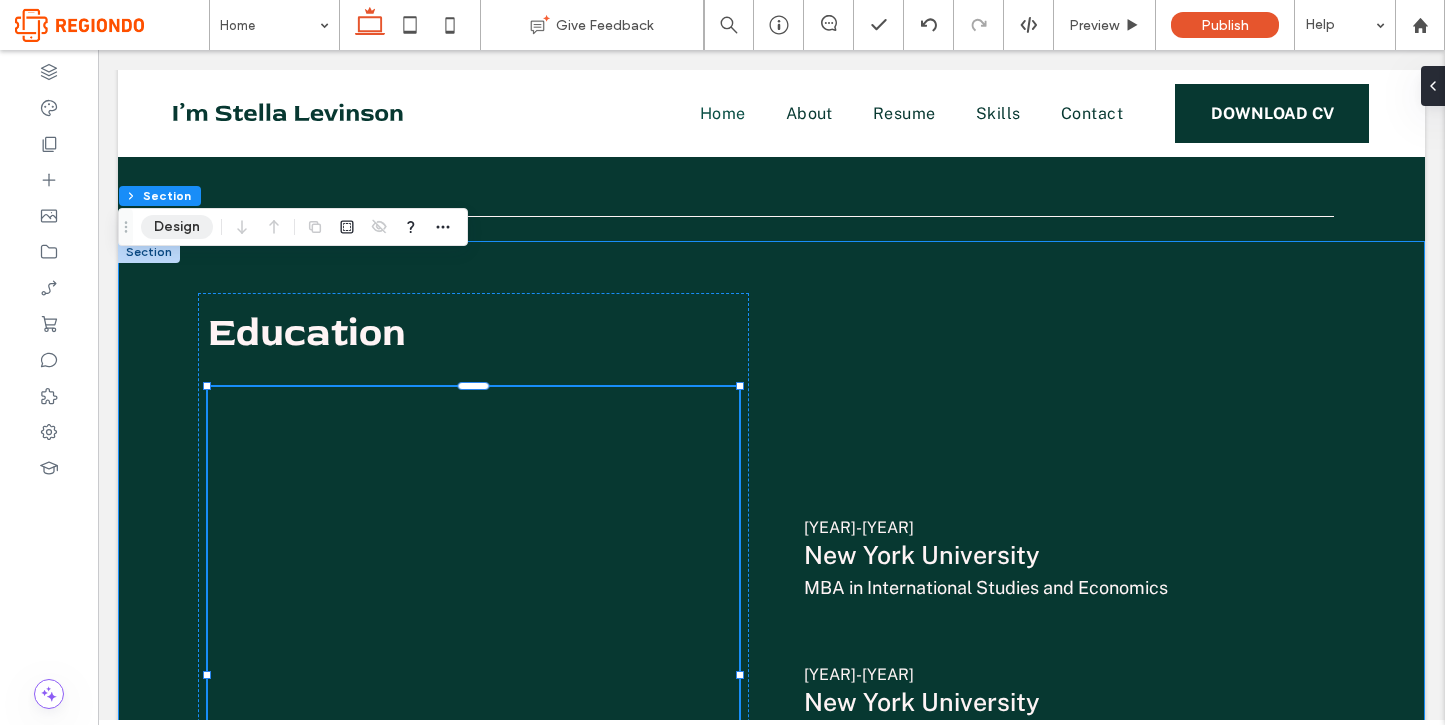 click on "Design" at bounding box center (177, 227) 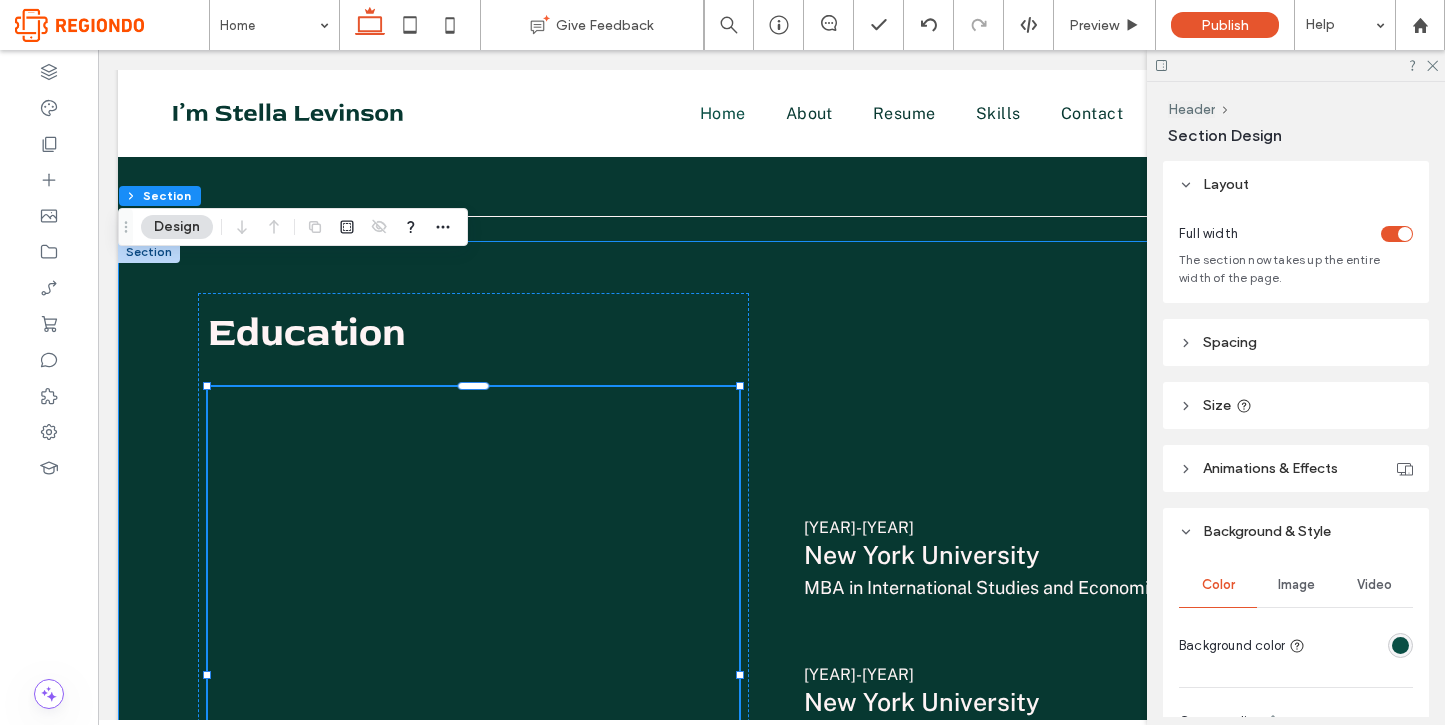 click at bounding box center [1400, 645] 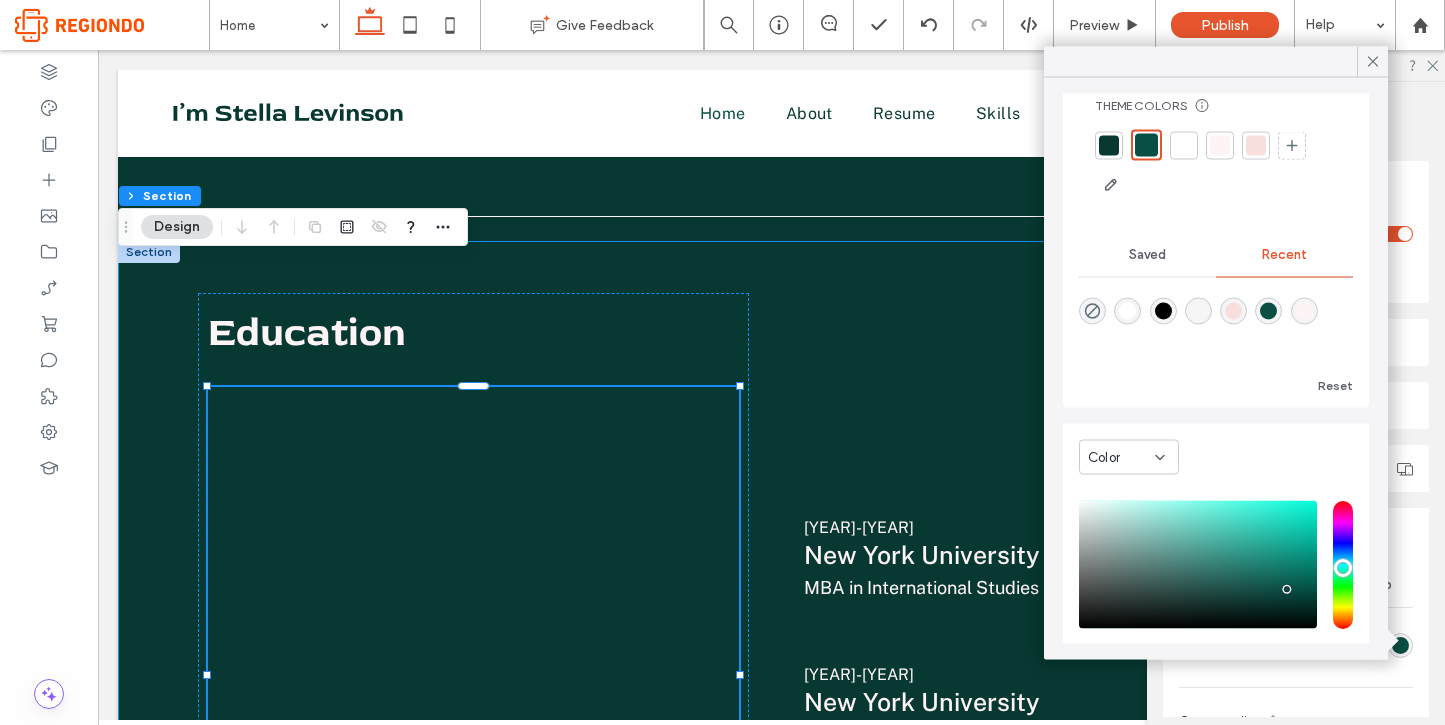 scroll, scrollTop: 55, scrollLeft: 0, axis: vertical 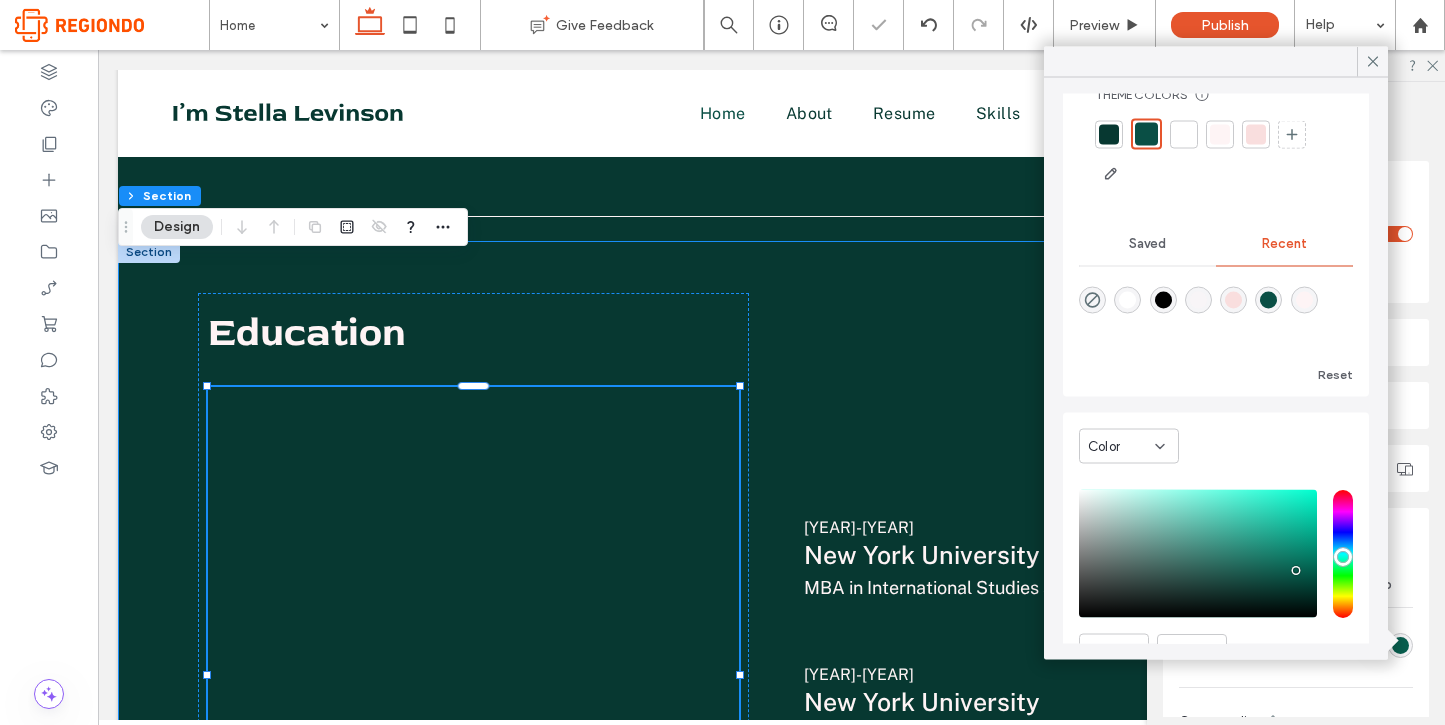 drag, startPoint x: 1283, startPoint y: 576, endPoint x: 1296, endPoint y: 570, distance: 14.3178215 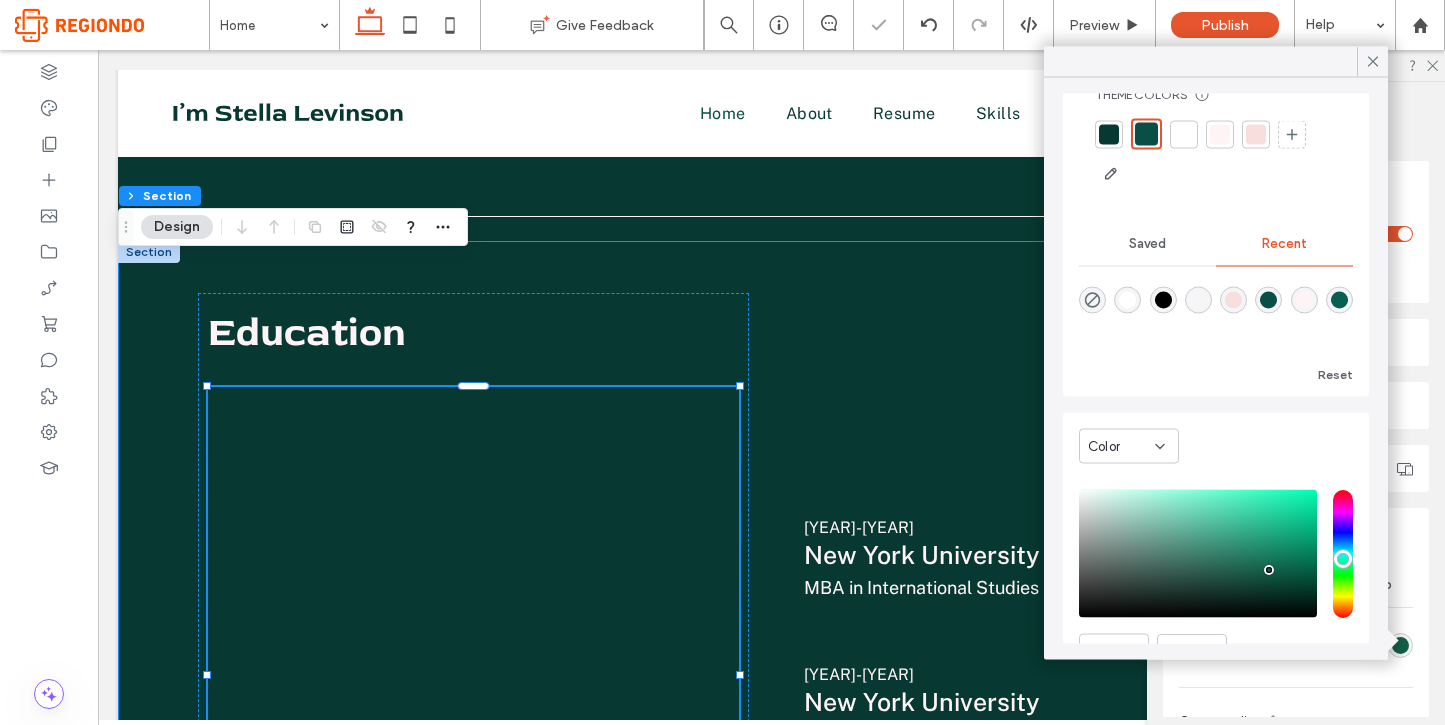 drag, startPoint x: 1296, startPoint y: 569, endPoint x: 1269, endPoint y: 567, distance: 27.073973 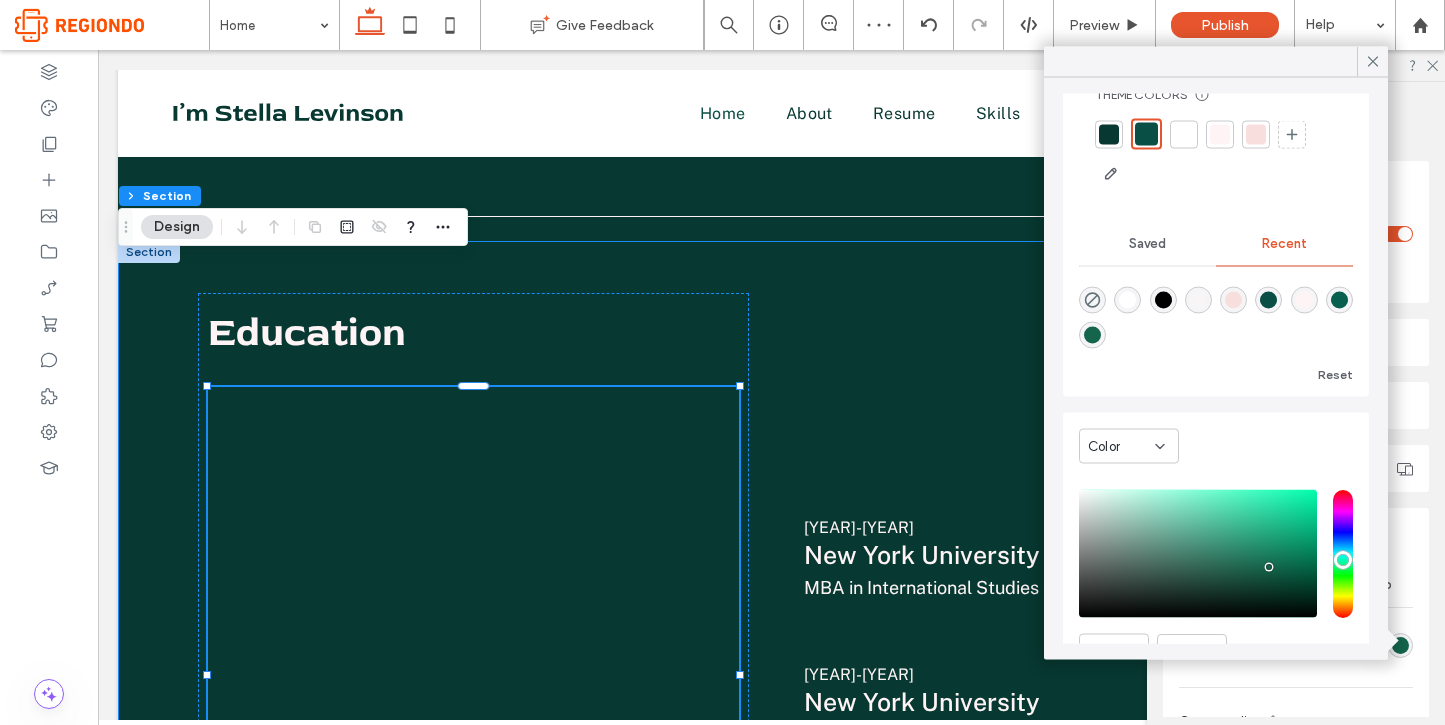 click at bounding box center [1339, 300] 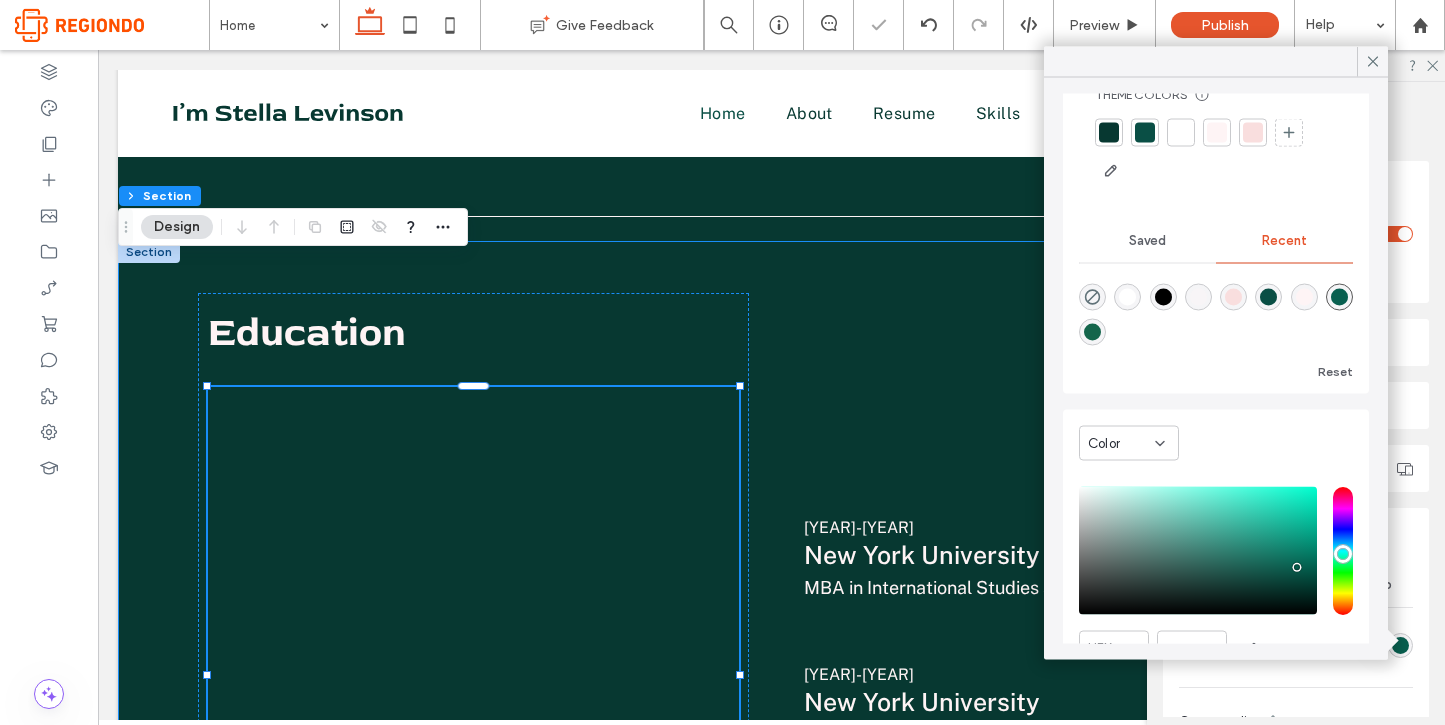 click at bounding box center [1268, 297] 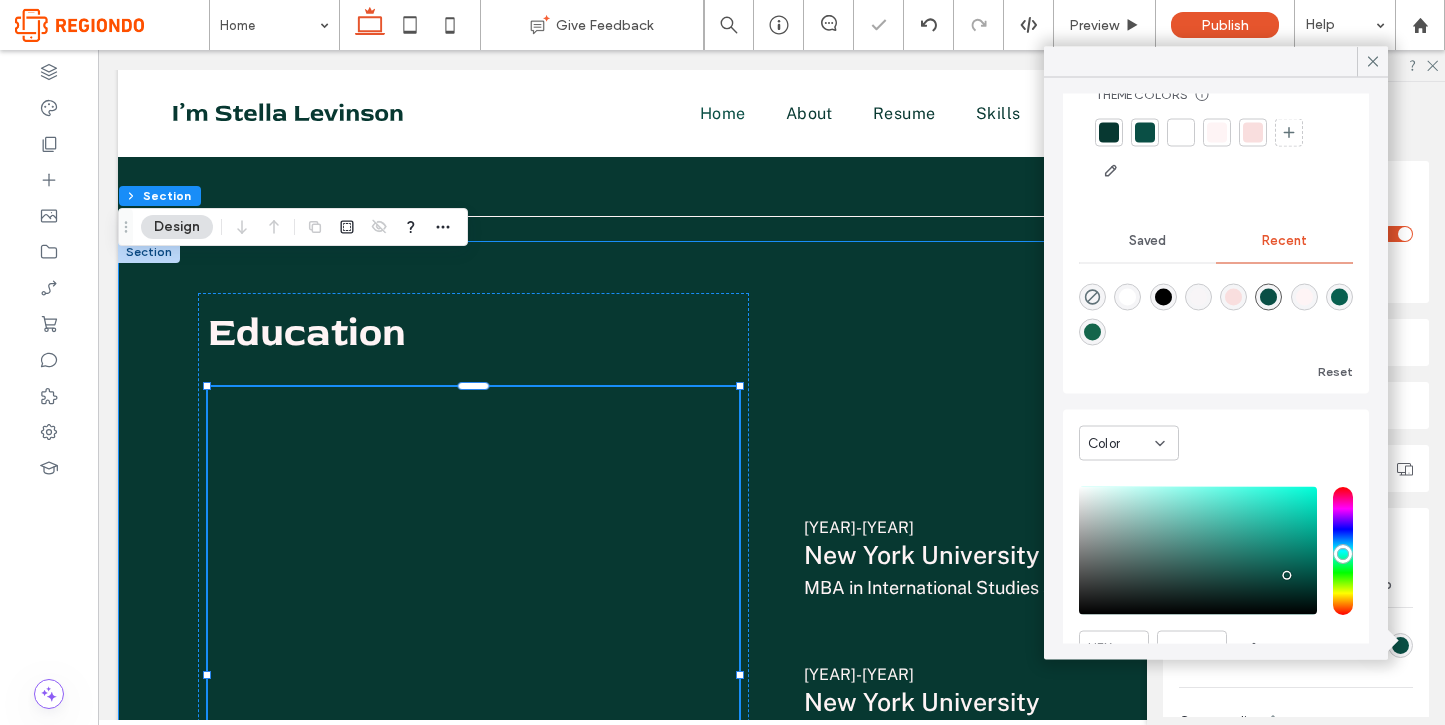 click at bounding box center [1339, 297] 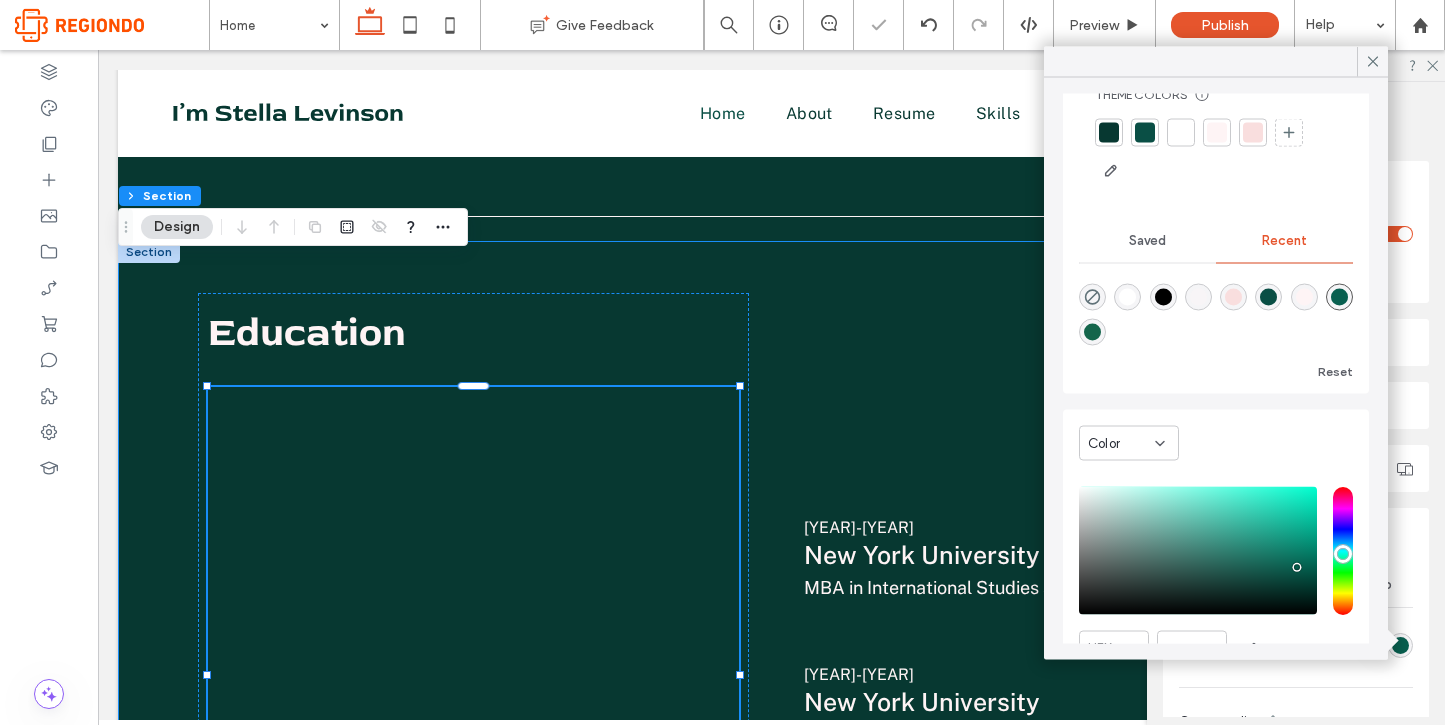 click at bounding box center [1092, 332] 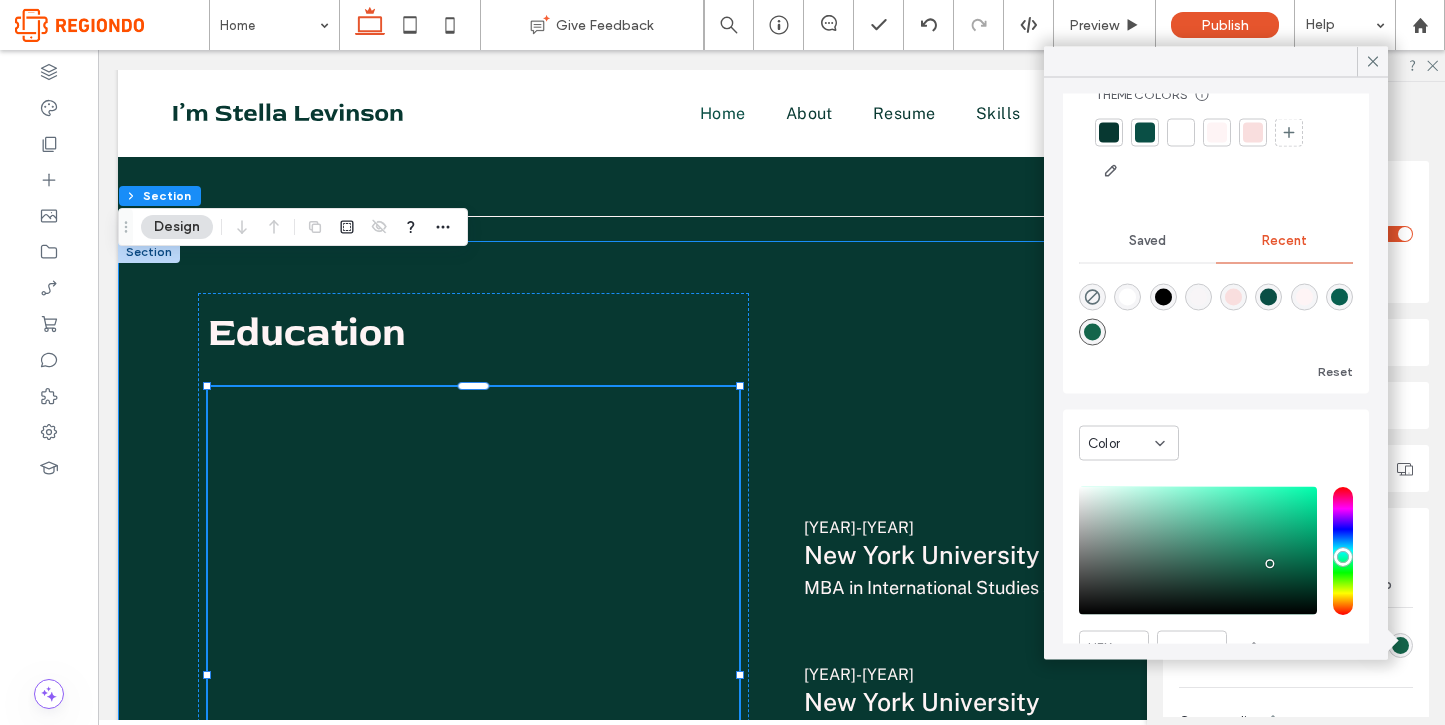 click at bounding box center [1339, 297] 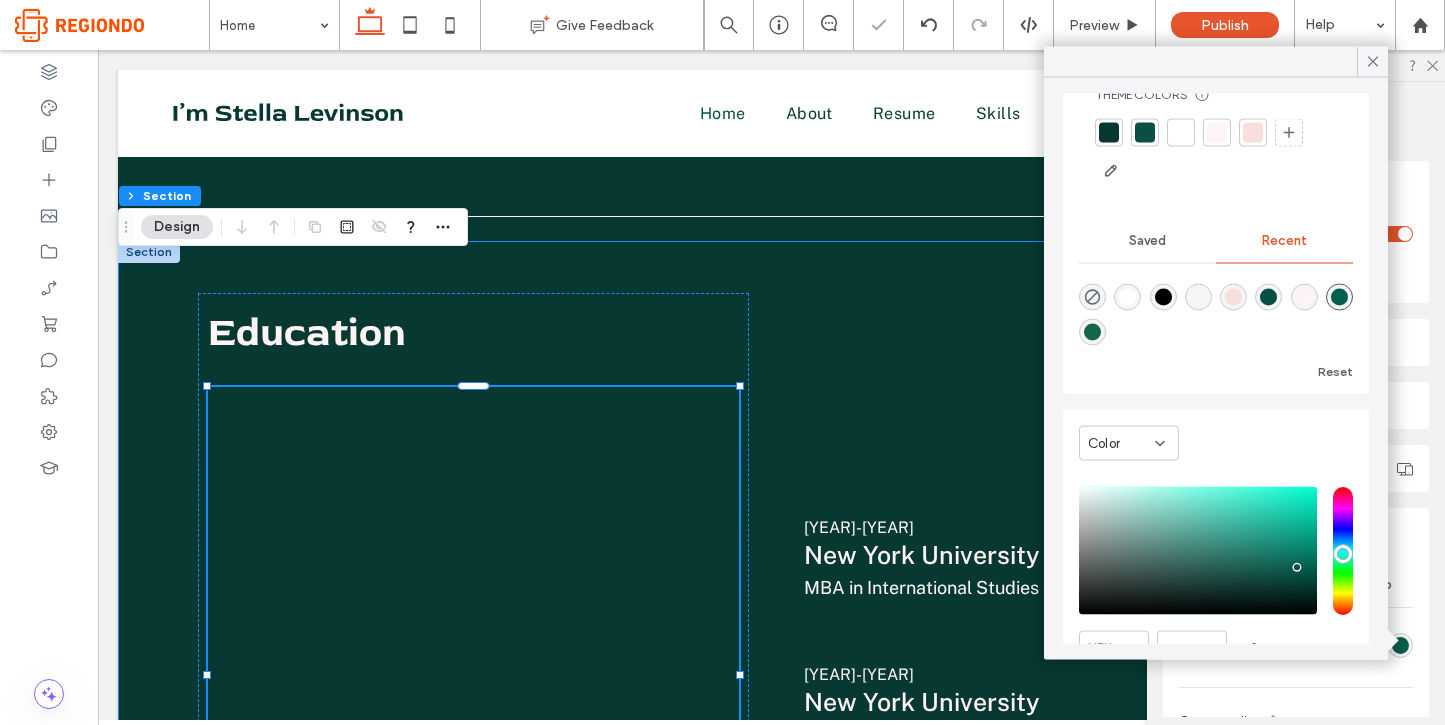 click at bounding box center (1268, 297) 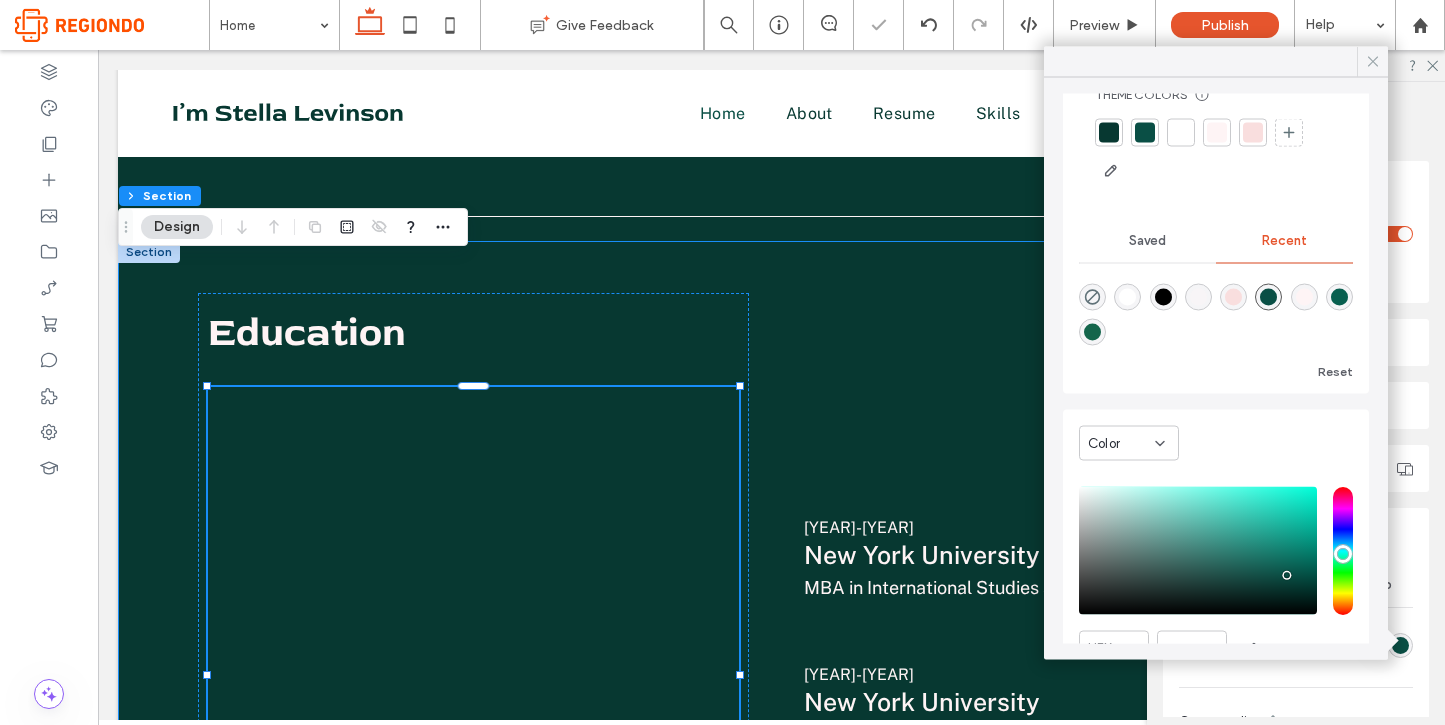 click 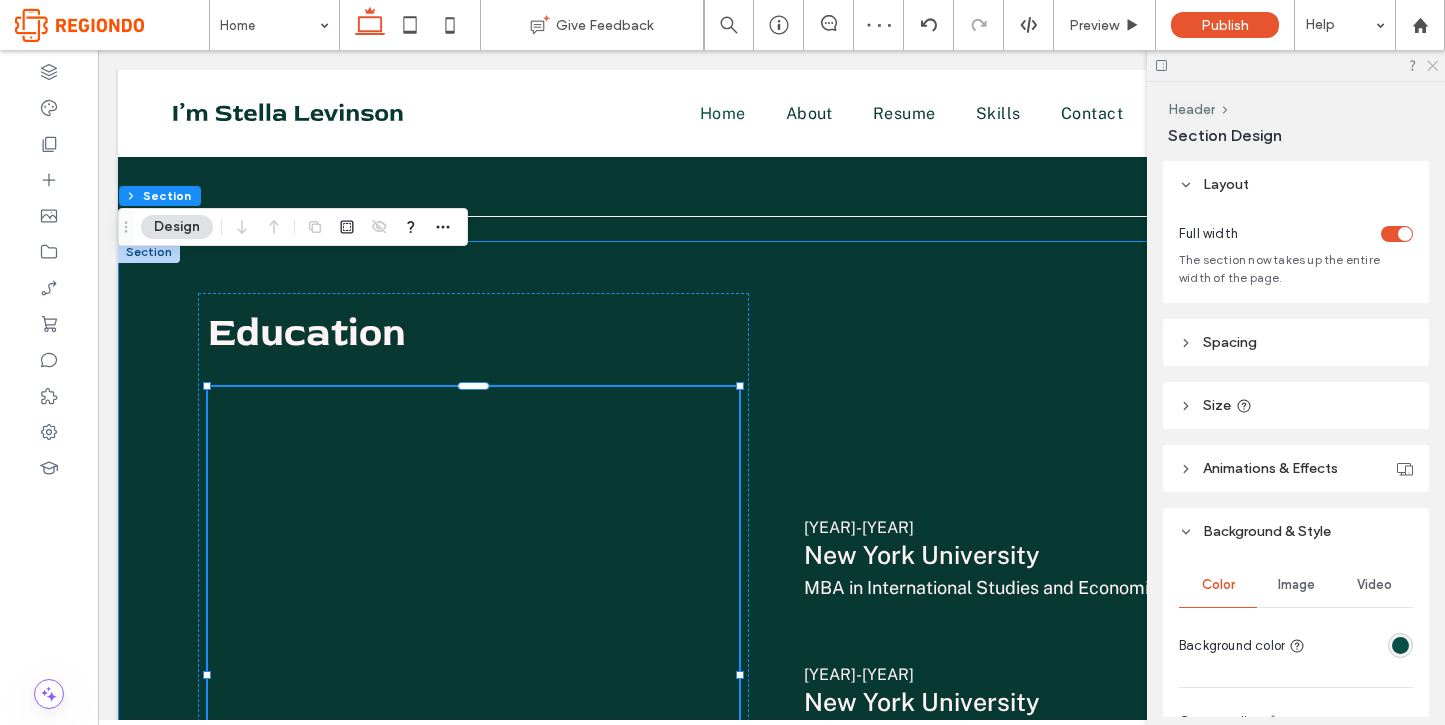 click 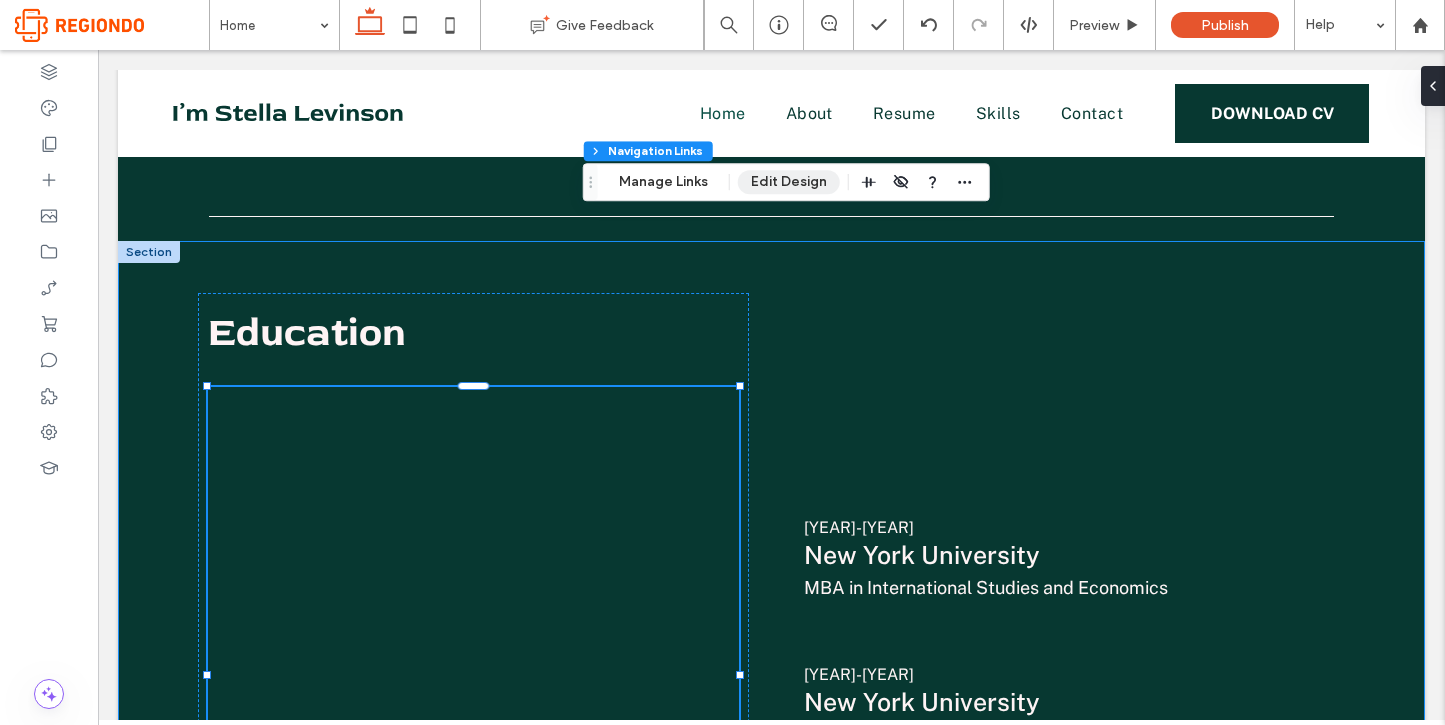 click on "Edit Design" at bounding box center [789, 182] 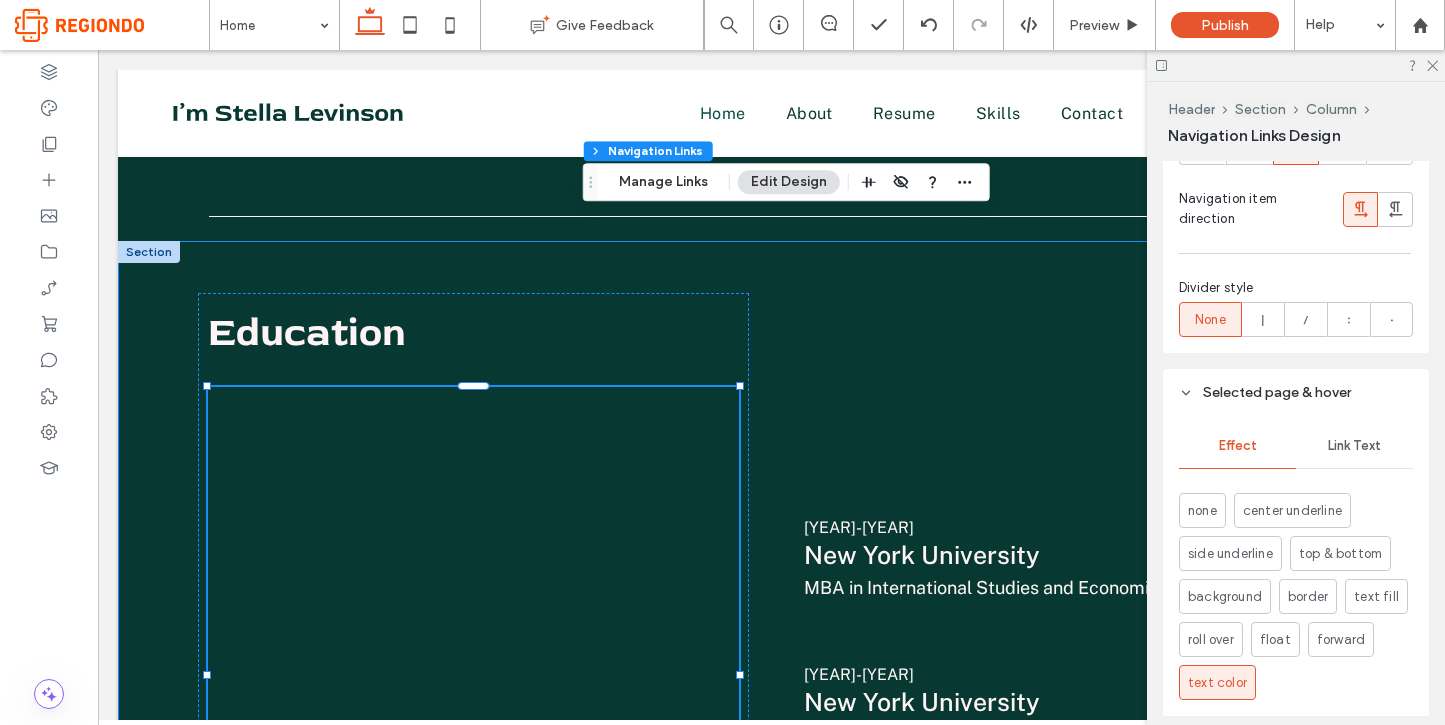 scroll, scrollTop: 1305, scrollLeft: 0, axis: vertical 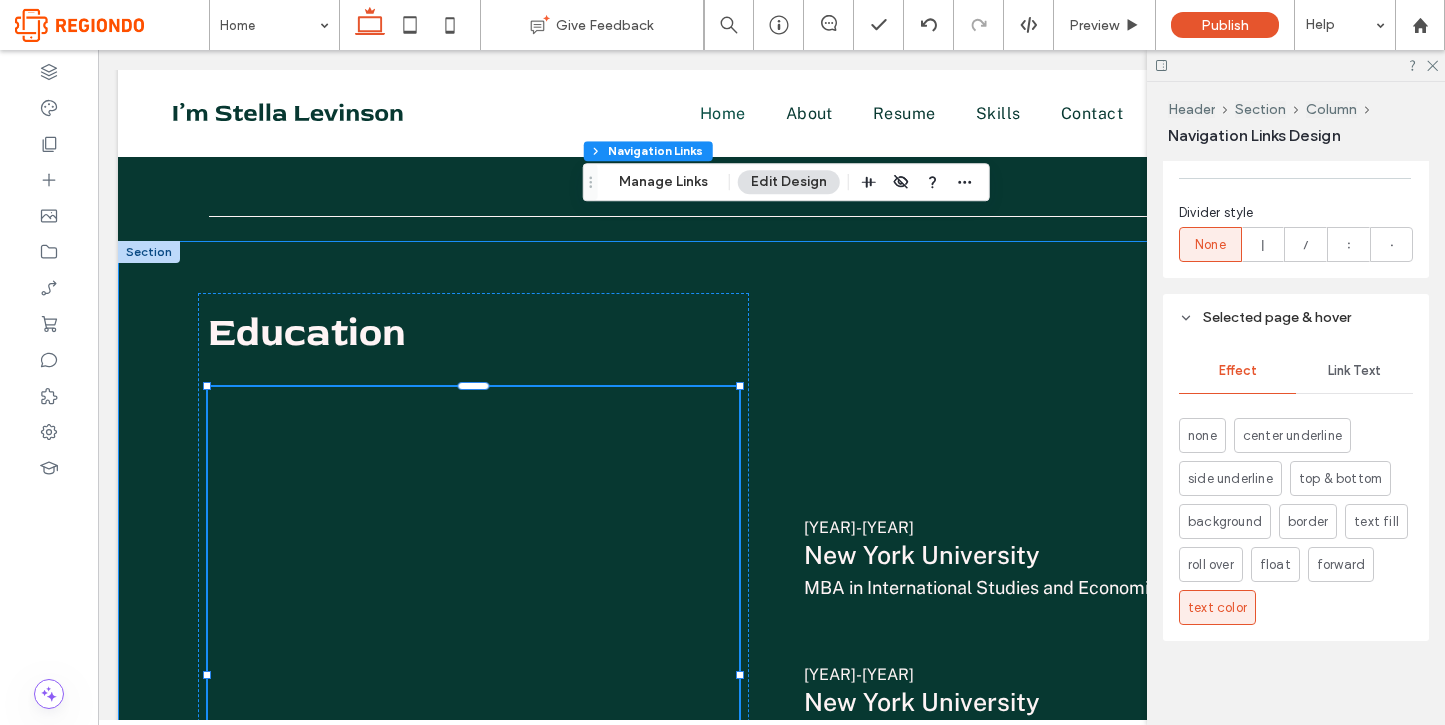 click on "Link Text" at bounding box center [1354, 371] 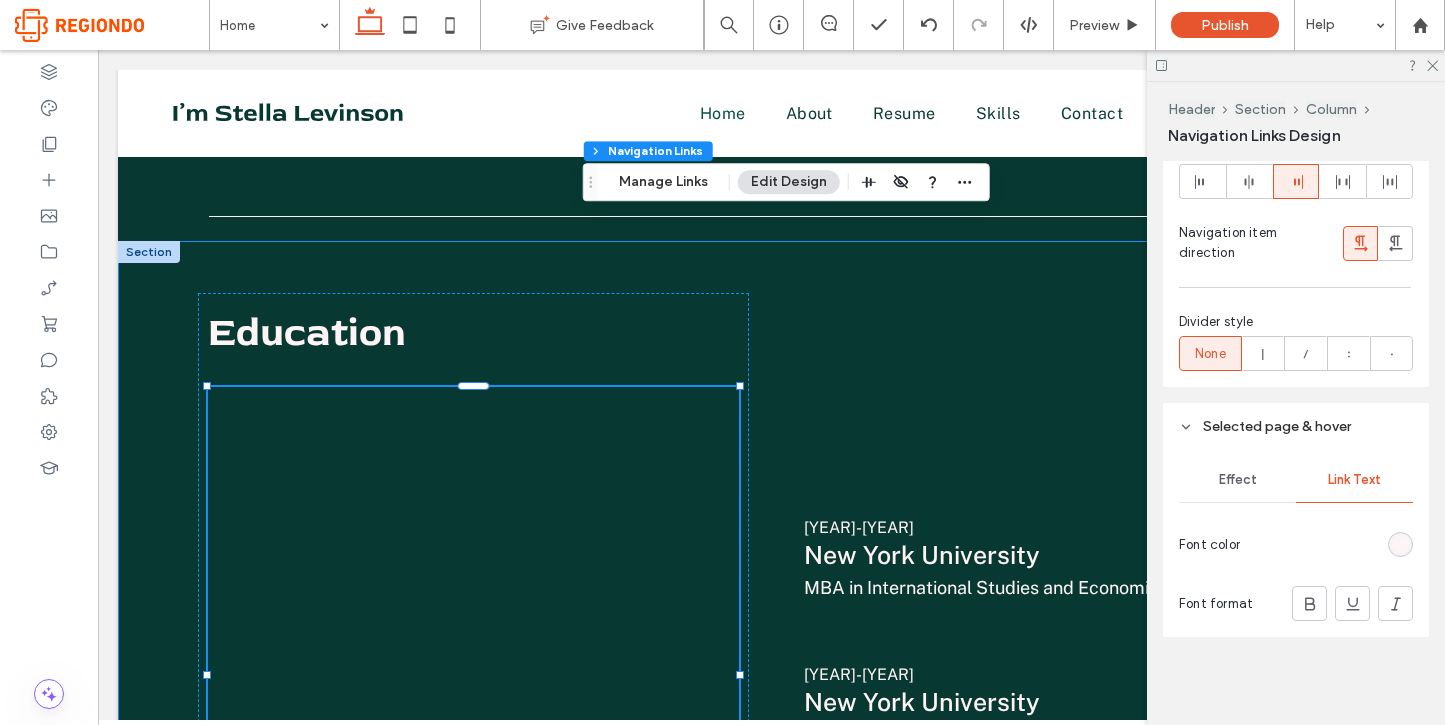 scroll, scrollTop: 1192, scrollLeft: 0, axis: vertical 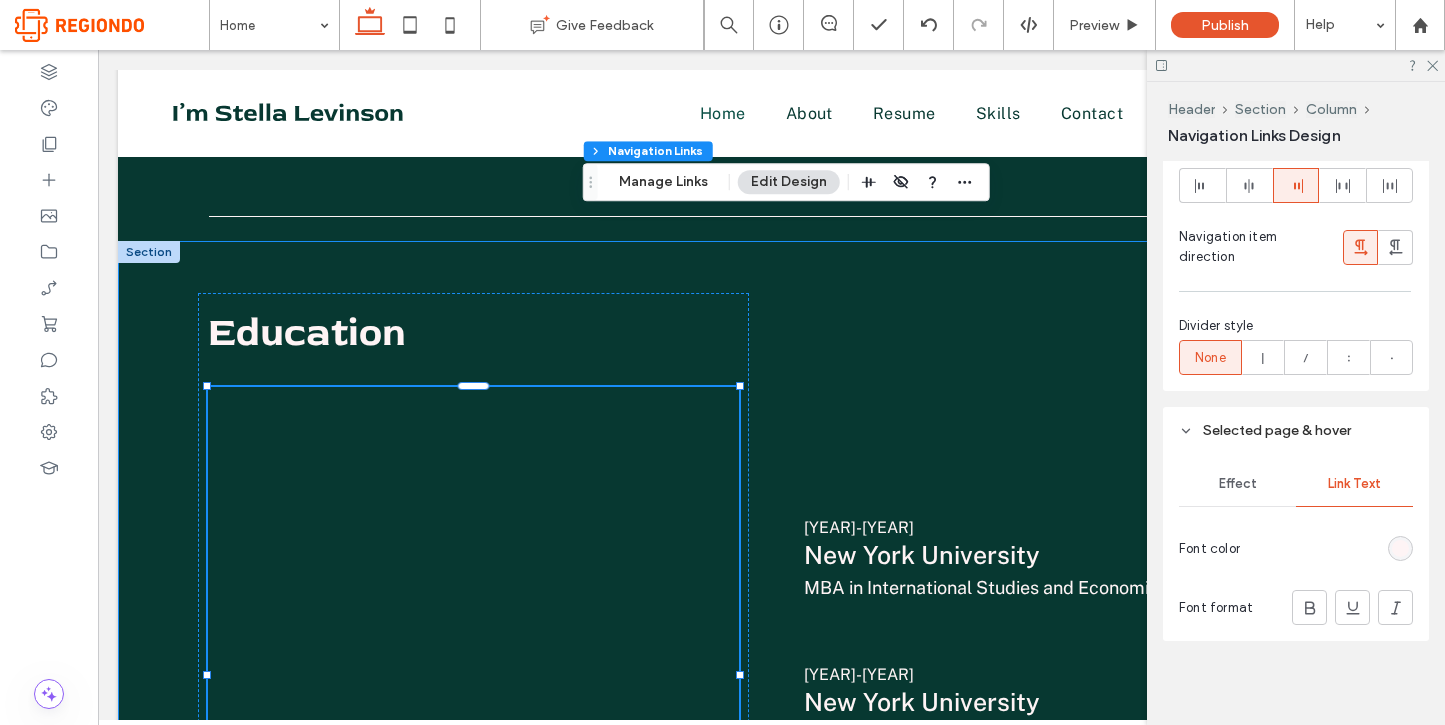 click on "Effect" at bounding box center (1238, 484) 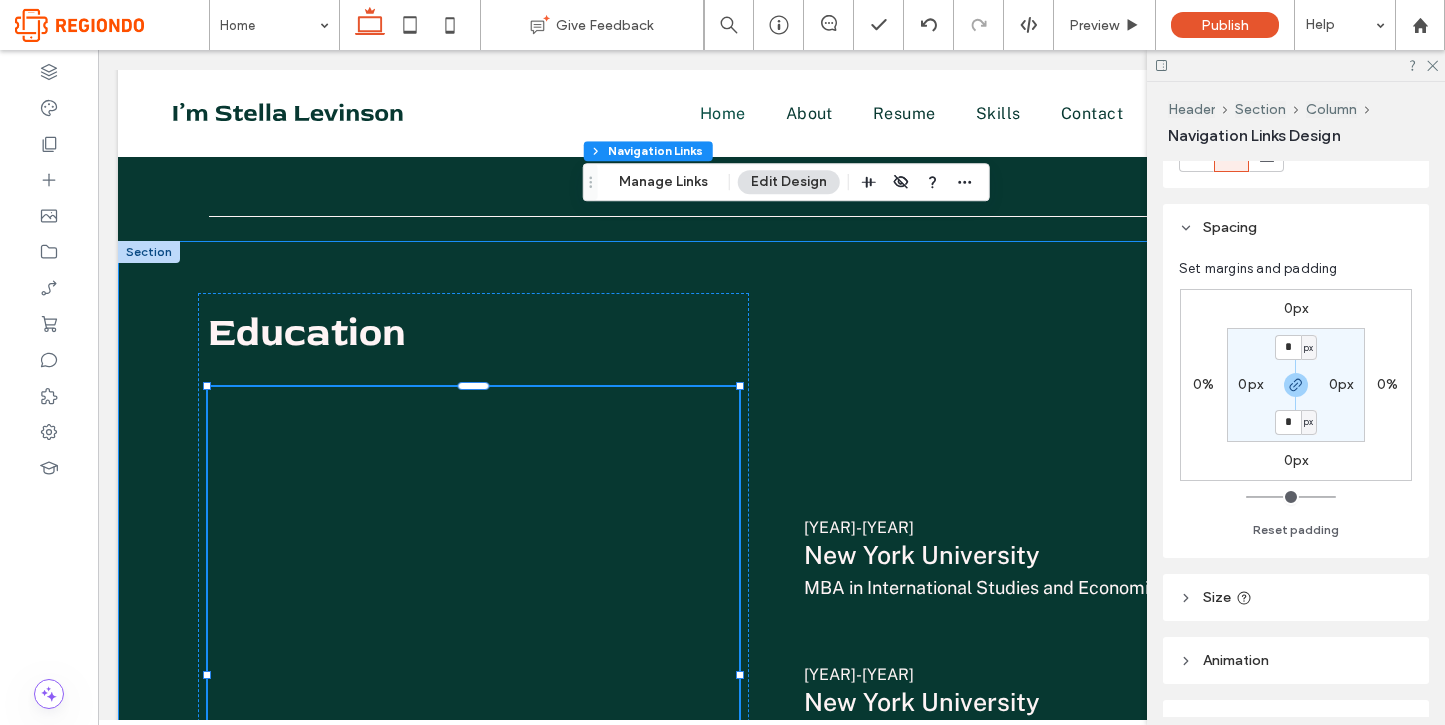 scroll, scrollTop: 83, scrollLeft: 0, axis: vertical 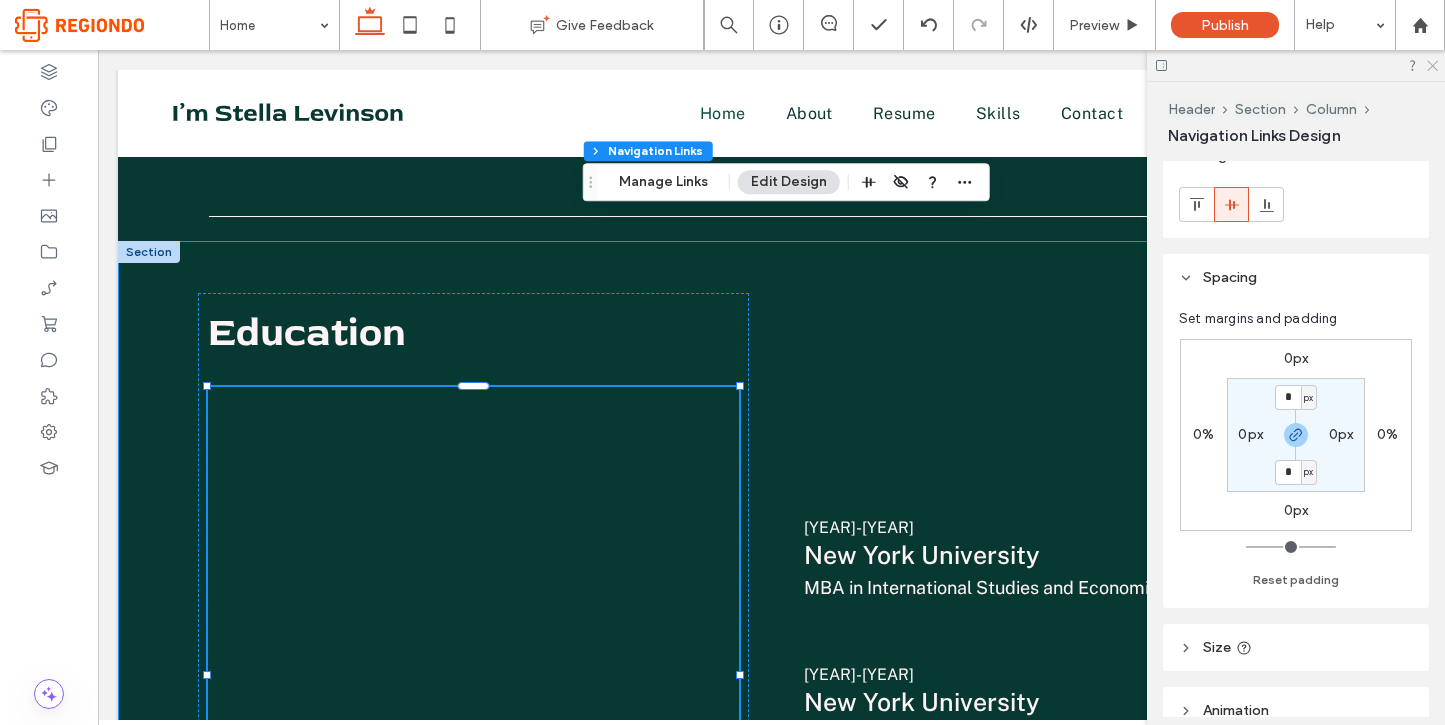 click 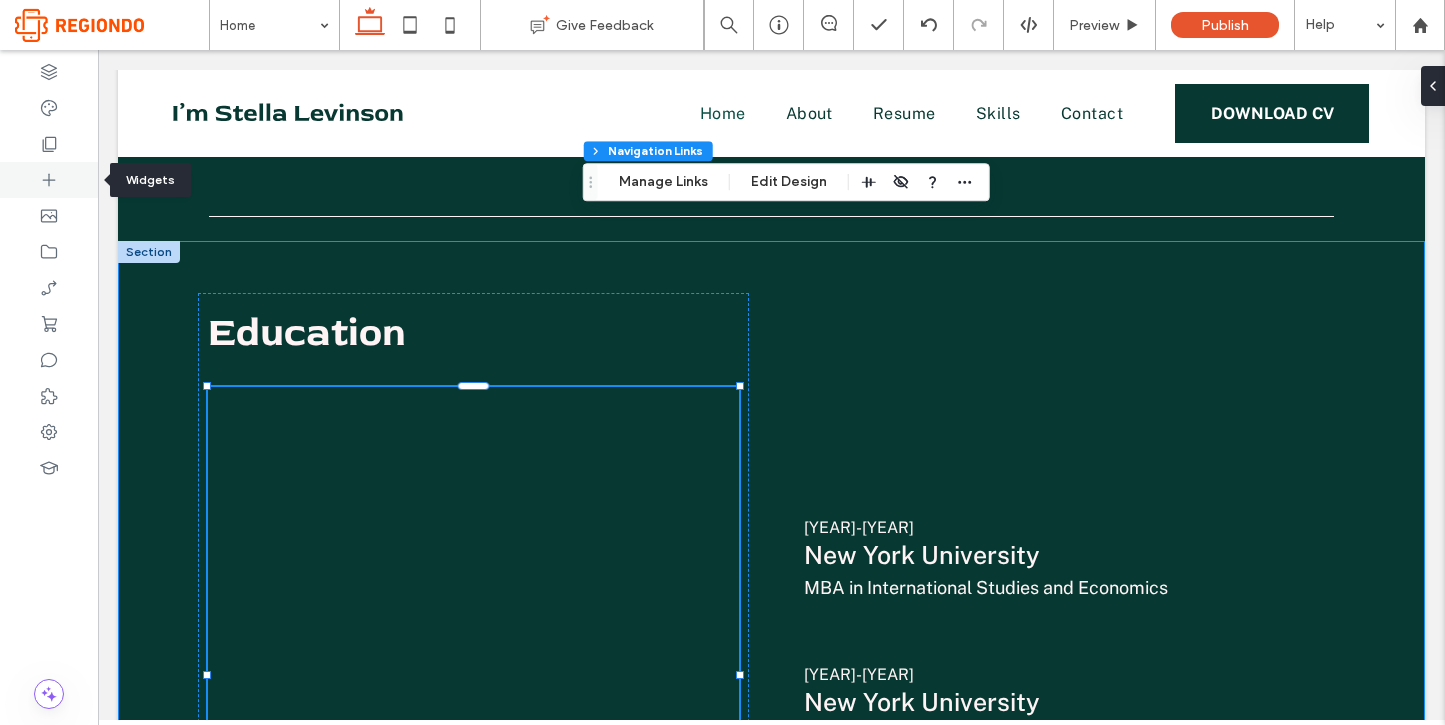 click 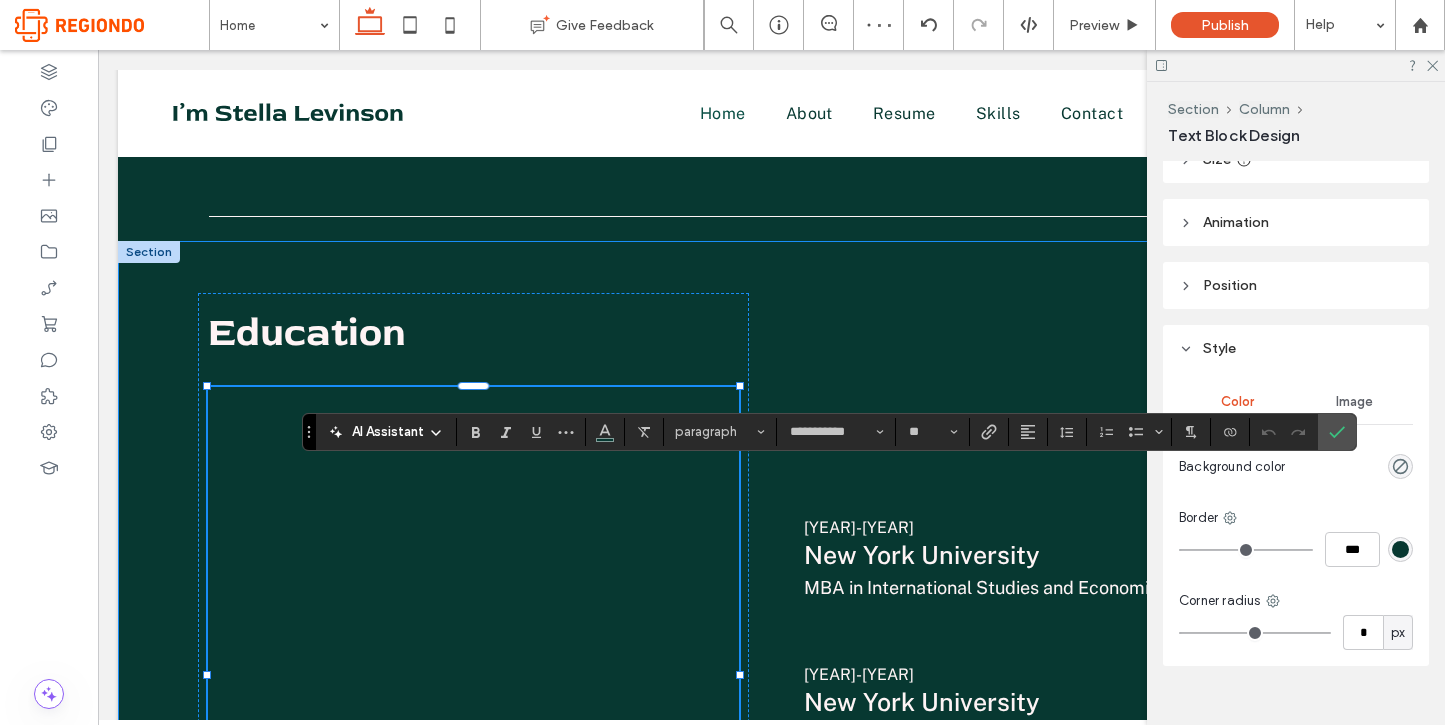 scroll, scrollTop: 155, scrollLeft: 0, axis: vertical 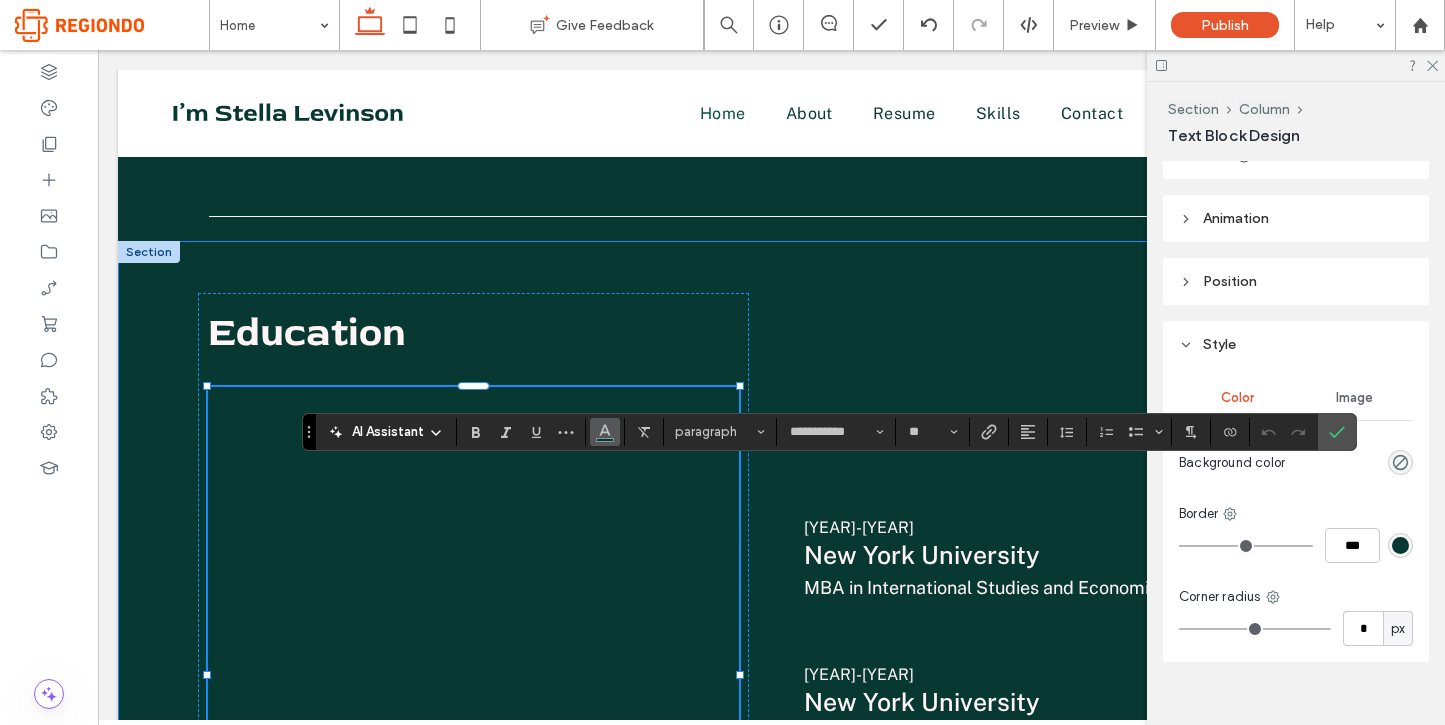 click 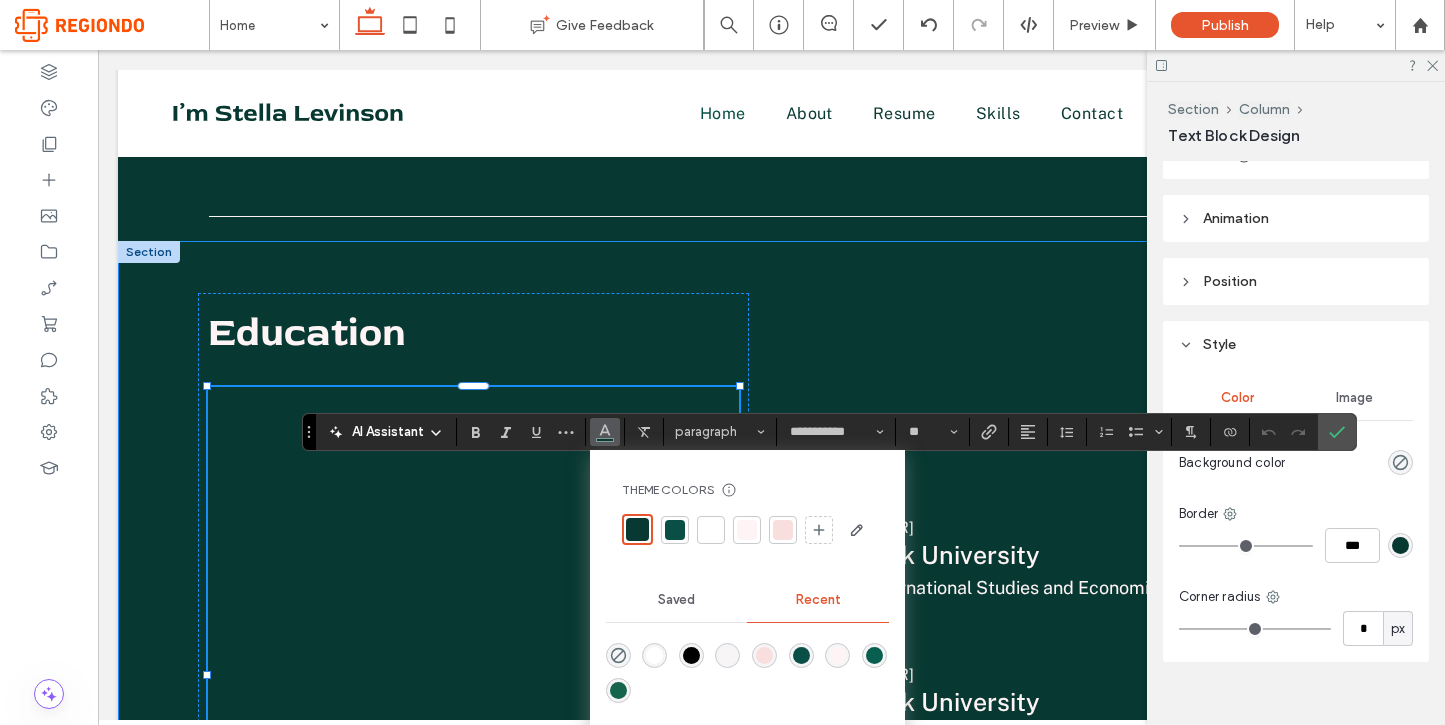 click at bounding box center (747, 530) 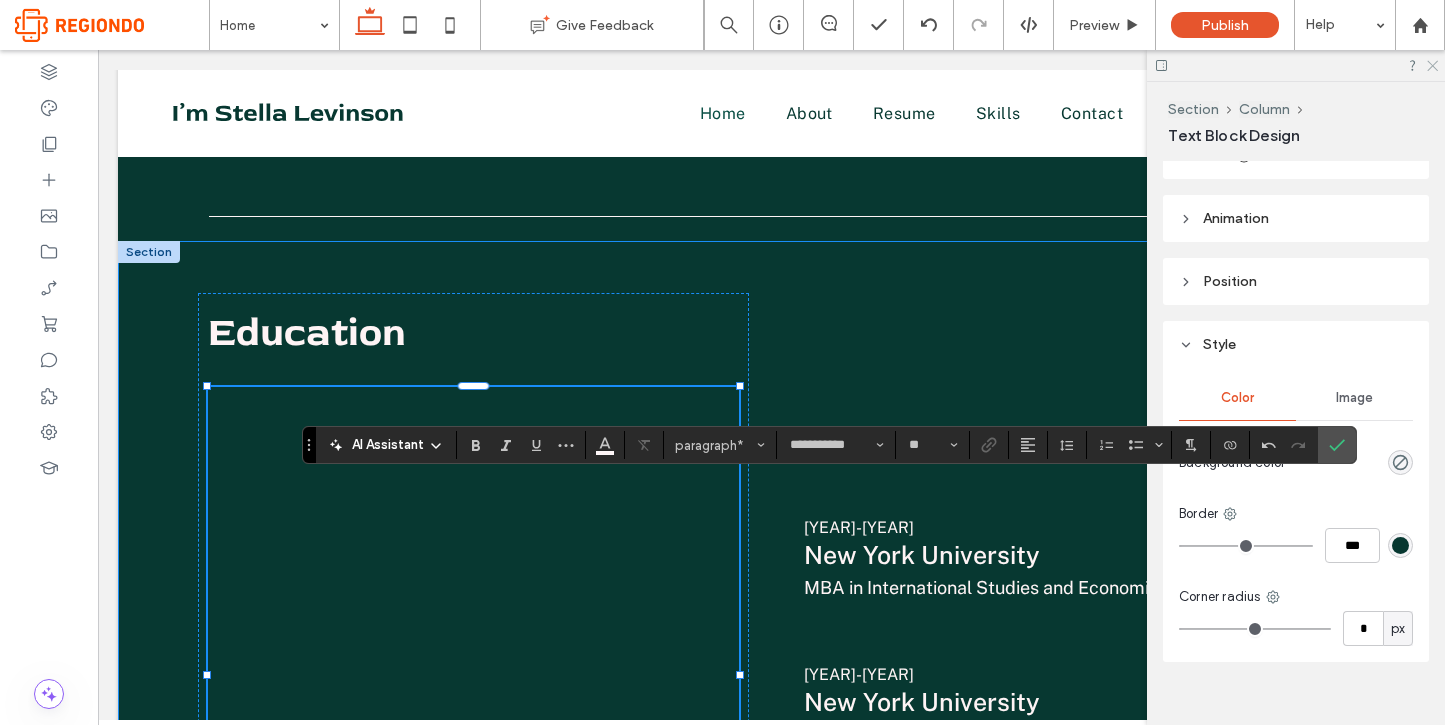 click at bounding box center [1296, 65] 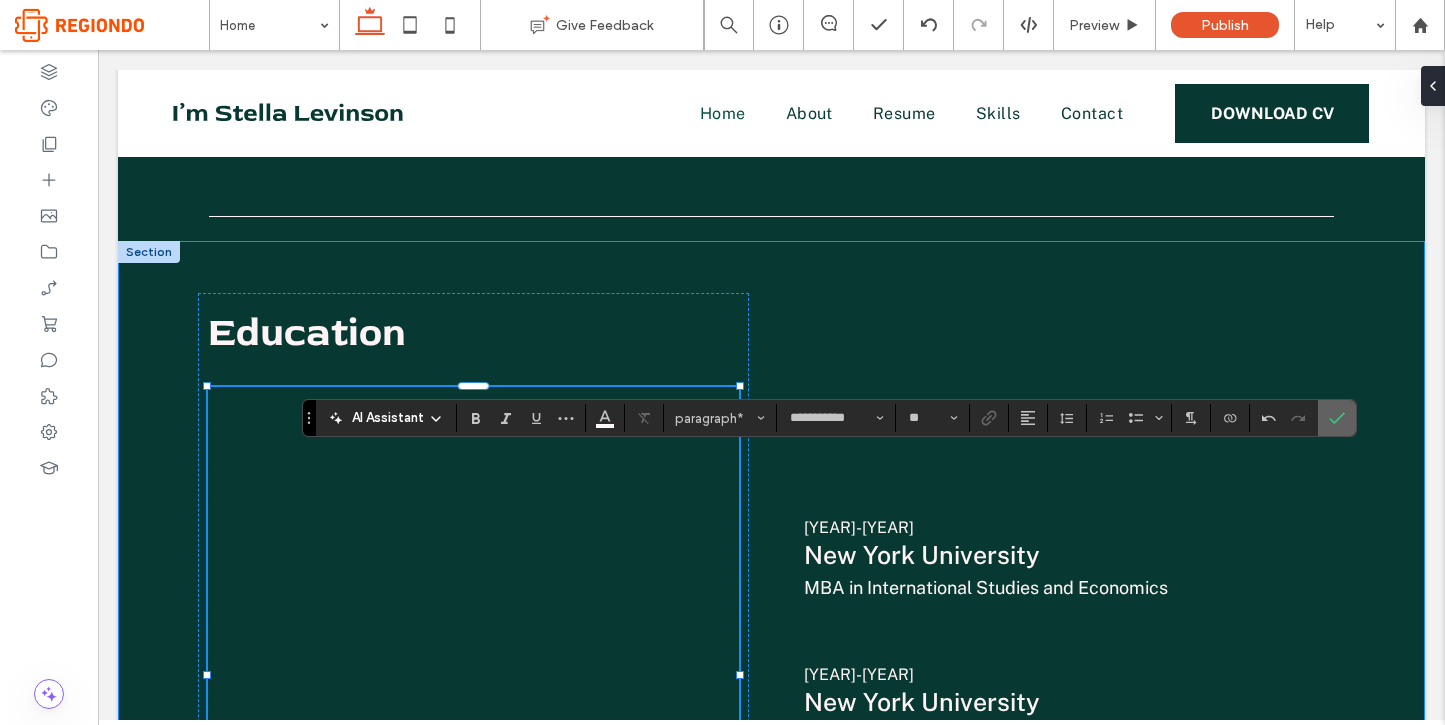 click at bounding box center (1333, 418) 